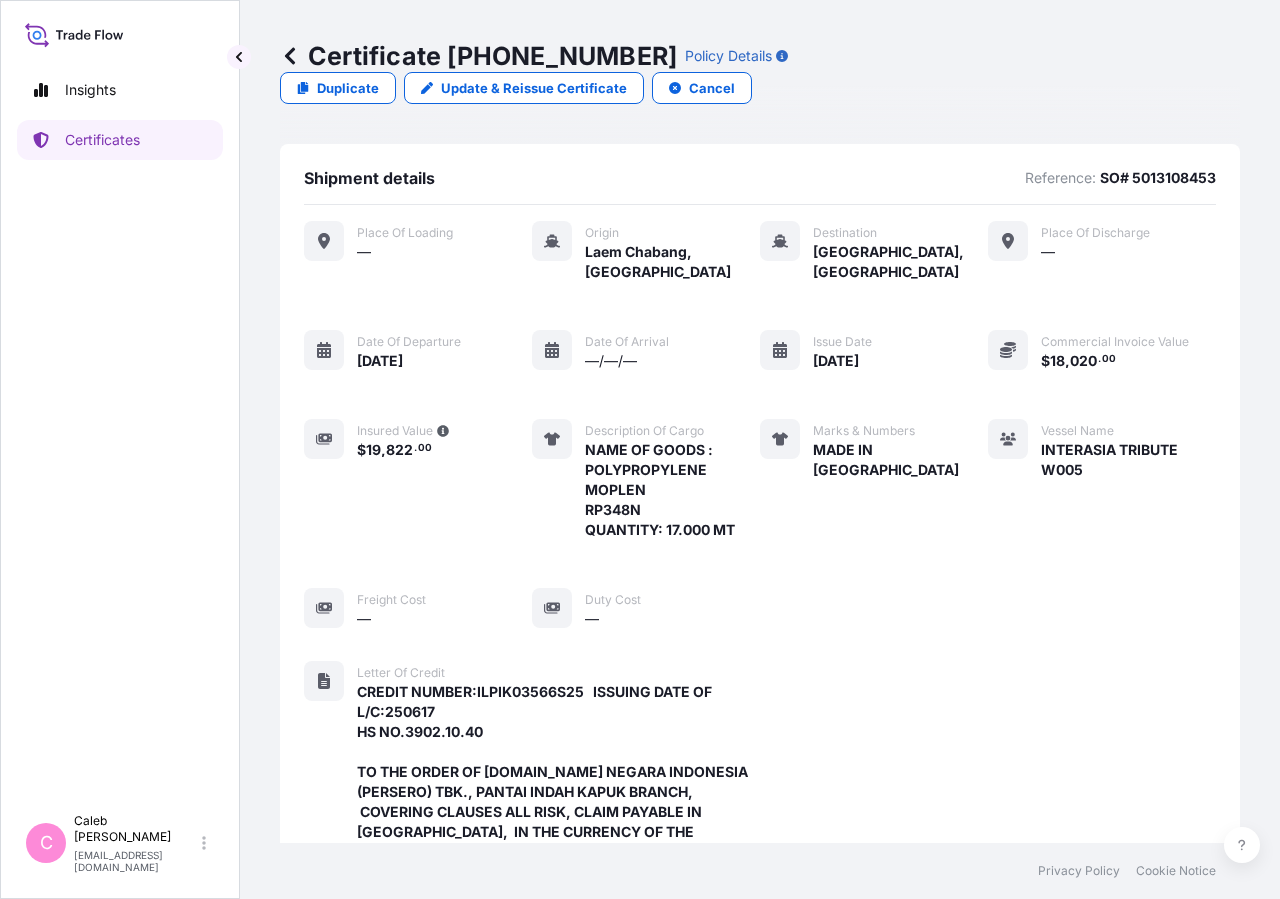 scroll, scrollTop: 0, scrollLeft: 0, axis: both 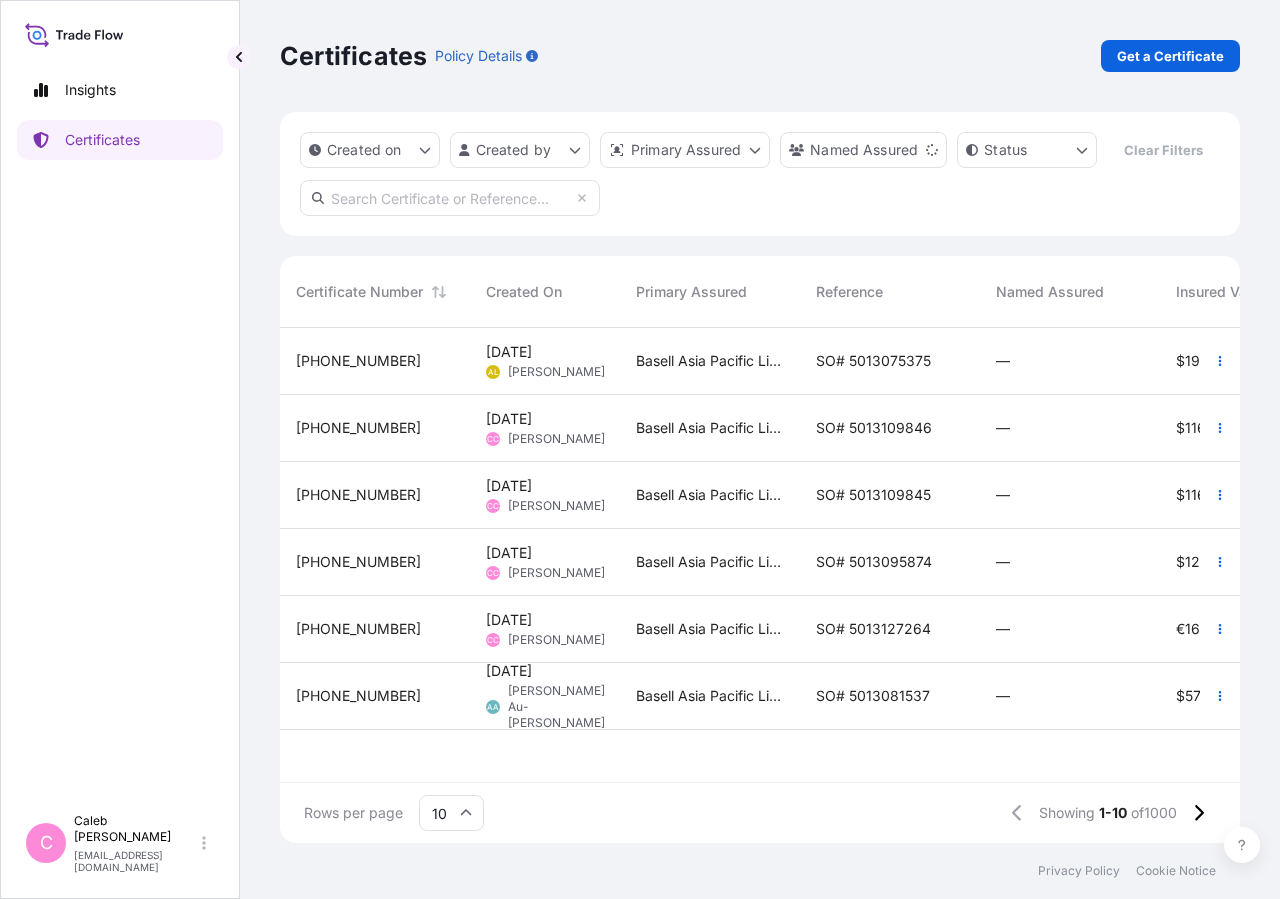 click at bounding box center (450, 198) 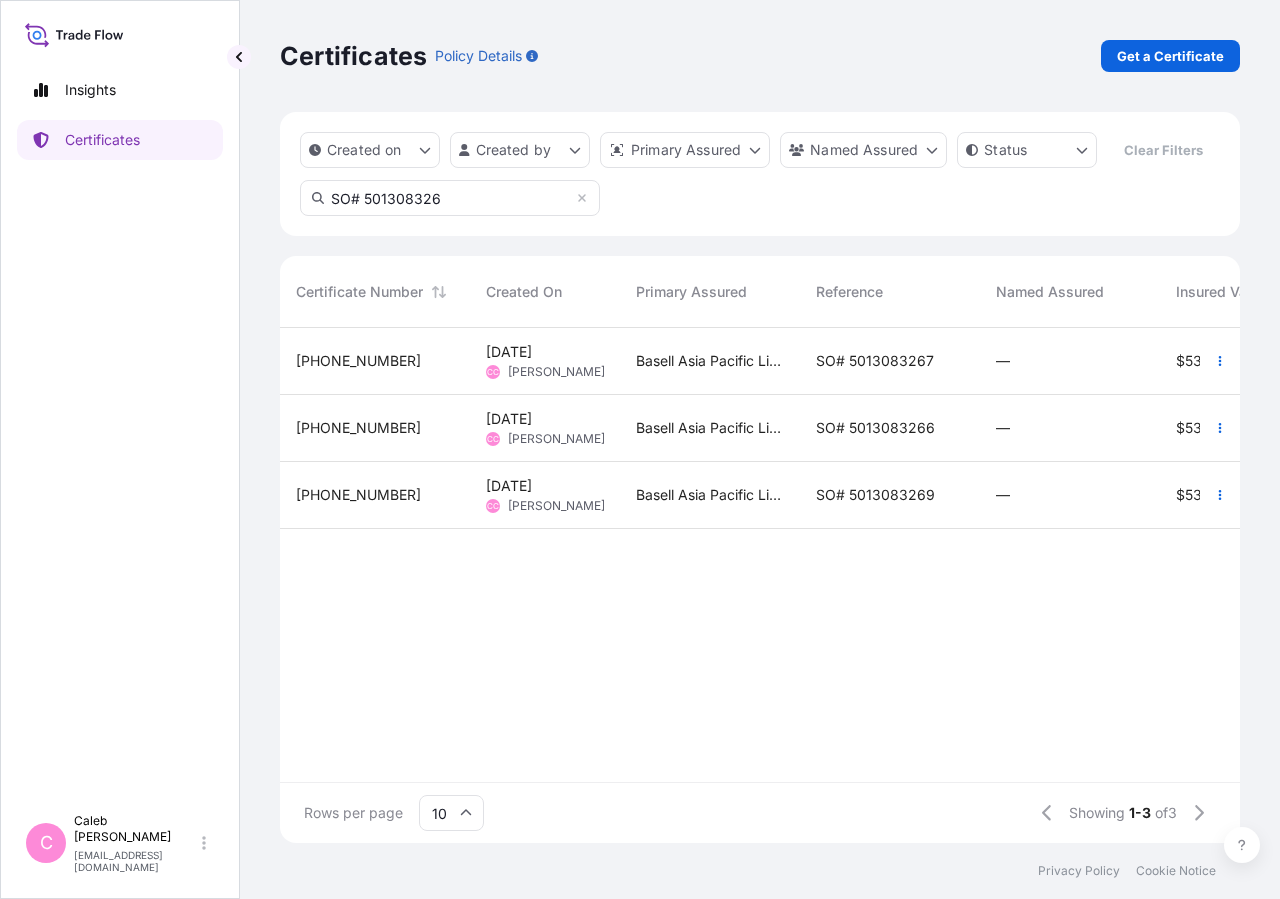 type on "SO# 501308326" 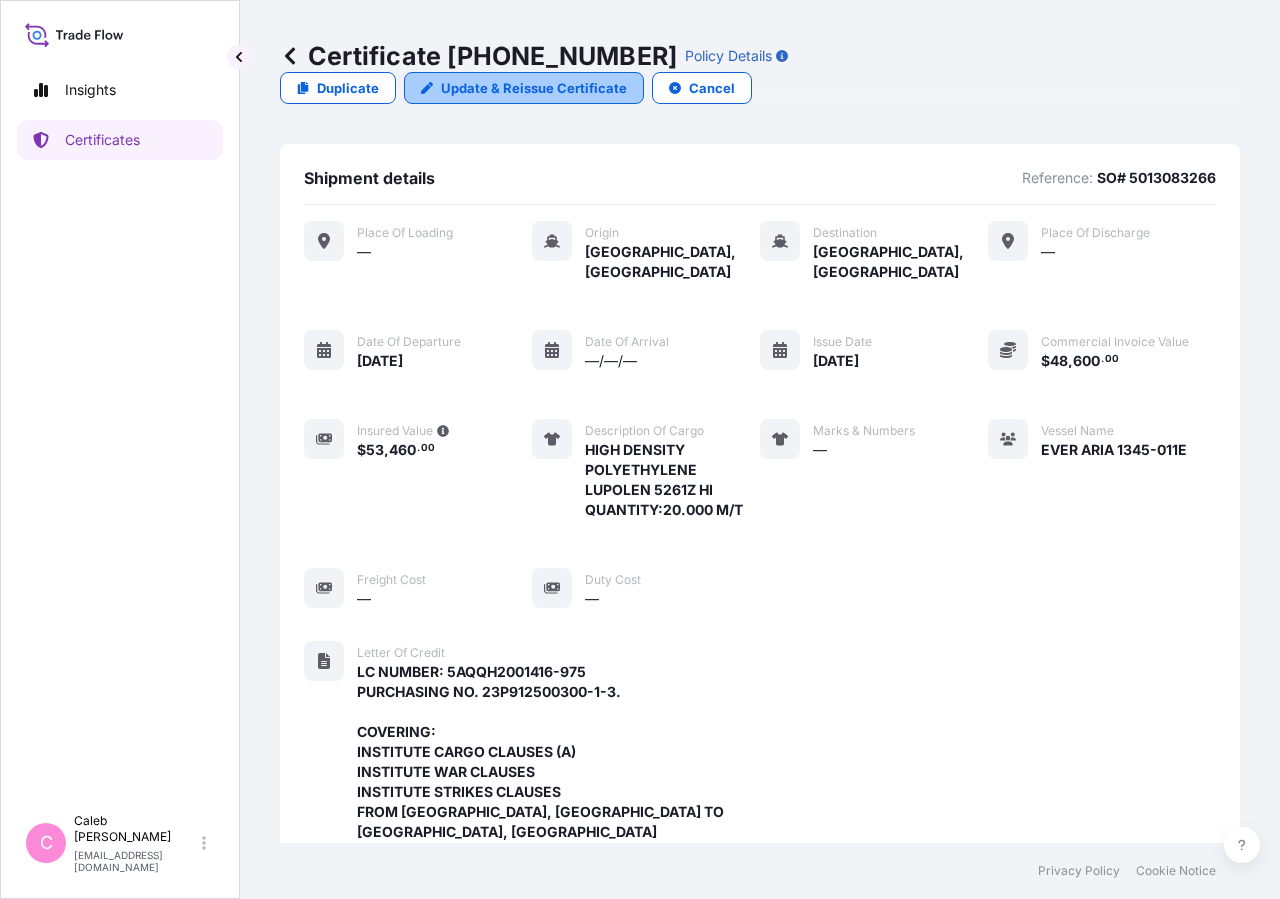 click on "Update & Reissue Certificate" at bounding box center (534, 88) 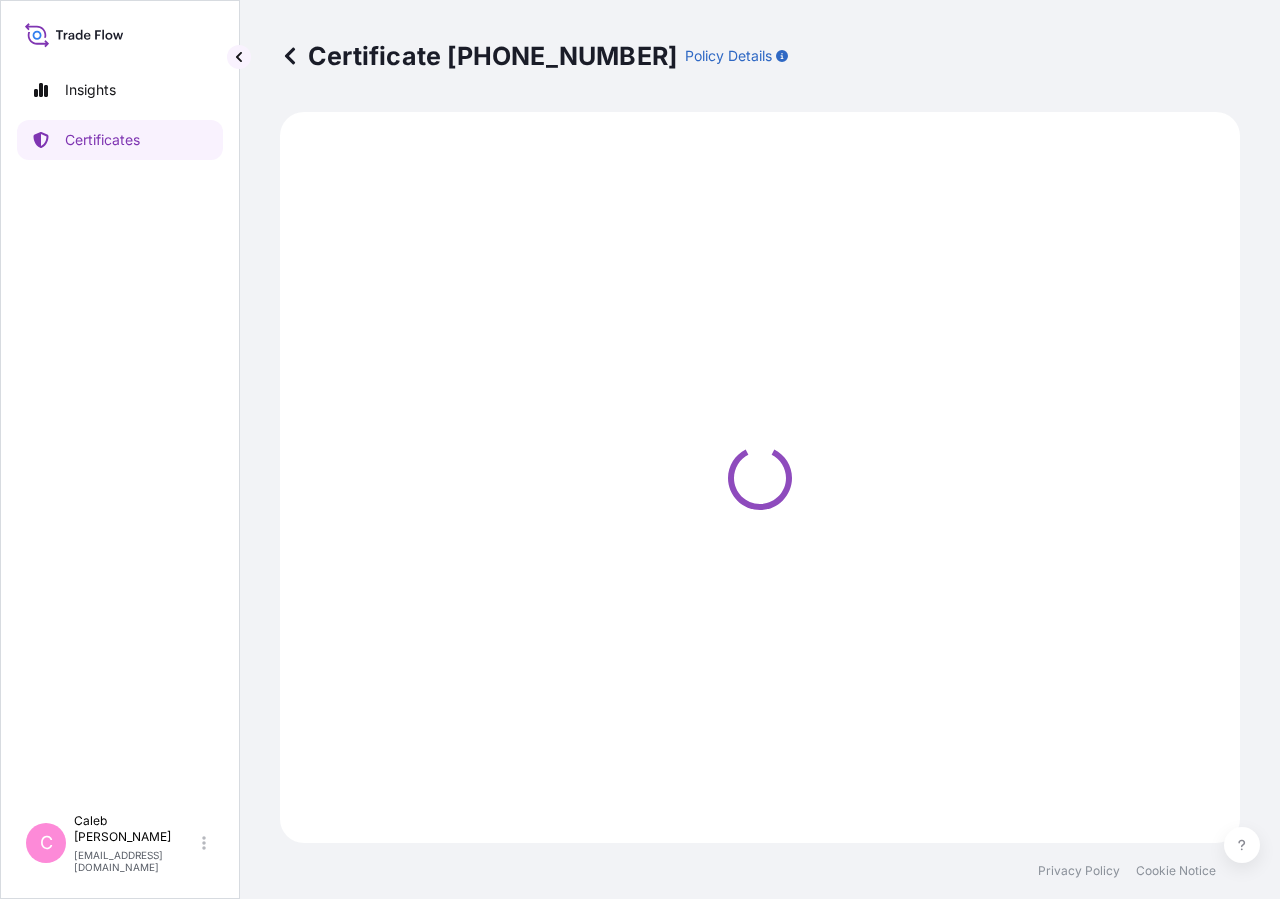 select on "Sea" 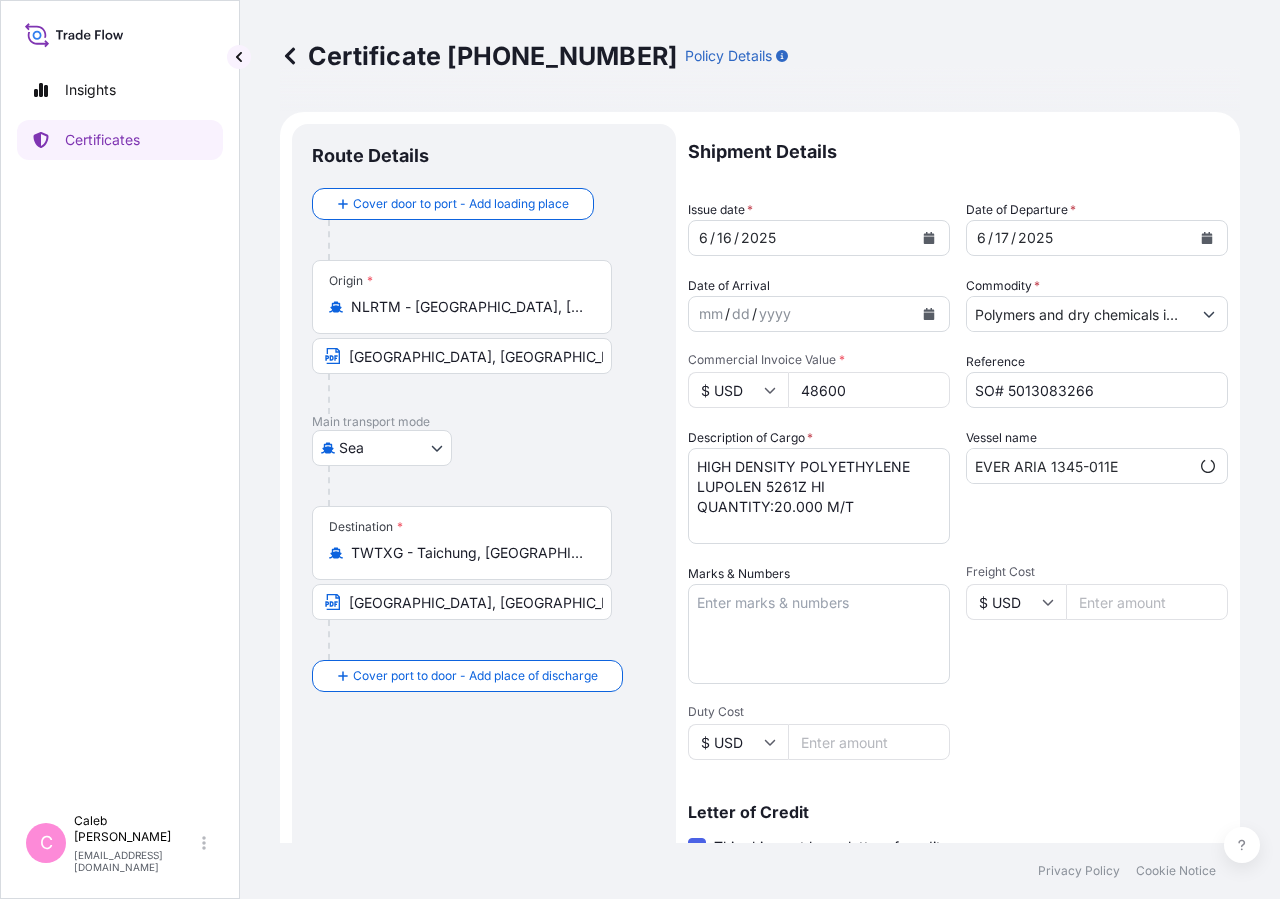 select on "32034" 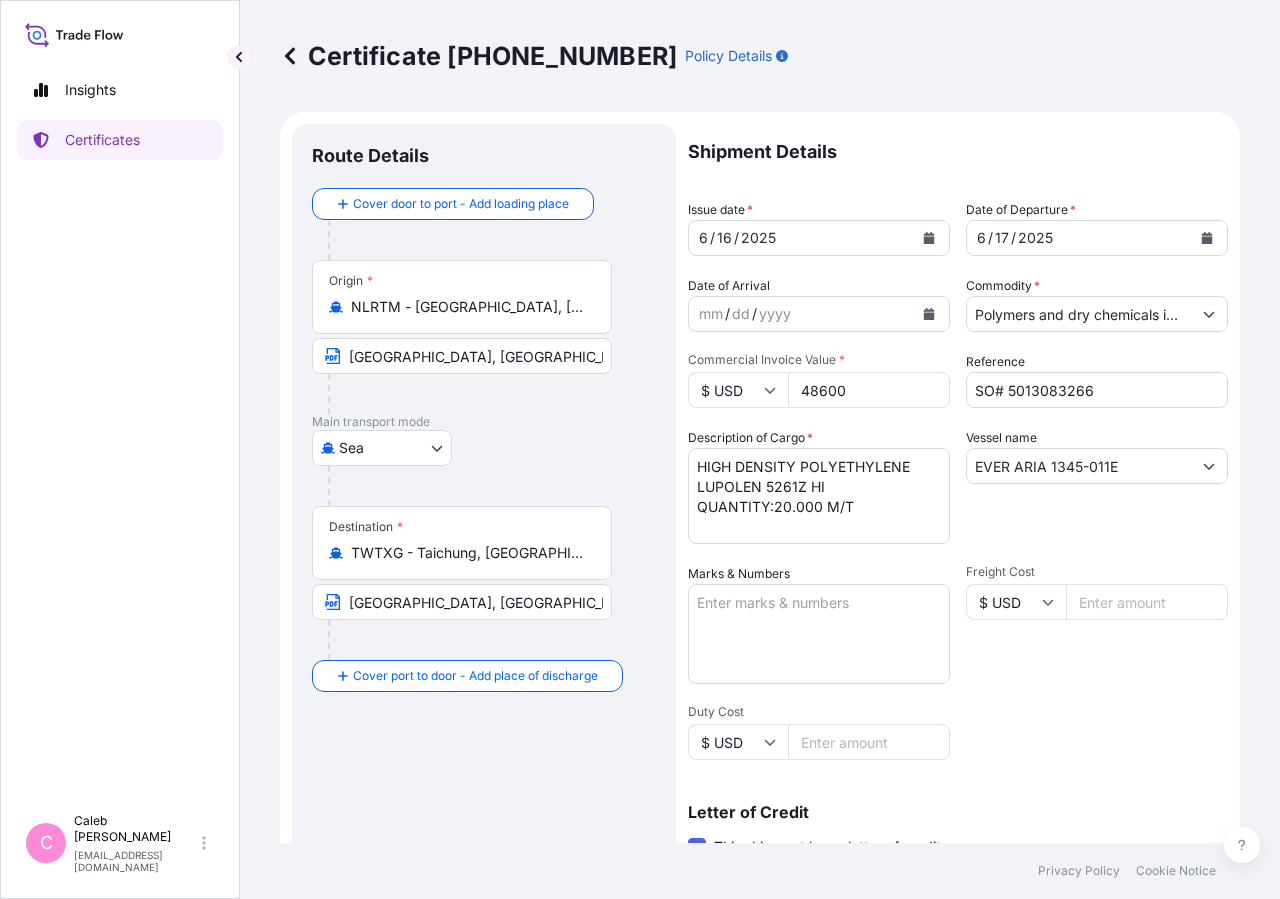 click at bounding box center [1207, 238] 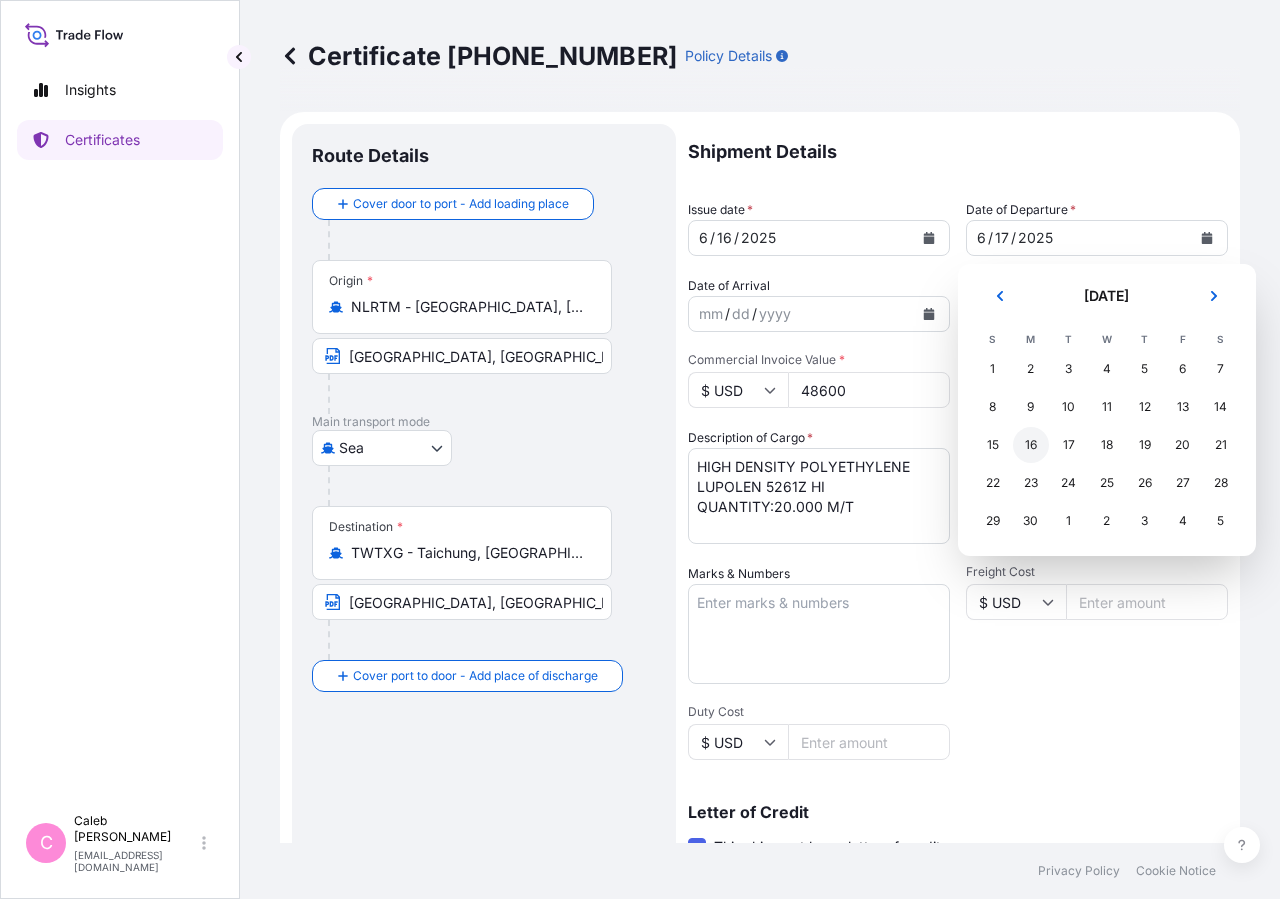 click on "16" at bounding box center [1031, 445] 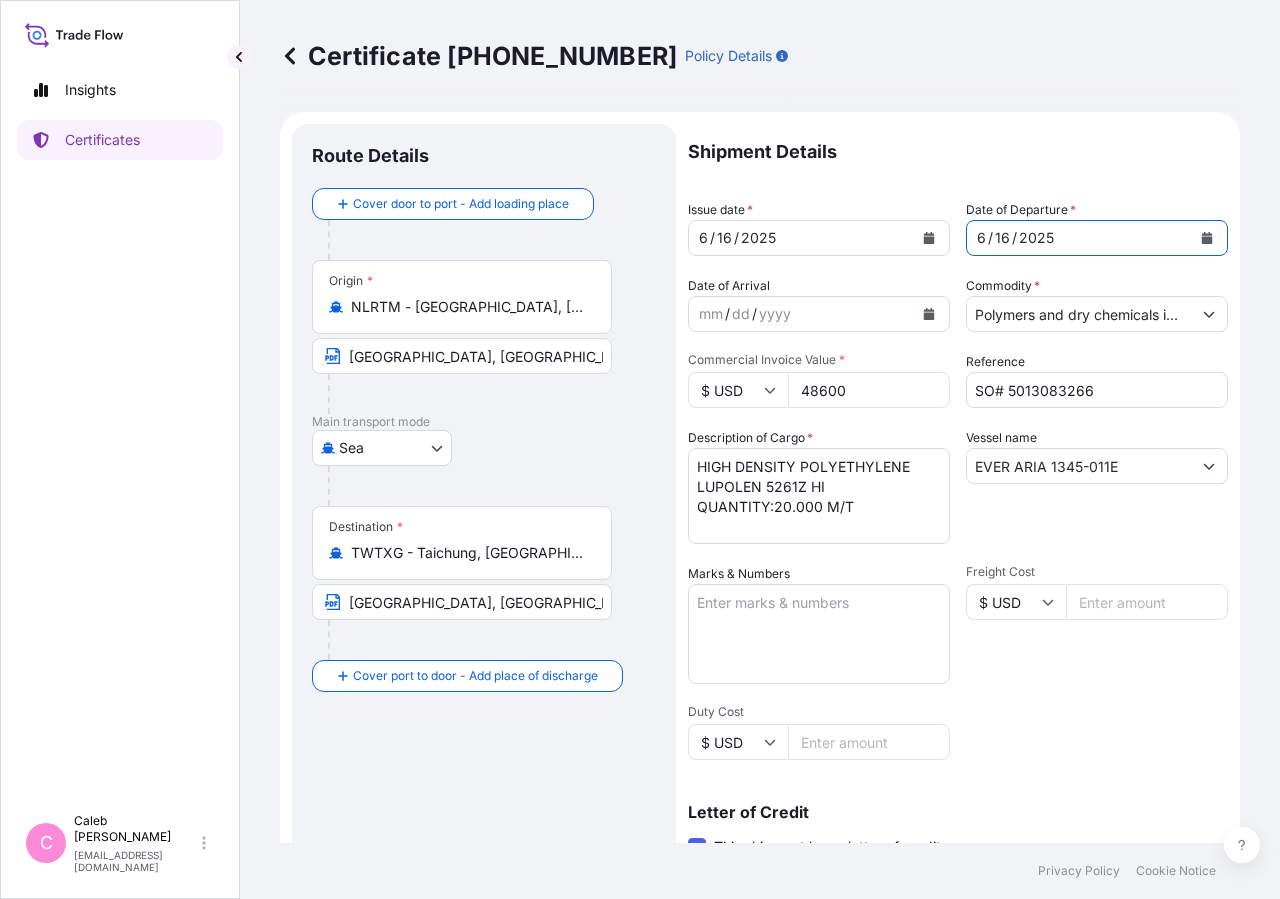 click 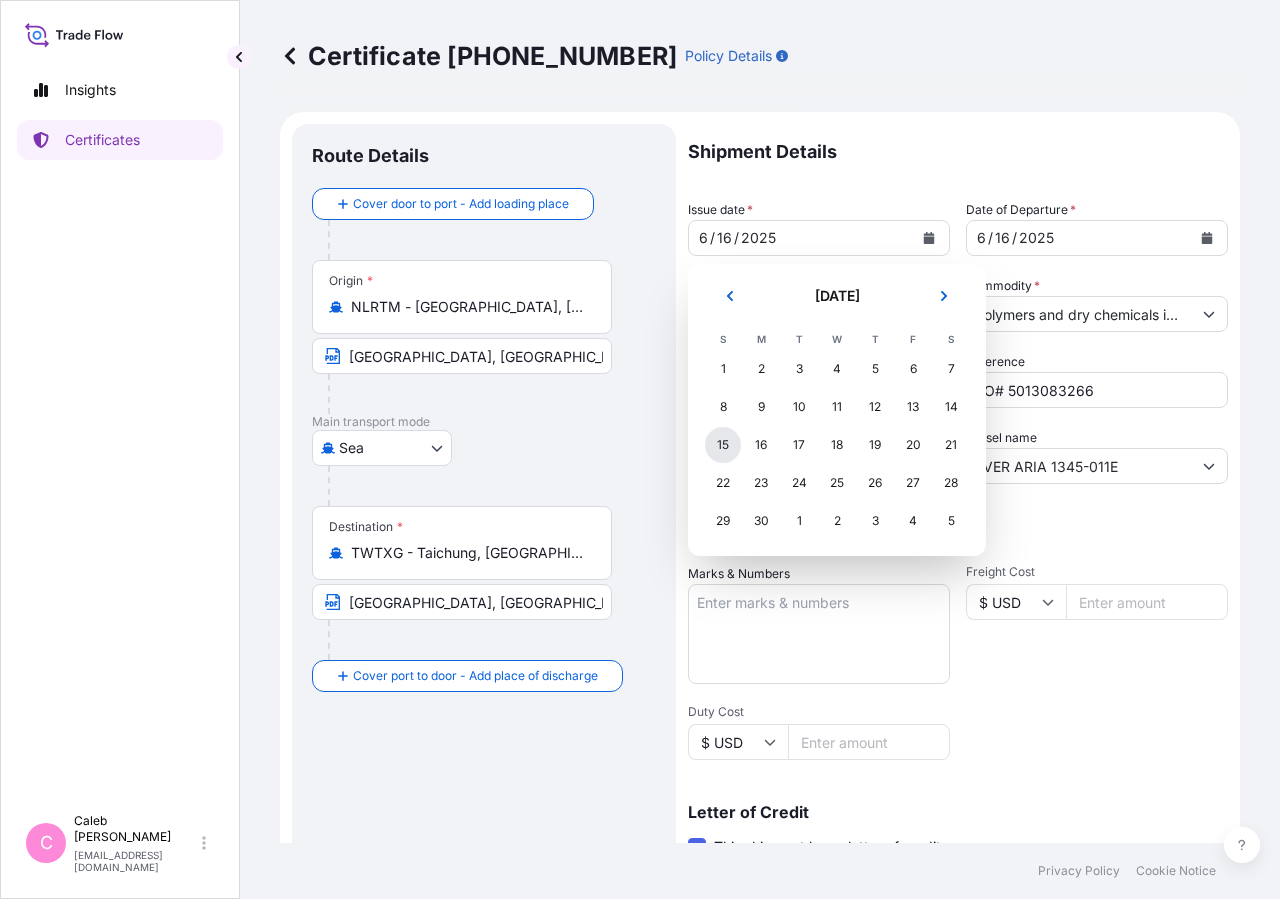 click on "15" at bounding box center (723, 445) 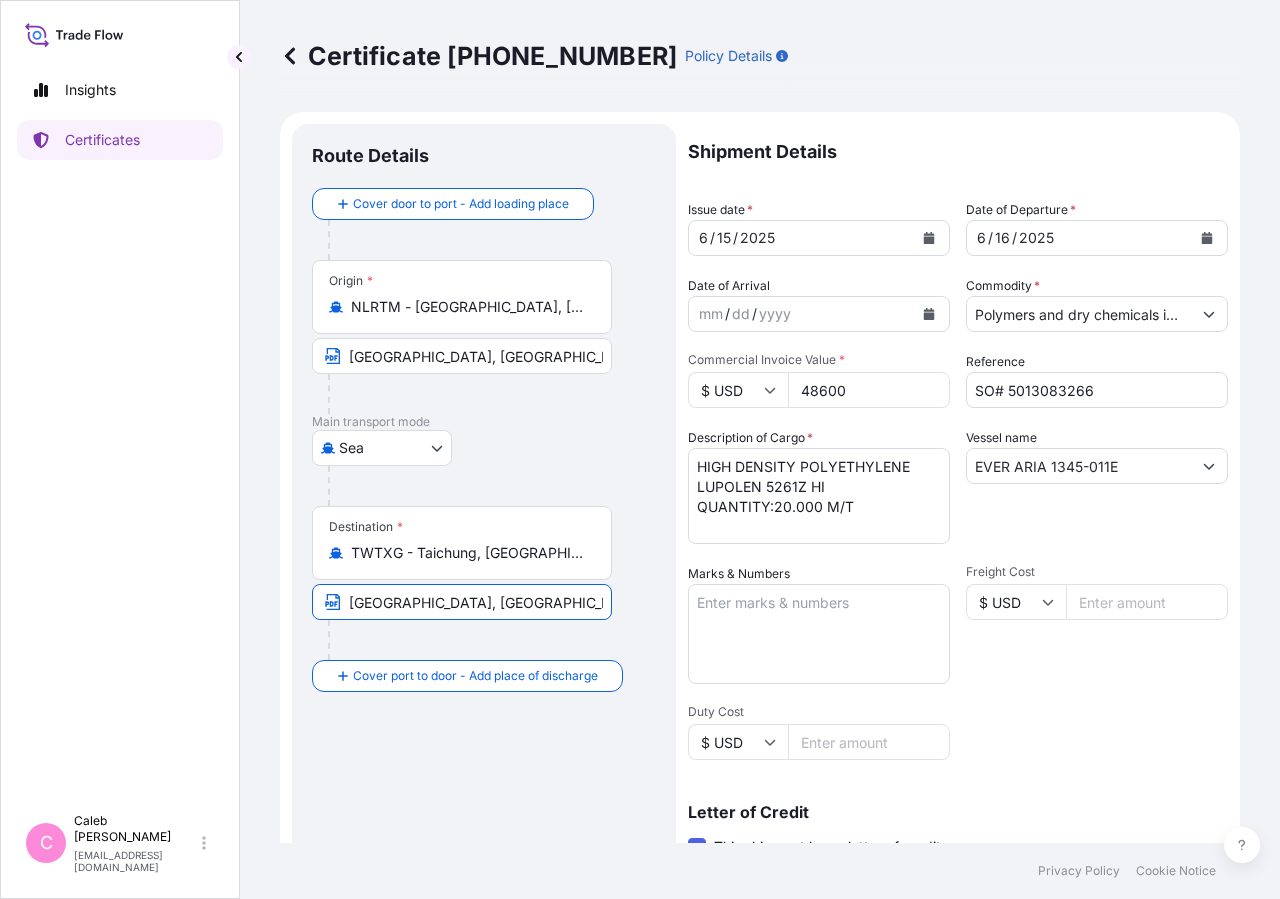 drag, startPoint x: 346, startPoint y: 603, endPoint x: 373, endPoint y: 601, distance: 27.073973 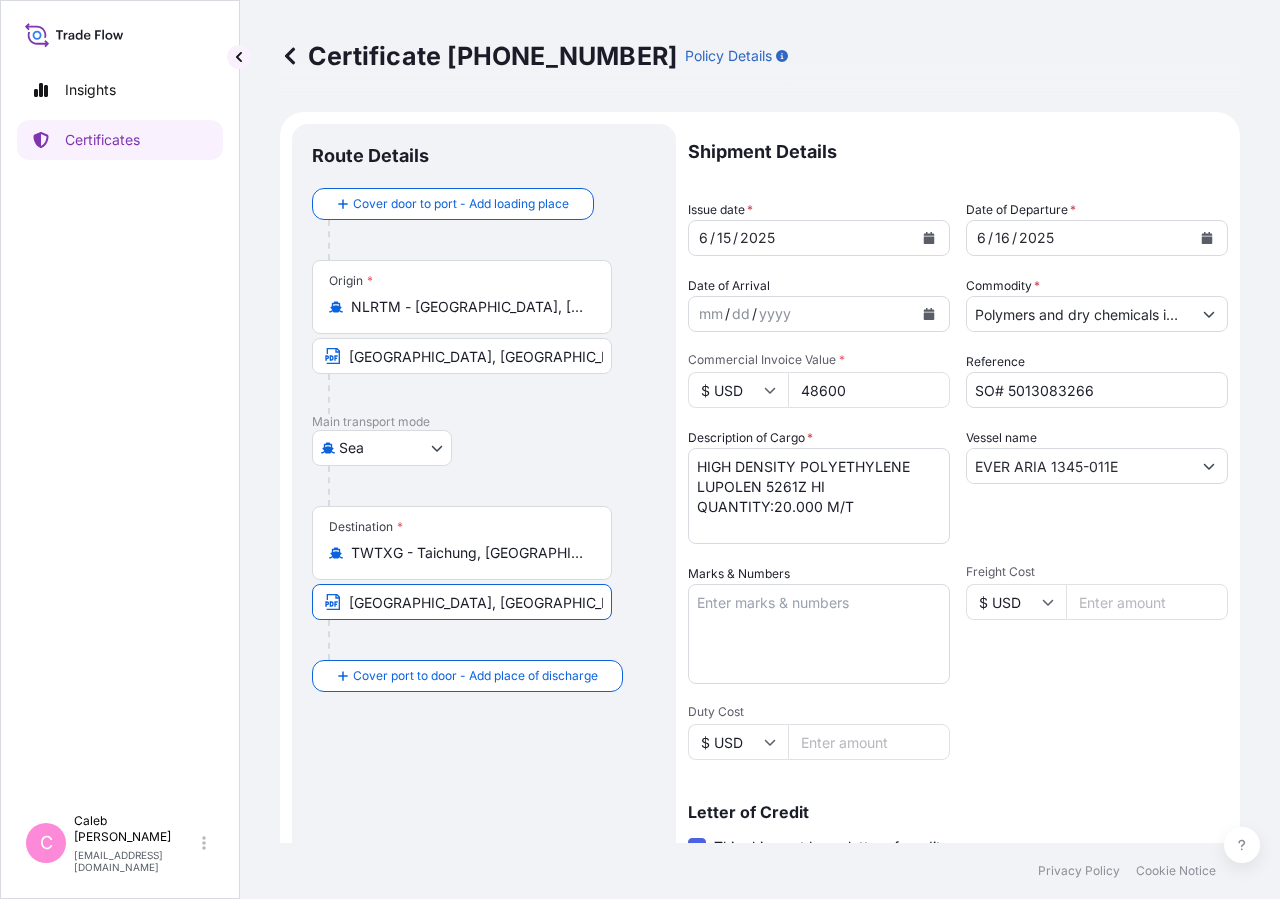 click on "[GEOGRAPHIC_DATA], [GEOGRAPHIC_DATA] via PORT OF DISCHARGE: [GEOGRAPHIC_DATA] [GEOGRAPHIC_DATA]" at bounding box center (462, 602) 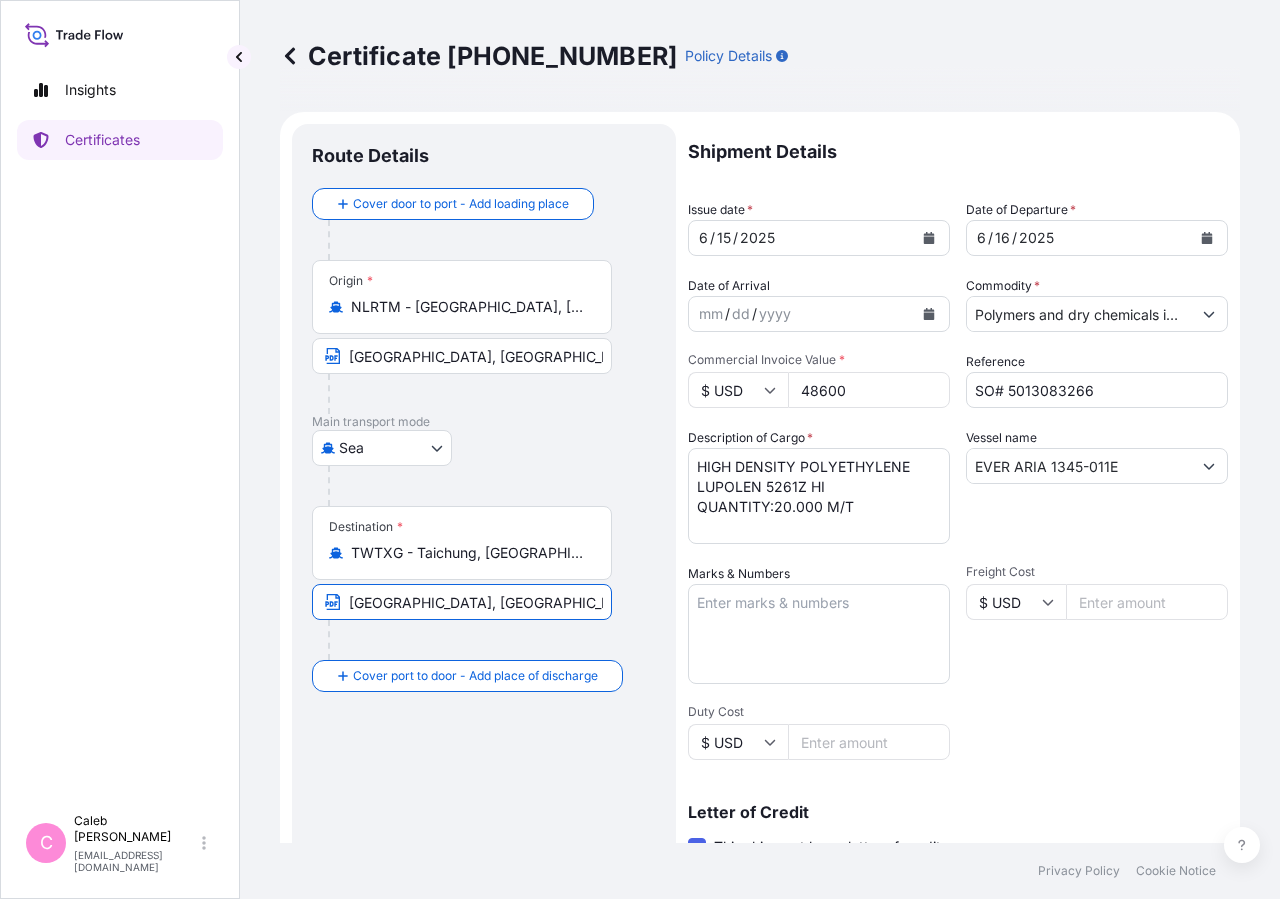 click on "[GEOGRAPHIC_DATA], [GEOGRAPHIC_DATA] via PORT OF DISCHARGE: [GEOGRAPHIC_DATA] [GEOGRAPHIC_DATA]" at bounding box center [462, 602] 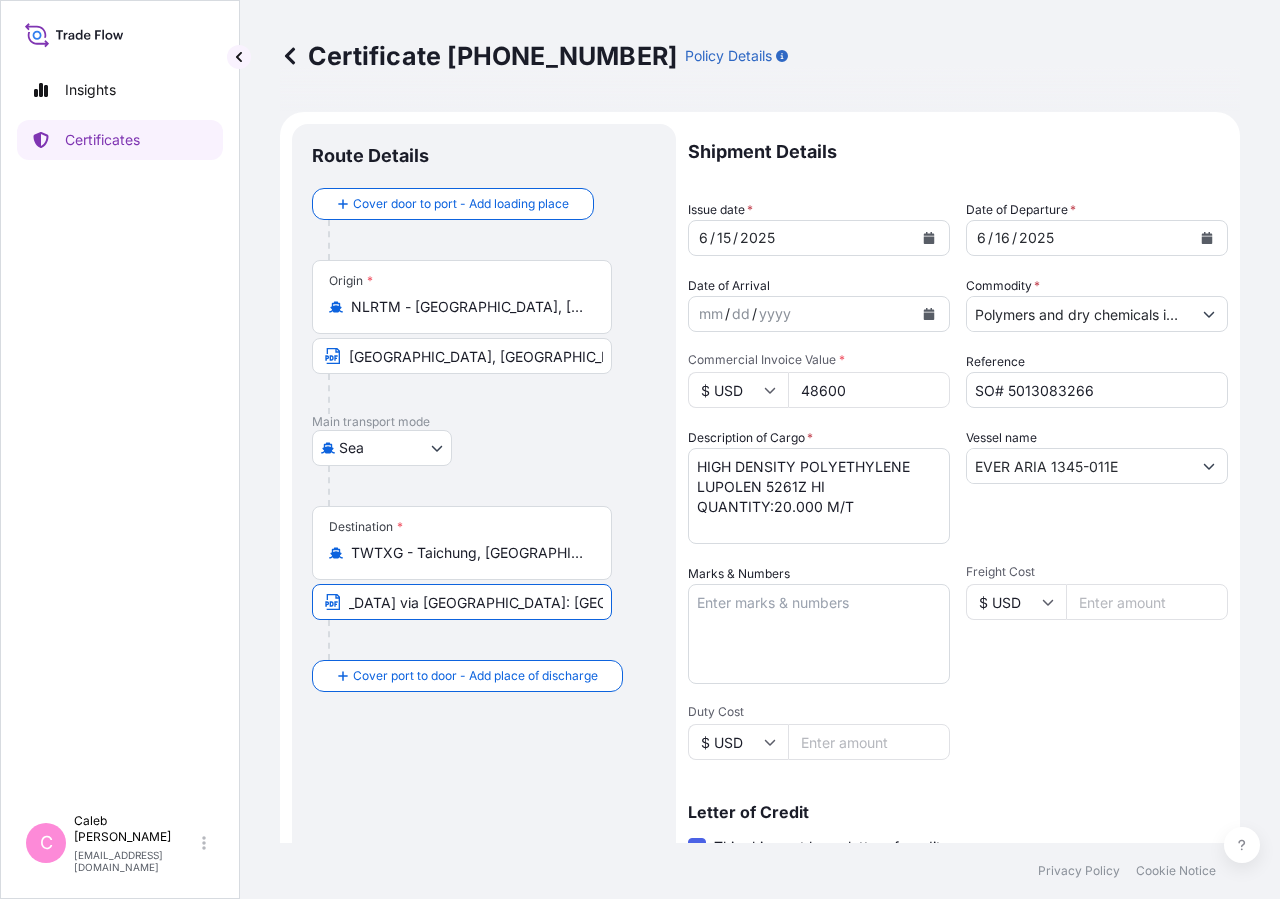 scroll, scrollTop: 0, scrollLeft: 257, axis: horizontal 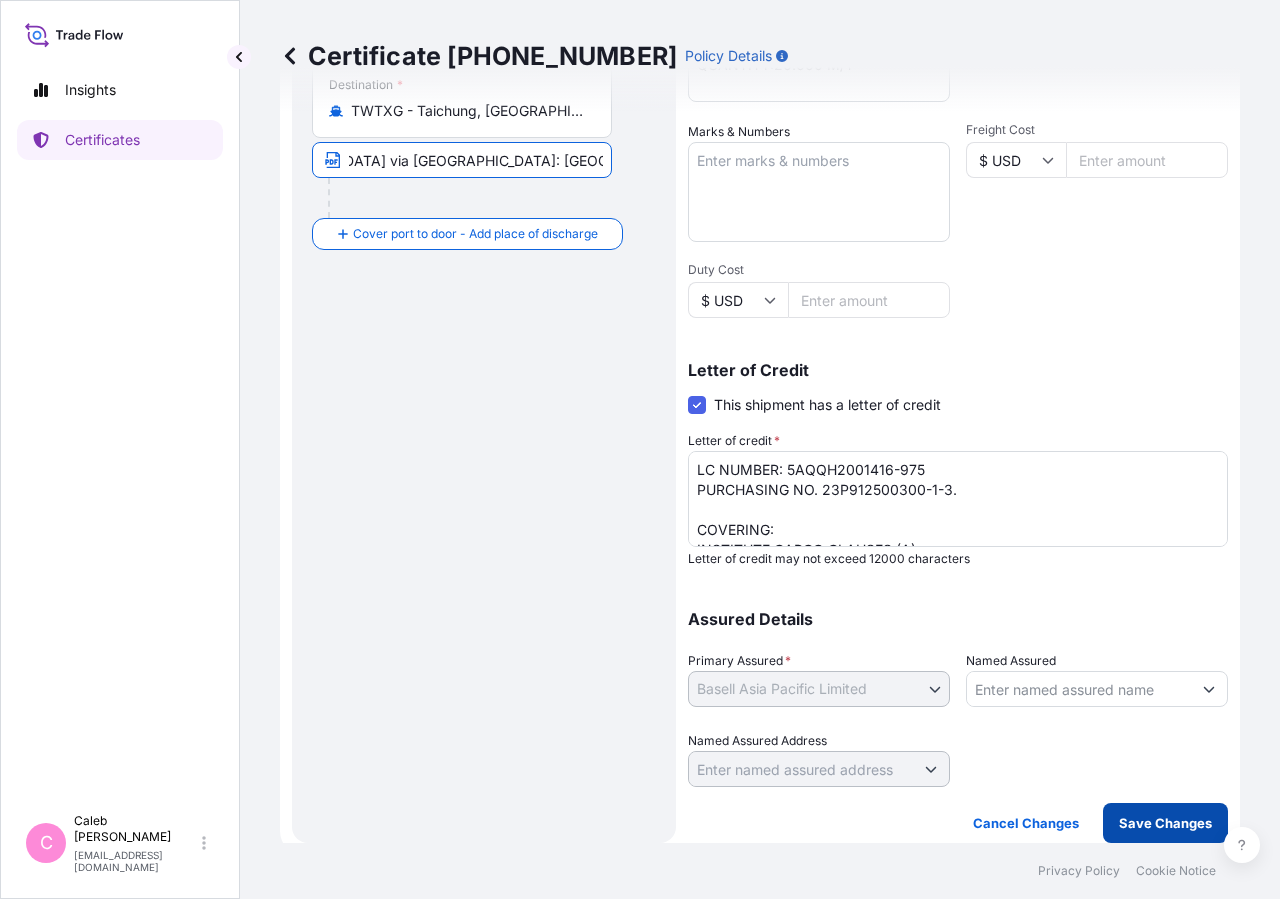 type on "[GEOGRAPHIC_DATA], [GEOGRAPHIC_DATA] via [GEOGRAPHIC_DATA]: [GEOGRAPHIC_DATA] [GEOGRAPHIC_DATA]" 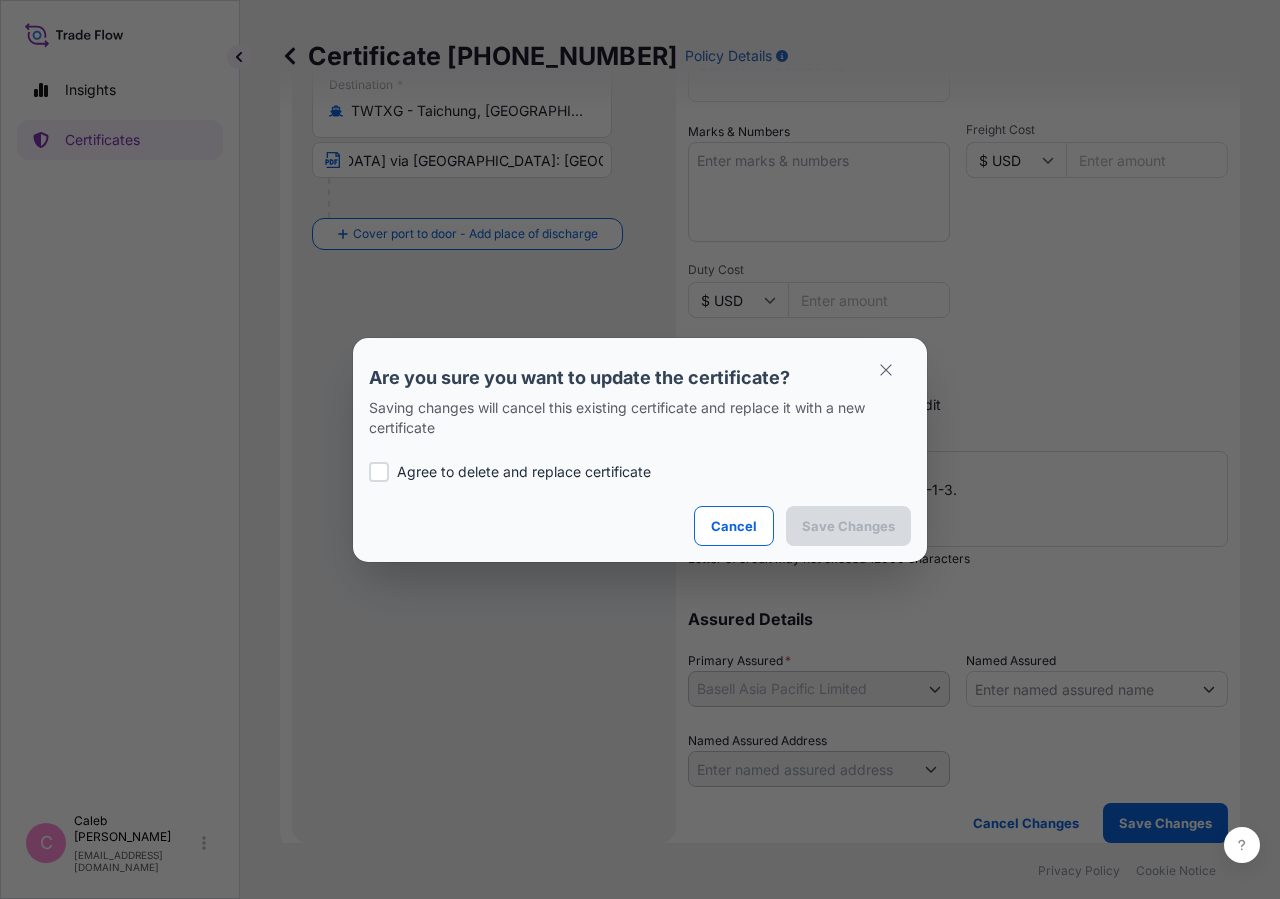 click on "Agree to delete and replace certificate" at bounding box center (524, 472) 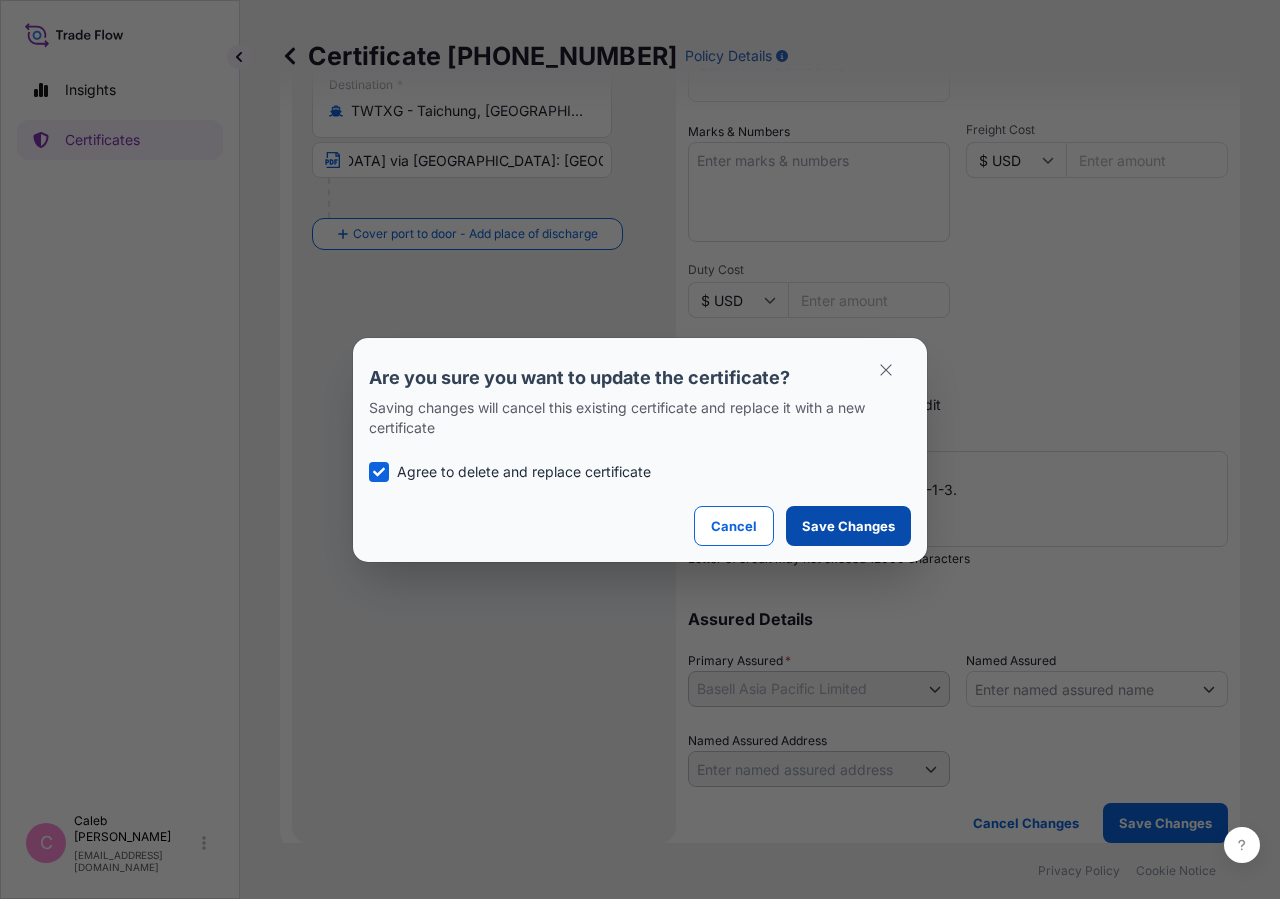 click on "Save Changes" at bounding box center (848, 526) 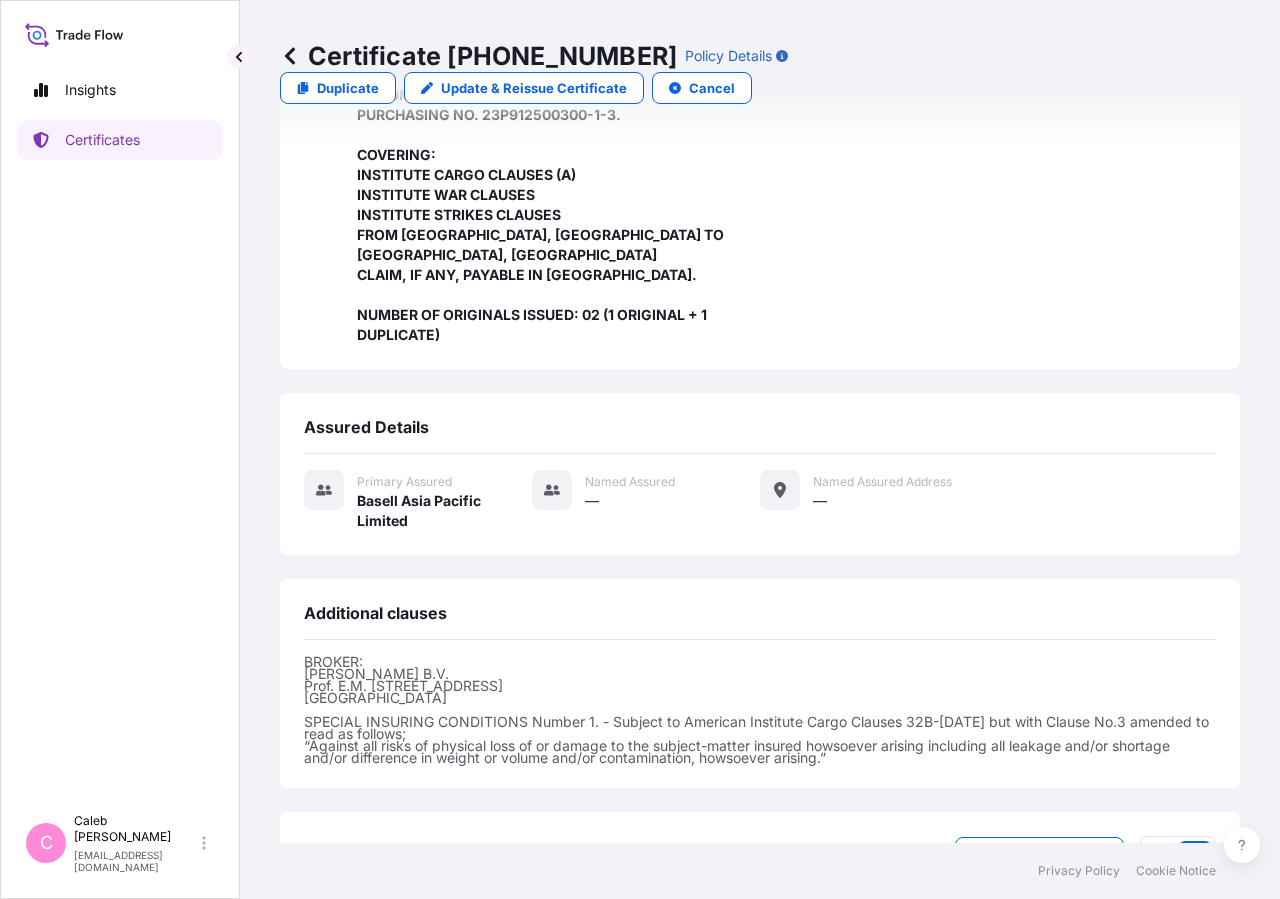 scroll, scrollTop: 678, scrollLeft: 0, axis: vertical 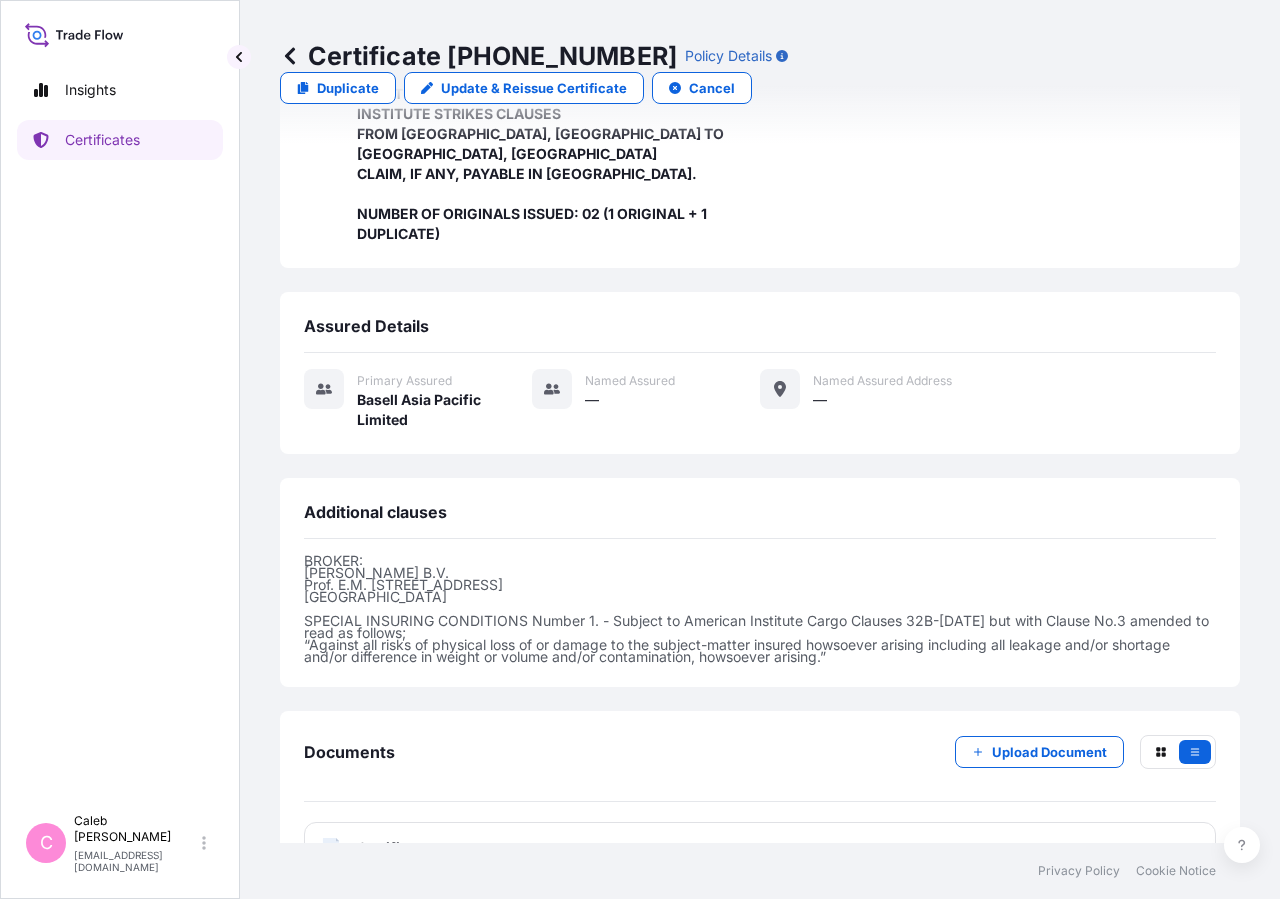 click on "Certificate" at bounding box center [393, 848] 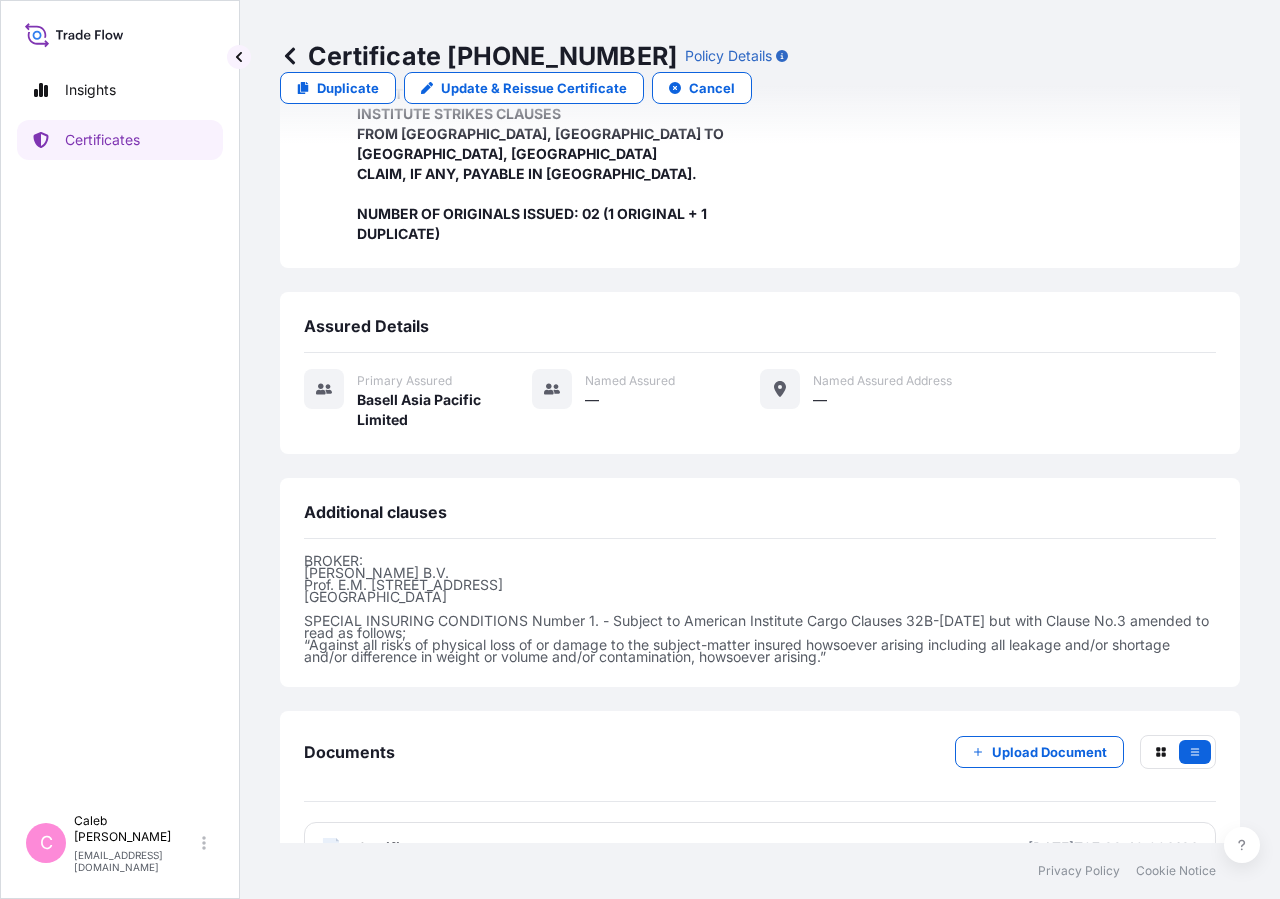 click on "Certificate" at bounding box center [393, 848] 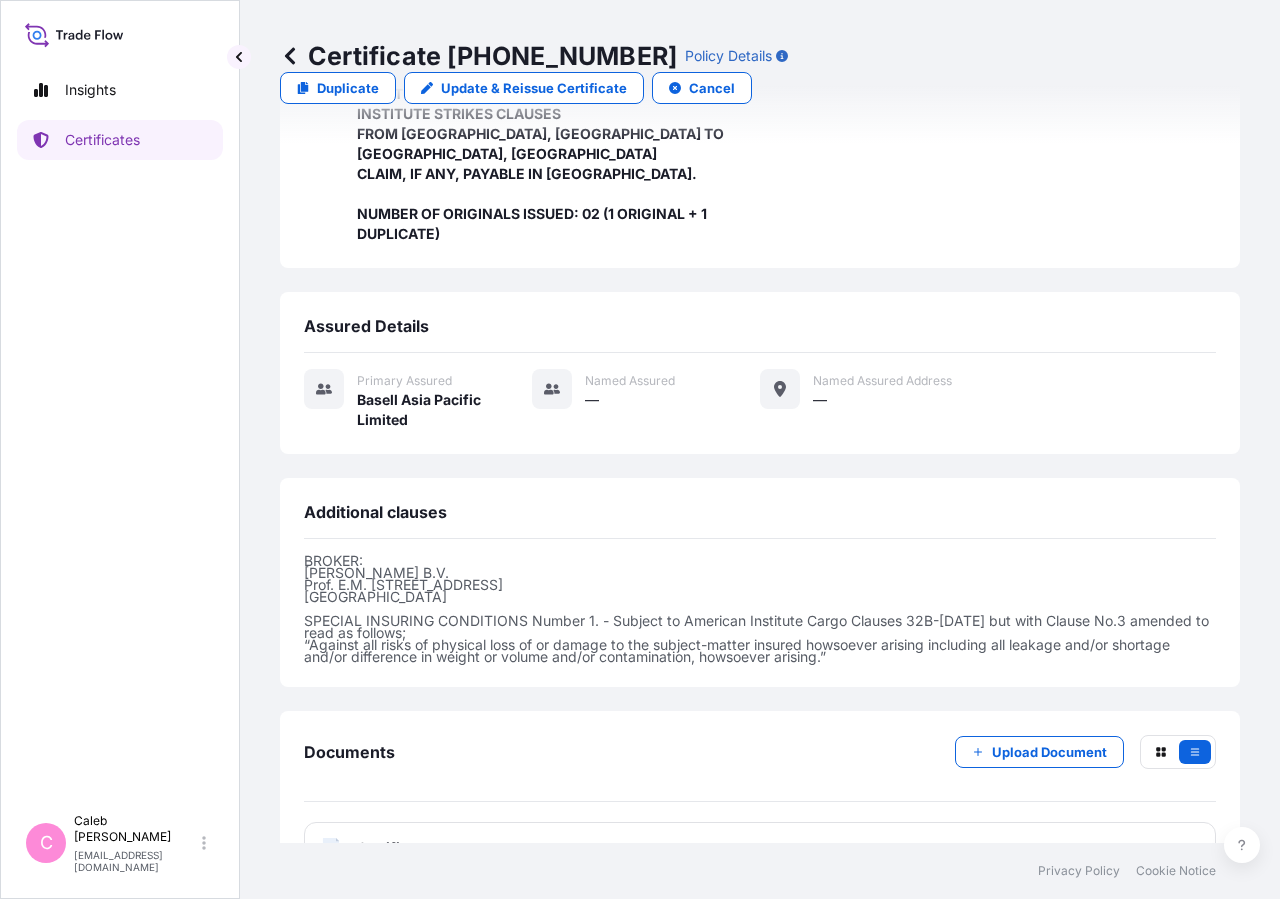 scroll, scrollTop: 0, scrollLeft: 0, axis: both 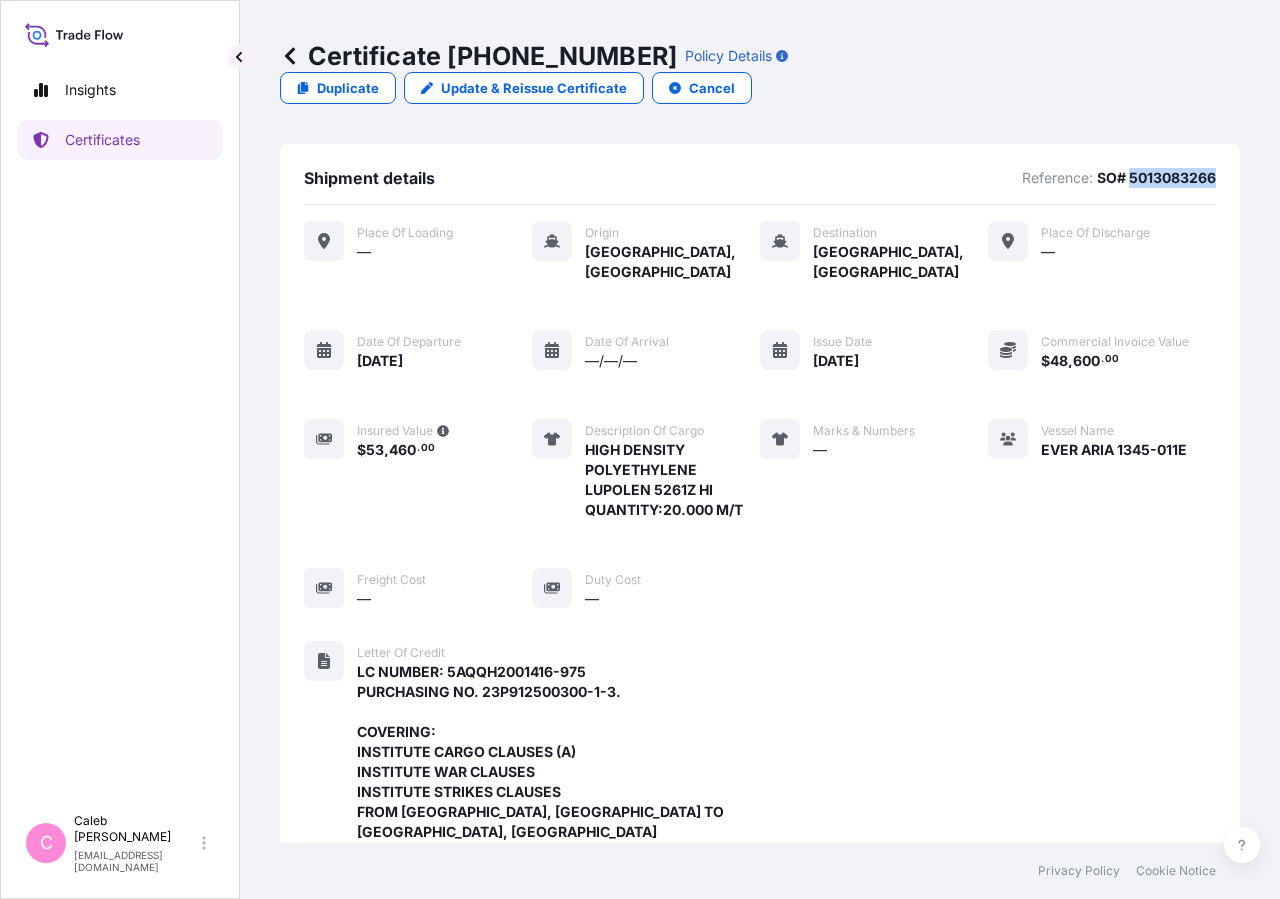 drag, startPoint x: 1204, startPoint y: 148, endPoint x: 1111, endPoint y: 154, distance: 93.193344 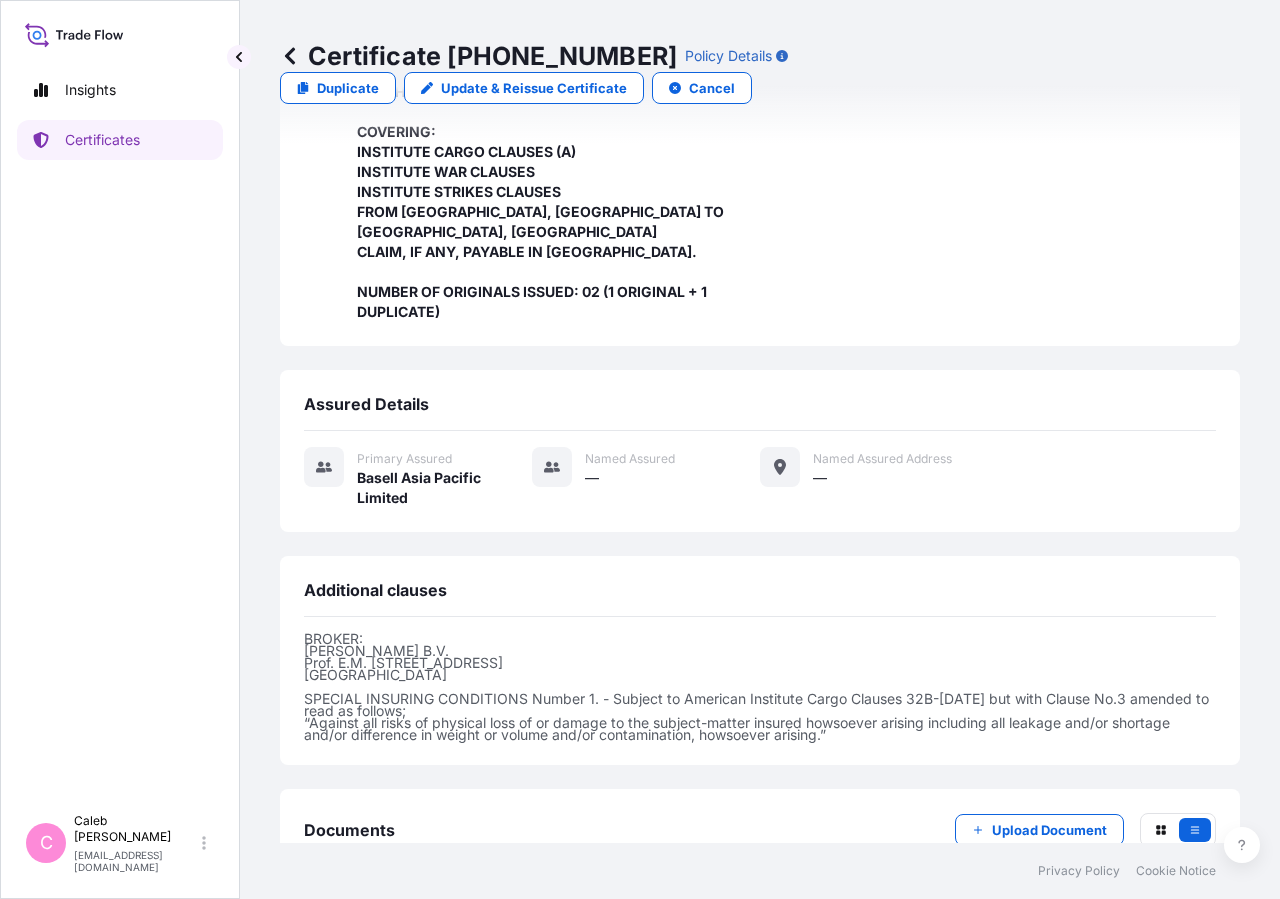 scroll, scrollTop: 0, scrollLeft: 0, axis: both 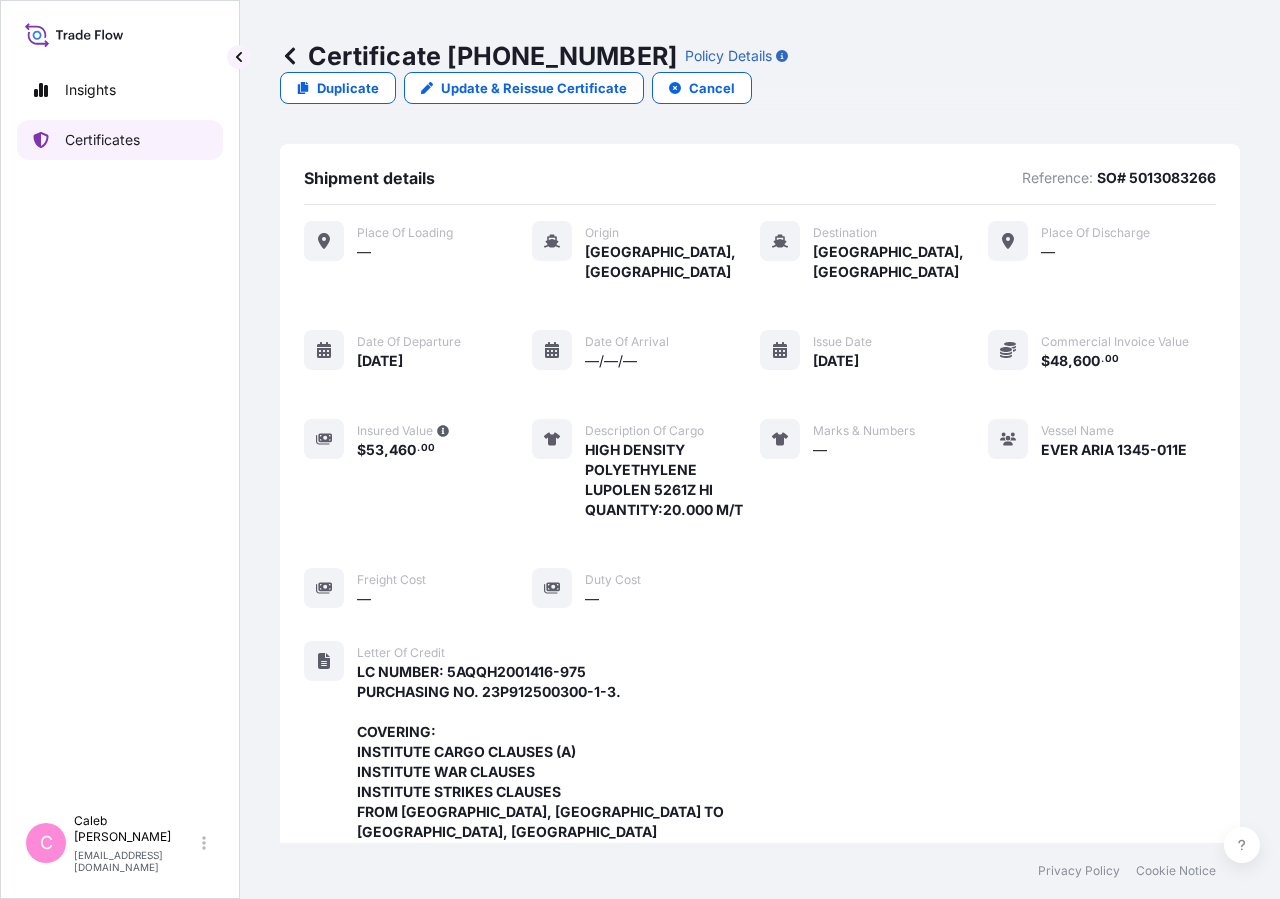 click on "Certificates" at bounding box center (120, 140) 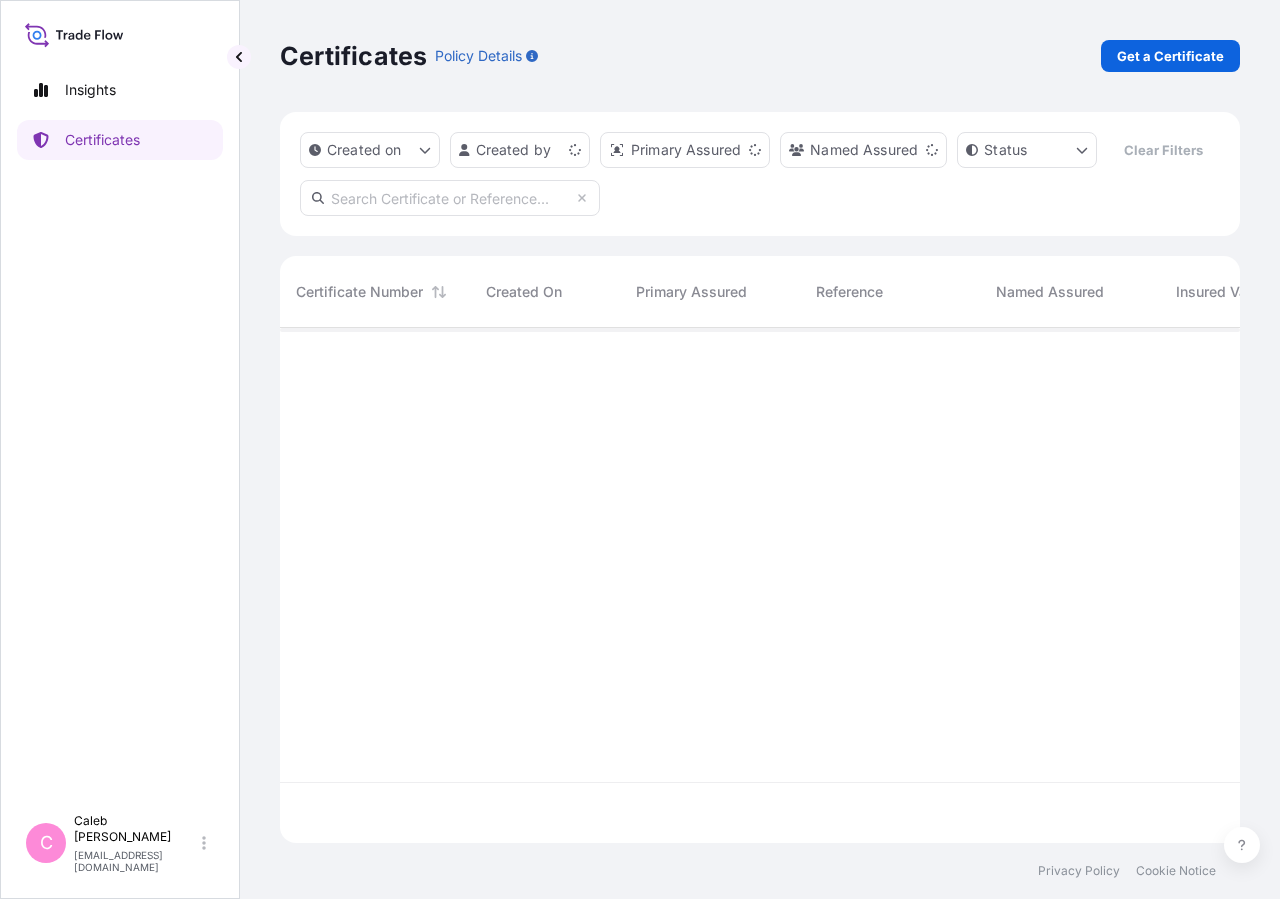 scroll, scrollTop: 18, scrollLeft: 18, axis: both 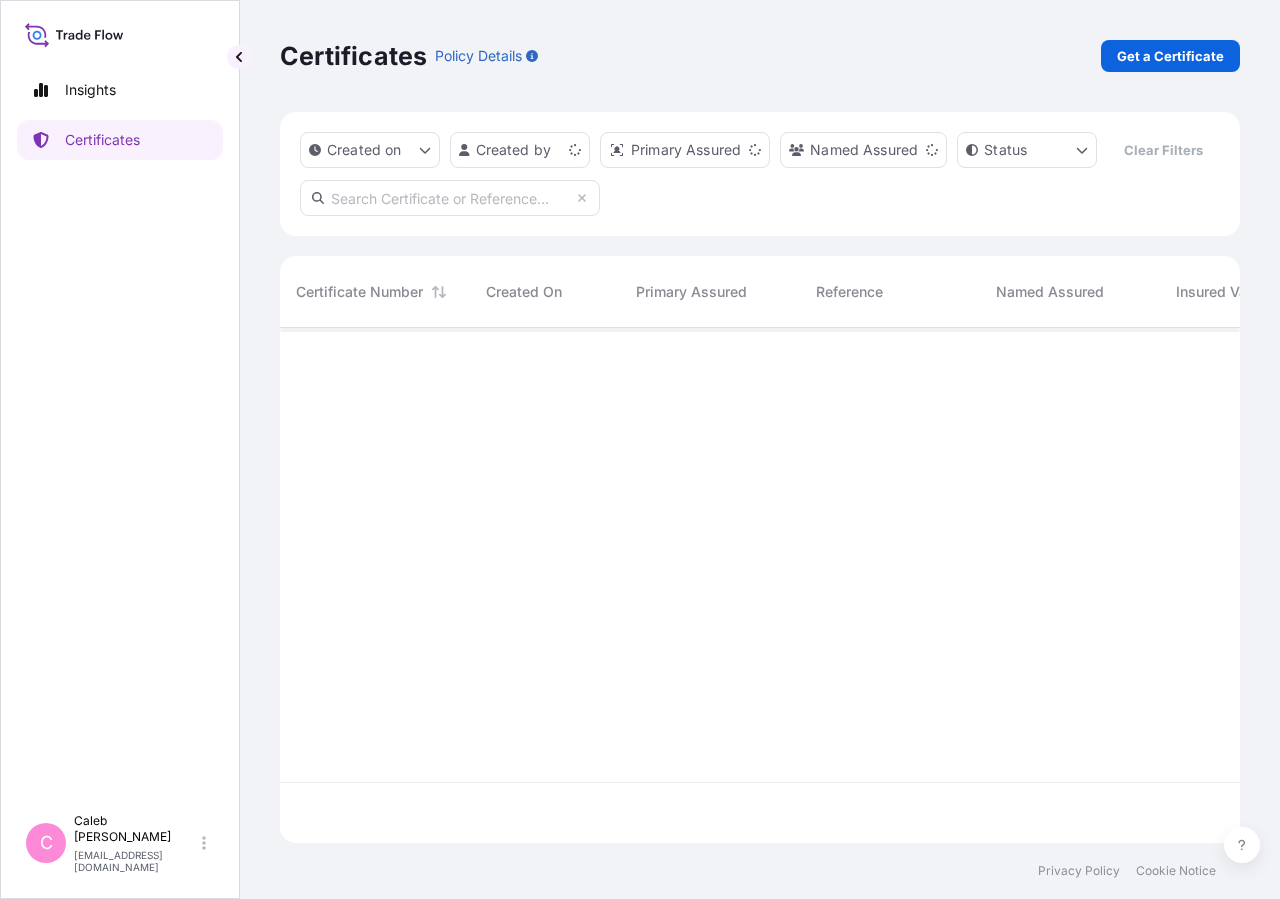 click at bounding box center (450, 198) 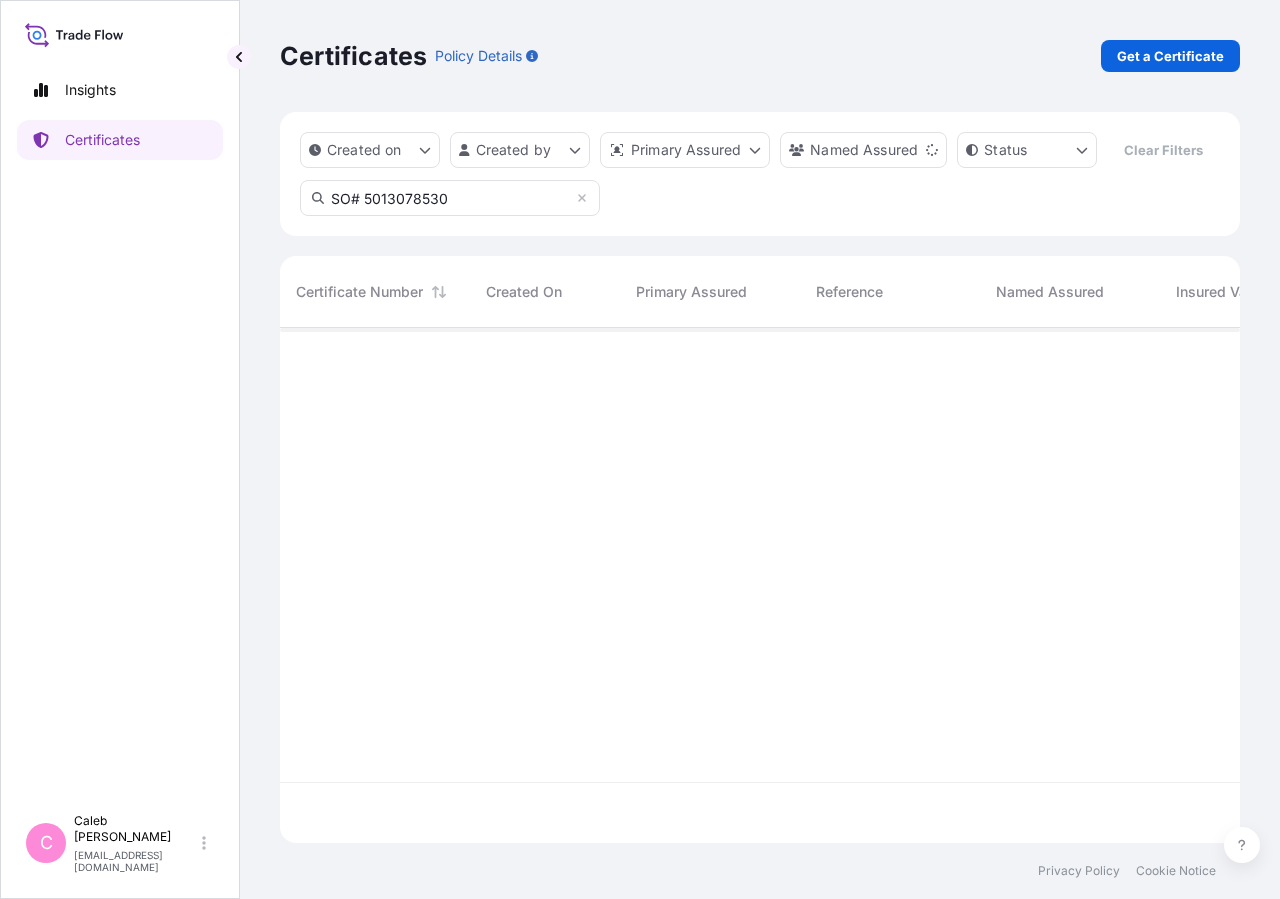 type on "SO# 501307853" 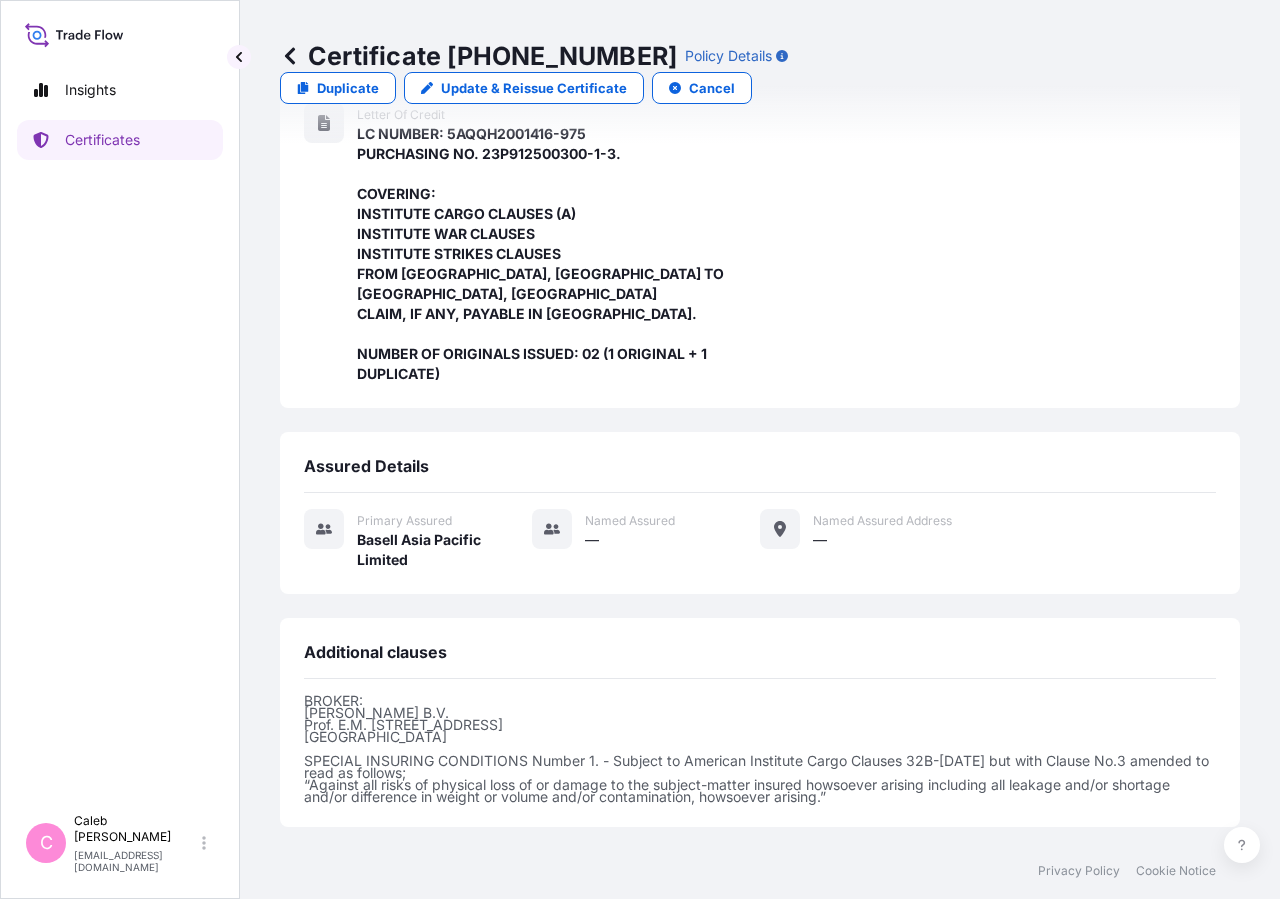 scroll, scrollTop: 318, scrollLeft: 0, axis: vertical 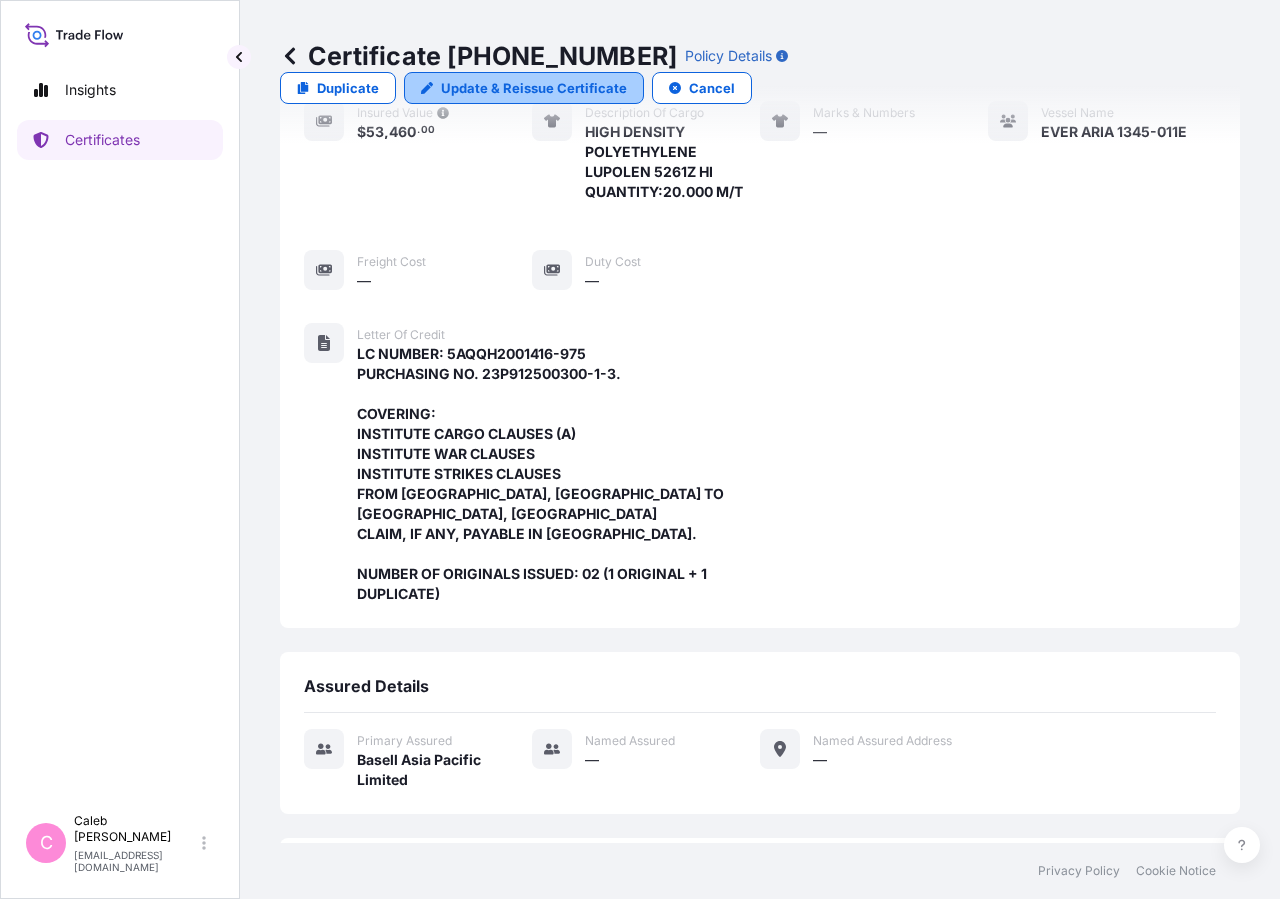 click on "Update & Reissue Certificate" at bounding box center [534, 88] 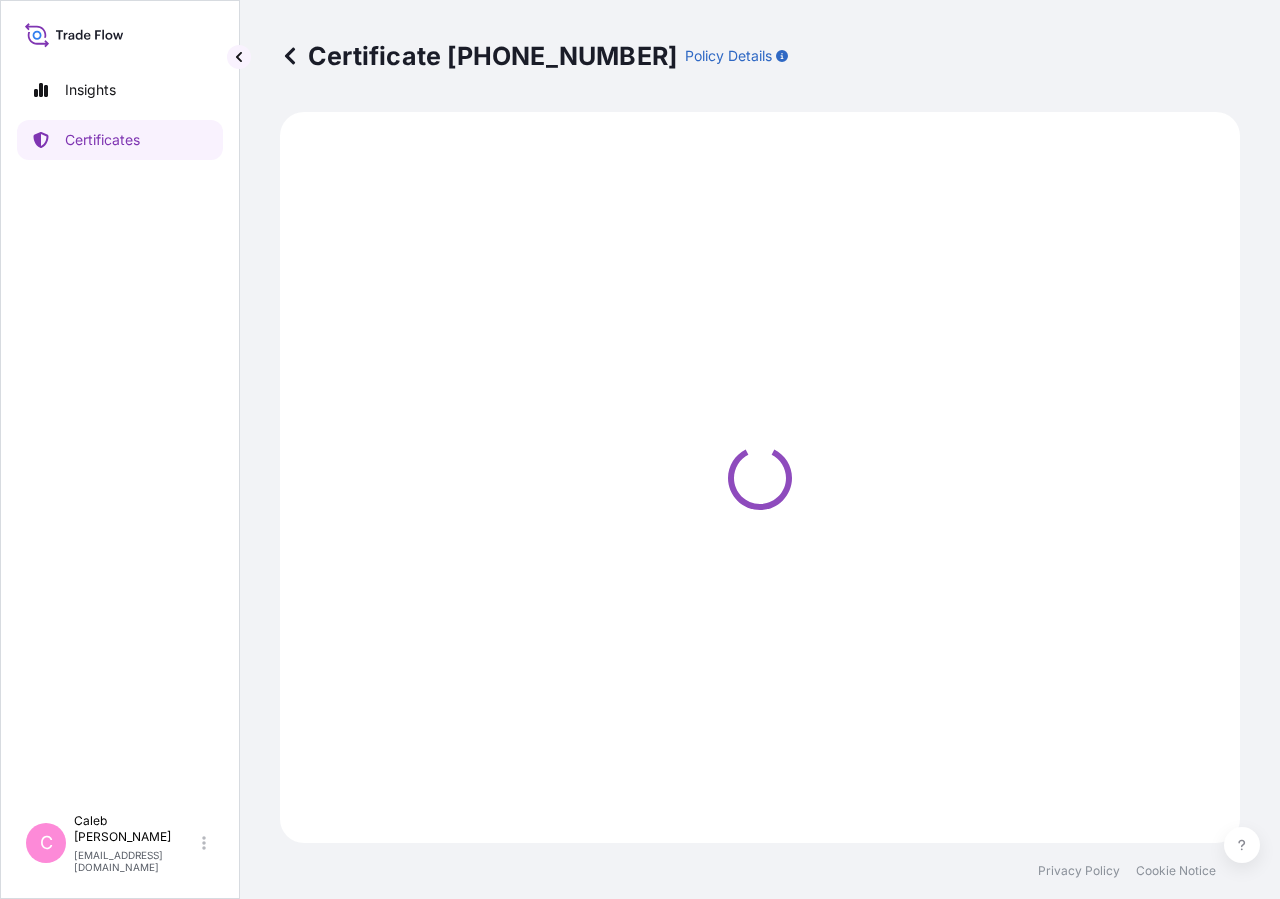 select on "Sea" 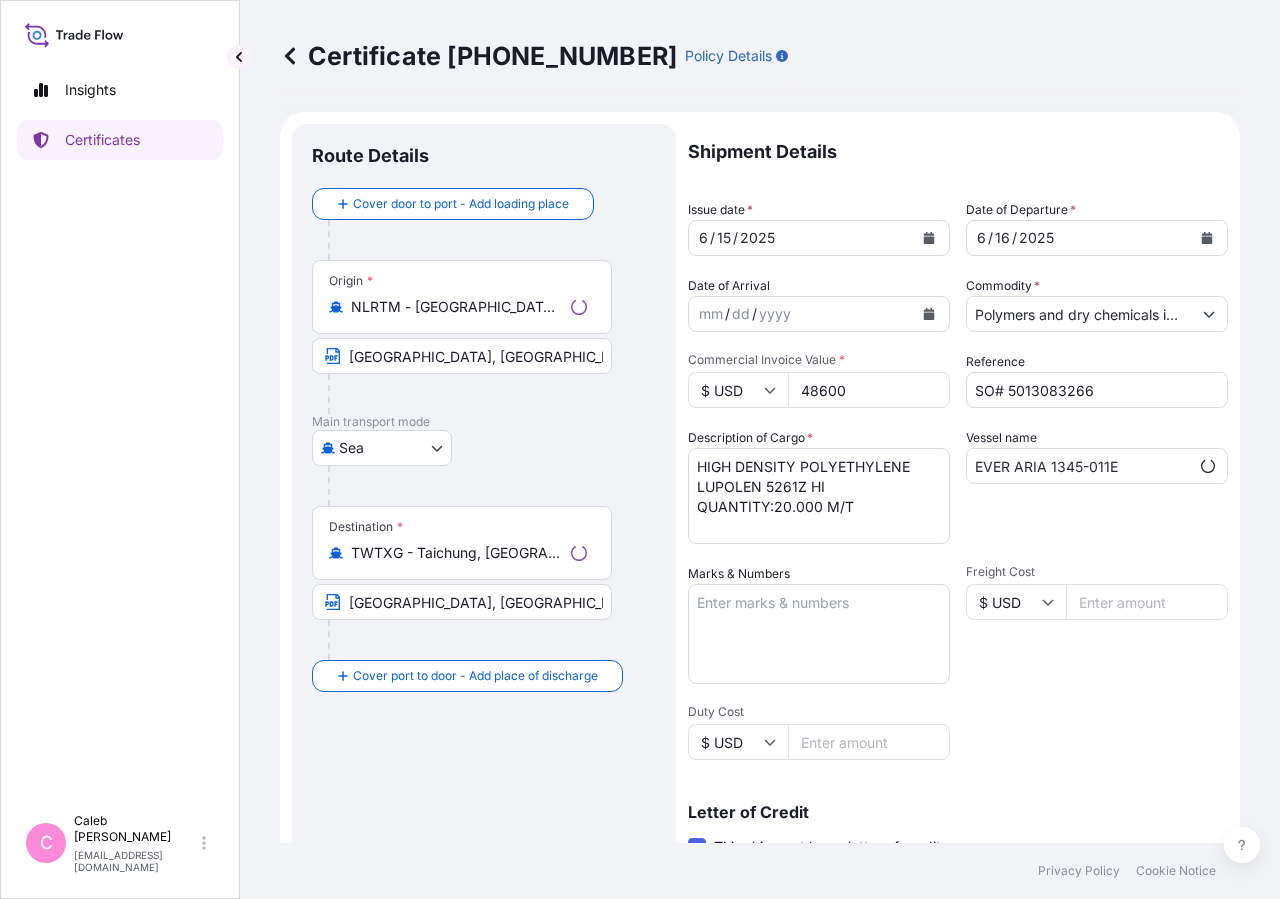 scroll, scrollTop: 0, scrollLeft: 257, axis: horizontal 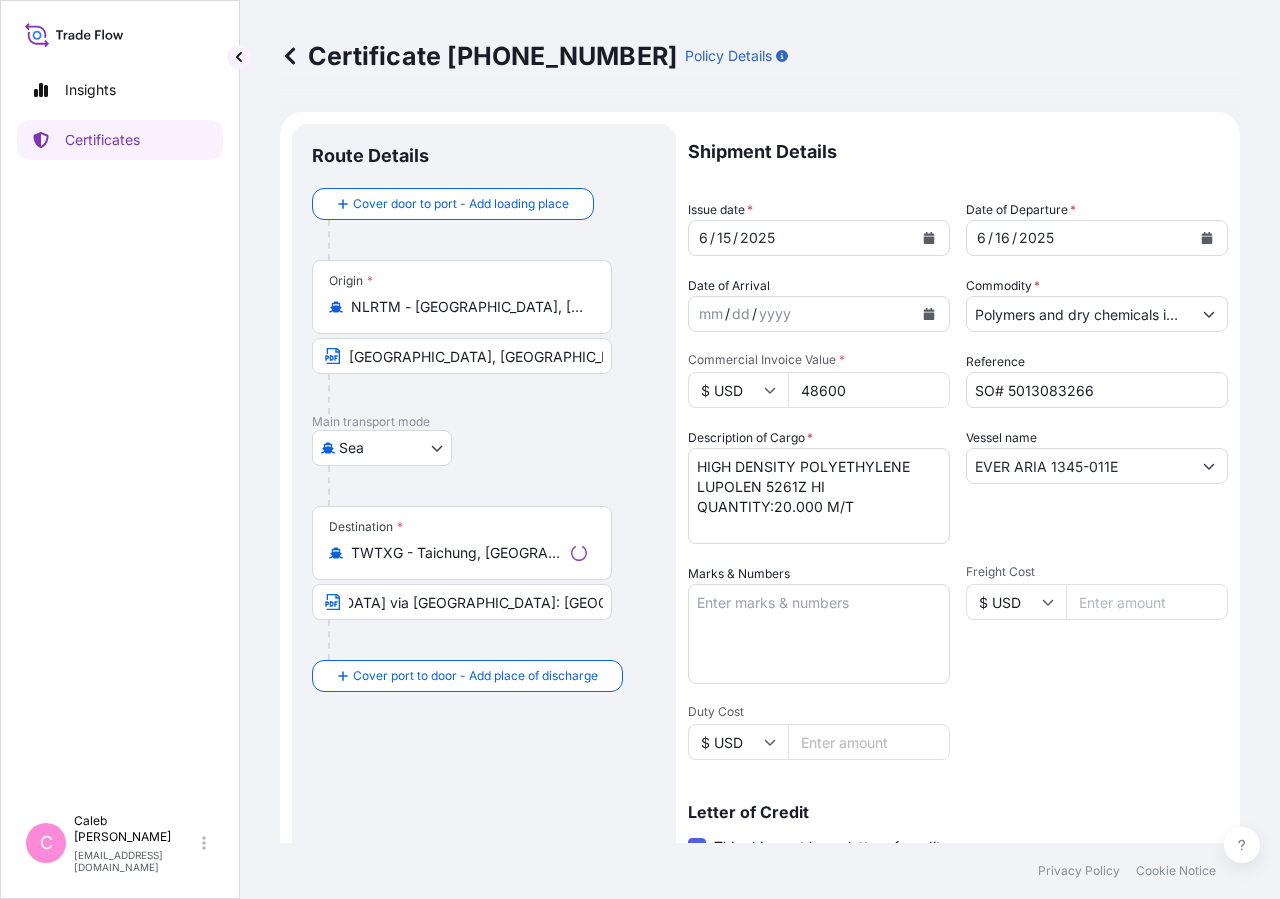 select on "32034" 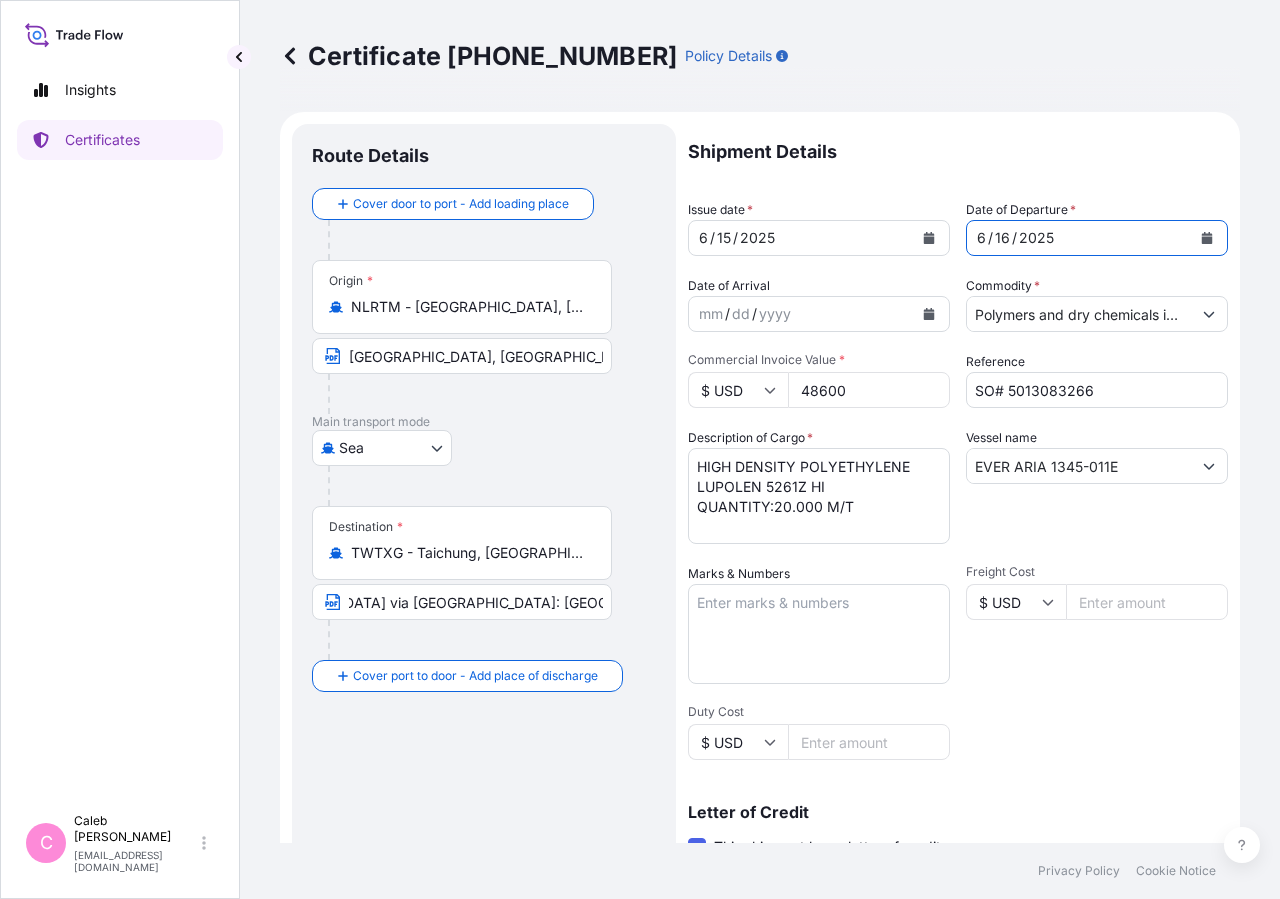 click 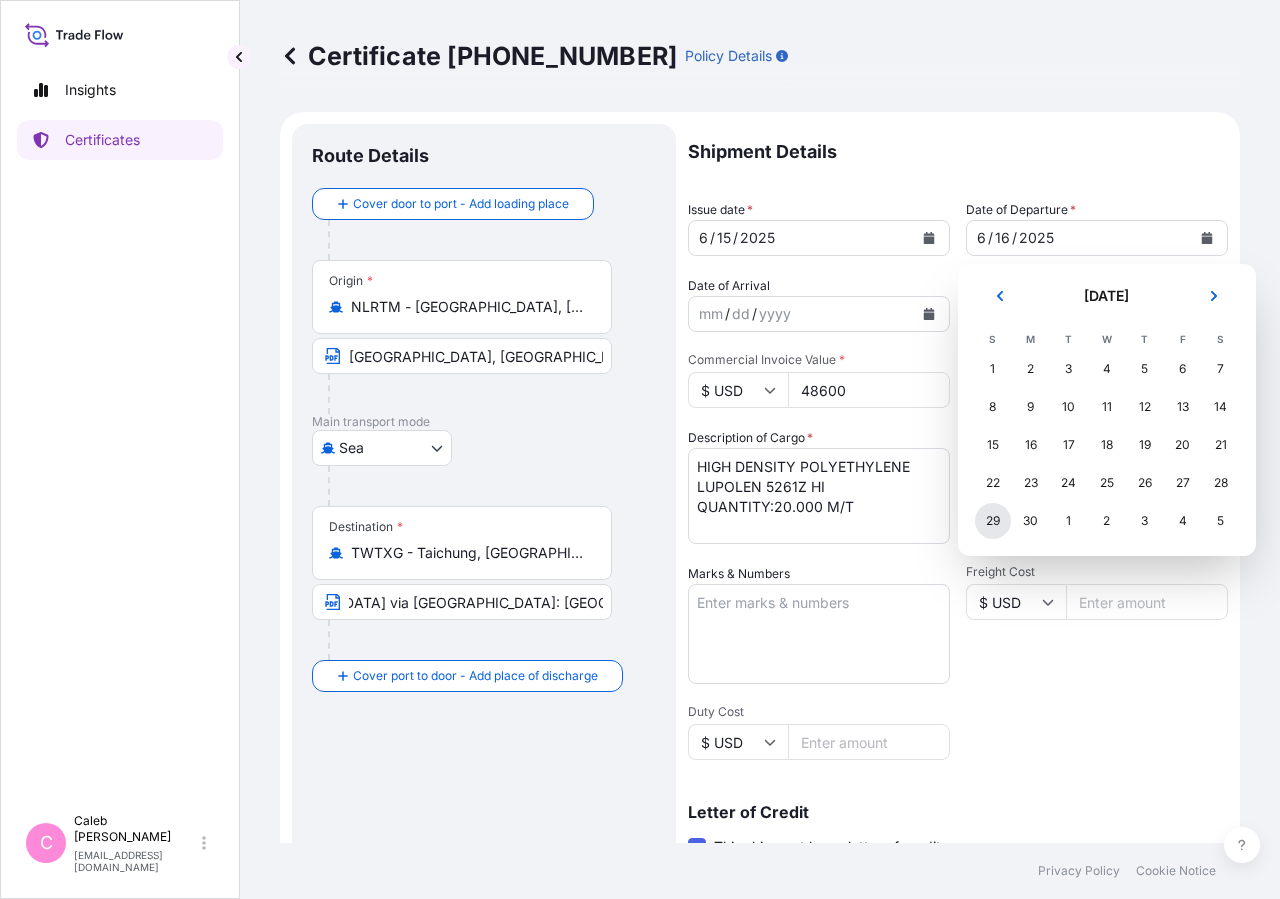 click on "29" at bounding box center [993, 521] 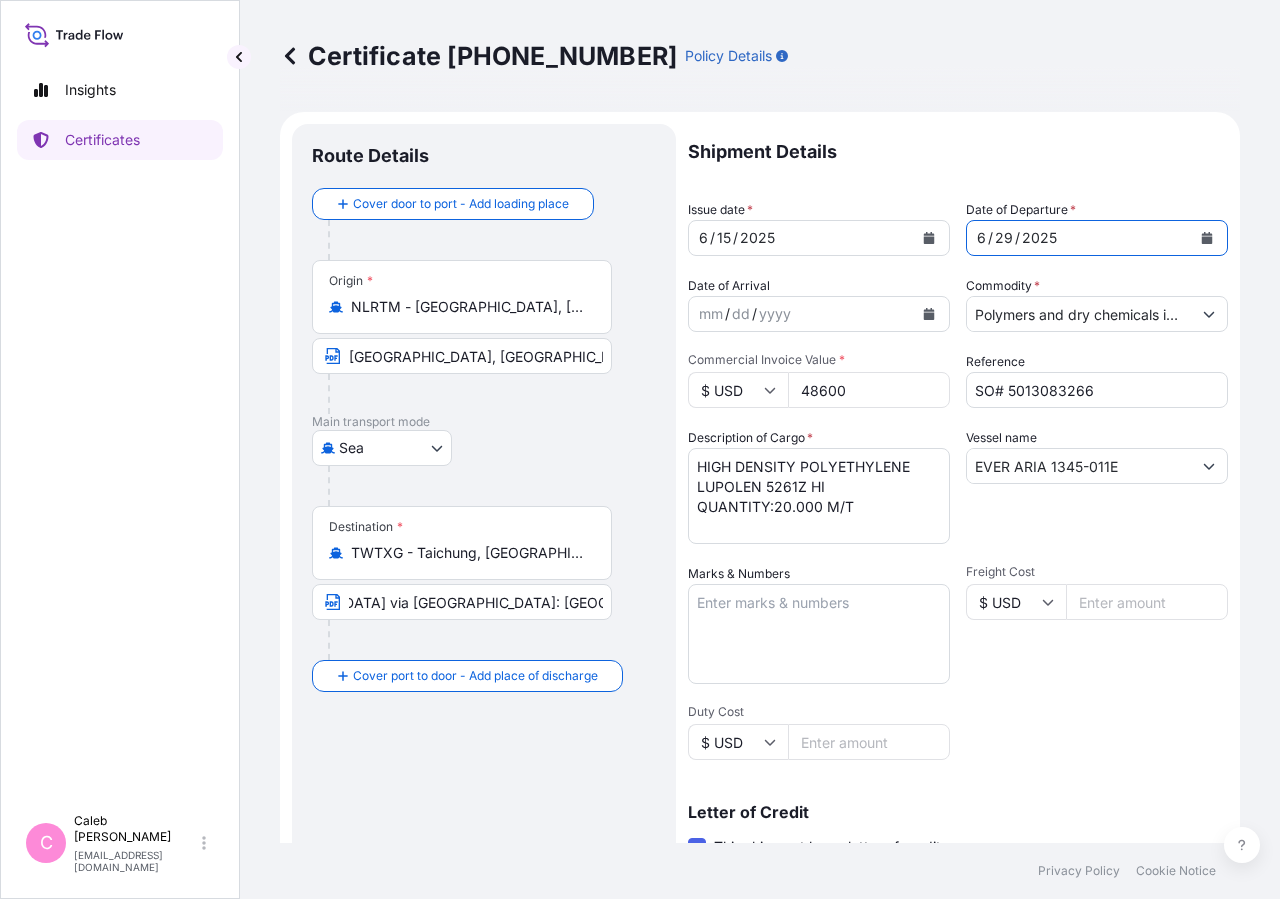 click at bounding box center (929, 238) 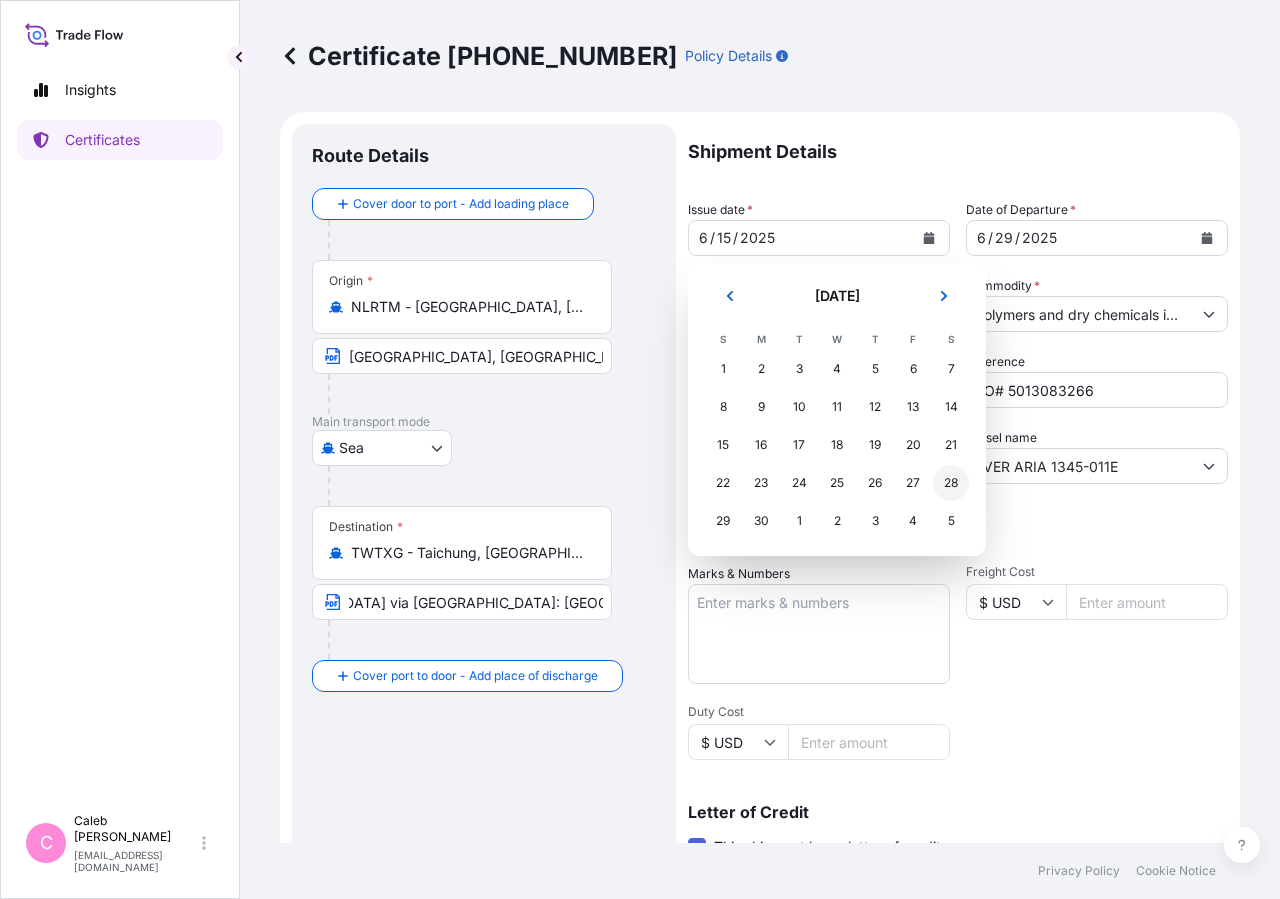 click on "28" at bounding box center (951, 483) 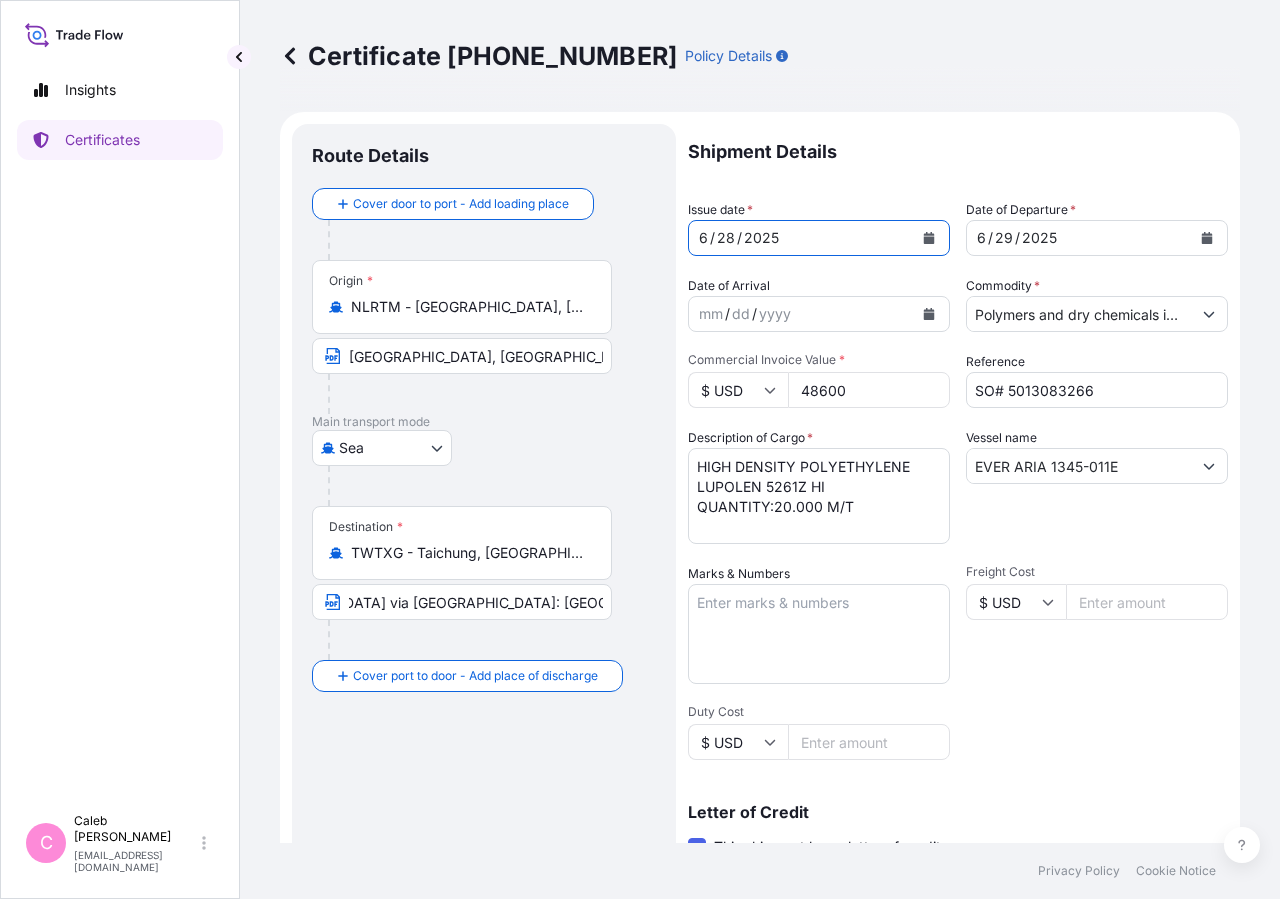 scroll, scrollTop: 442, scrollLeft: 0, axis: vertical 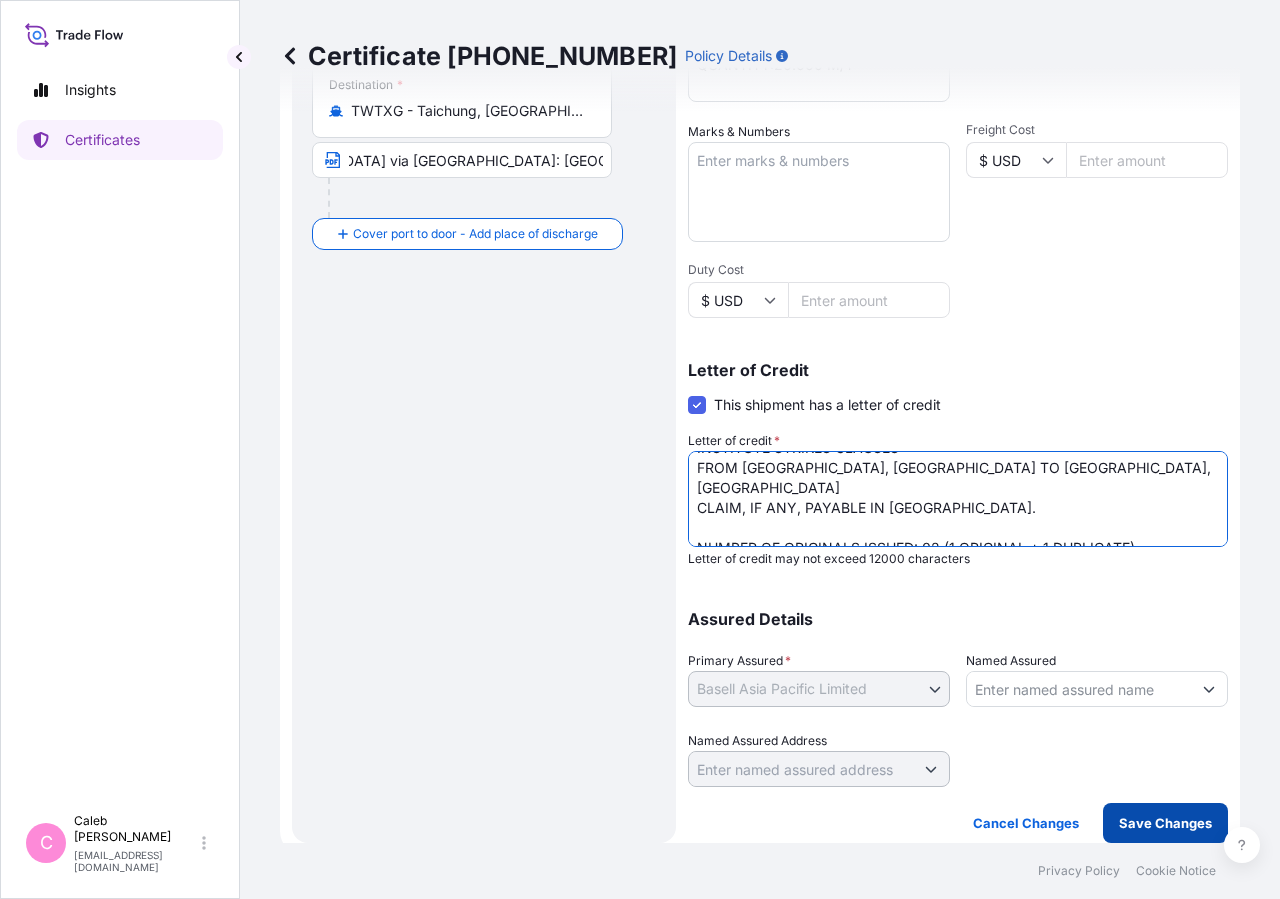 click on "Save Changes" at bounding box center (1165, 823) 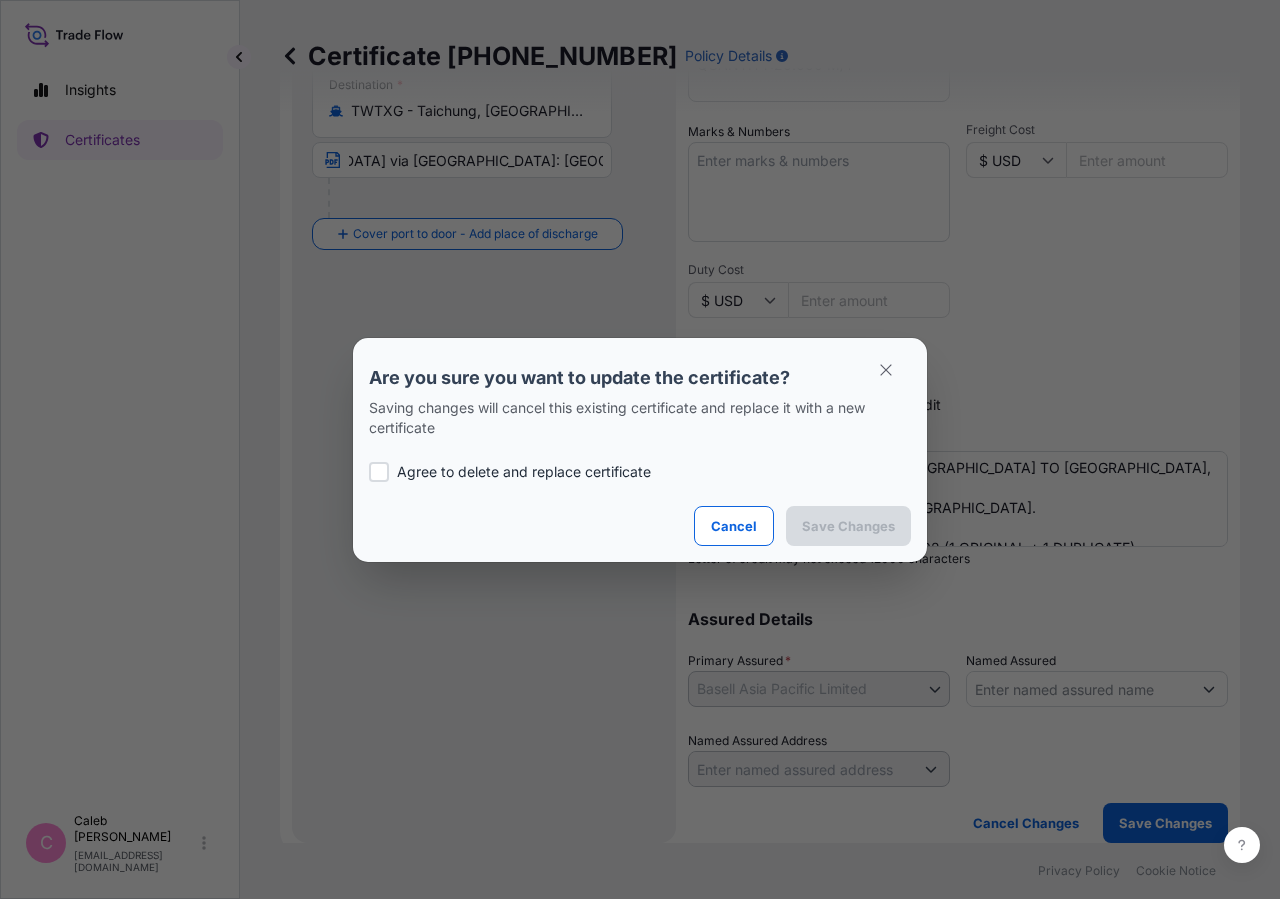 click at bounding box center [379, 472] 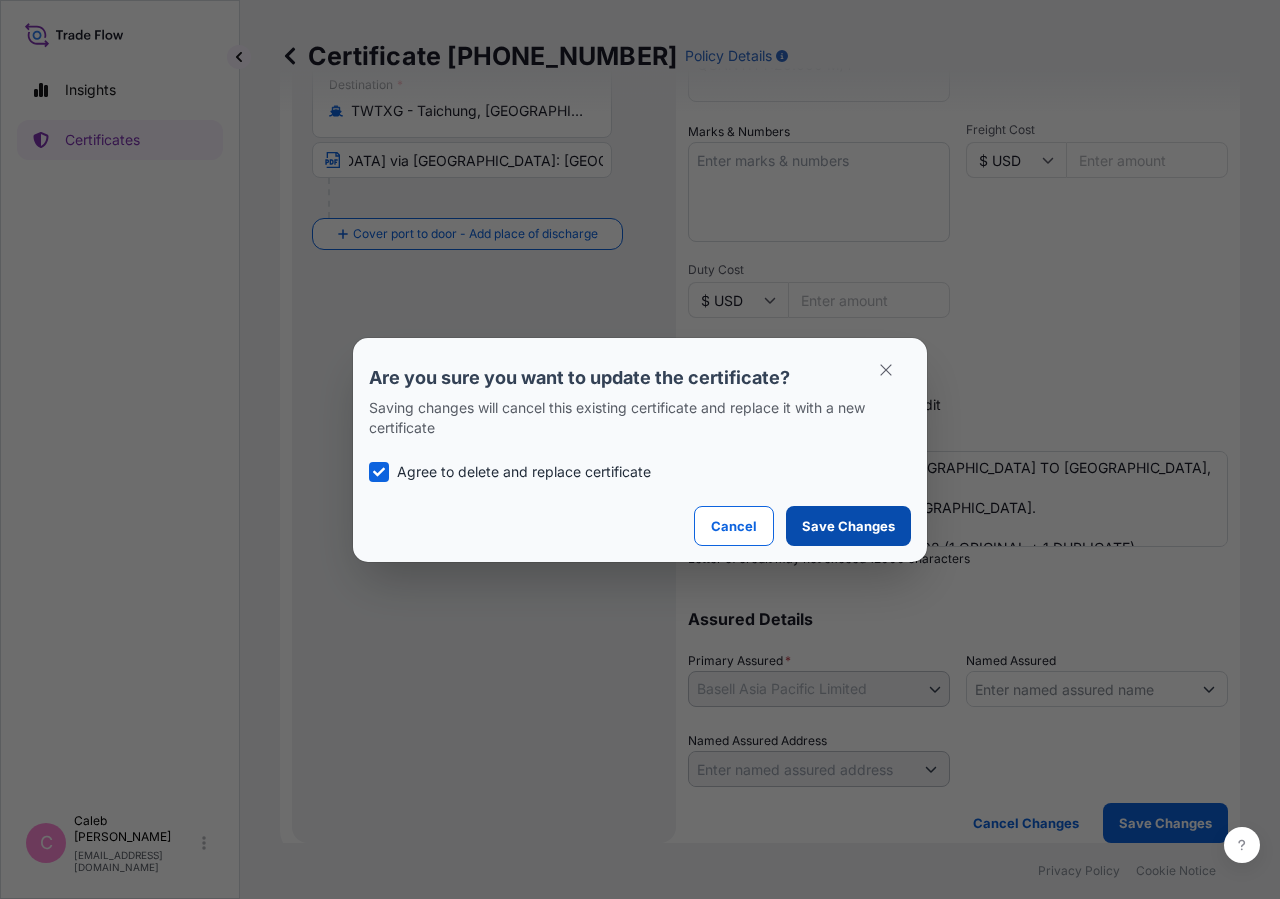 click on "Save Changes" at bounding box center (848, 526) 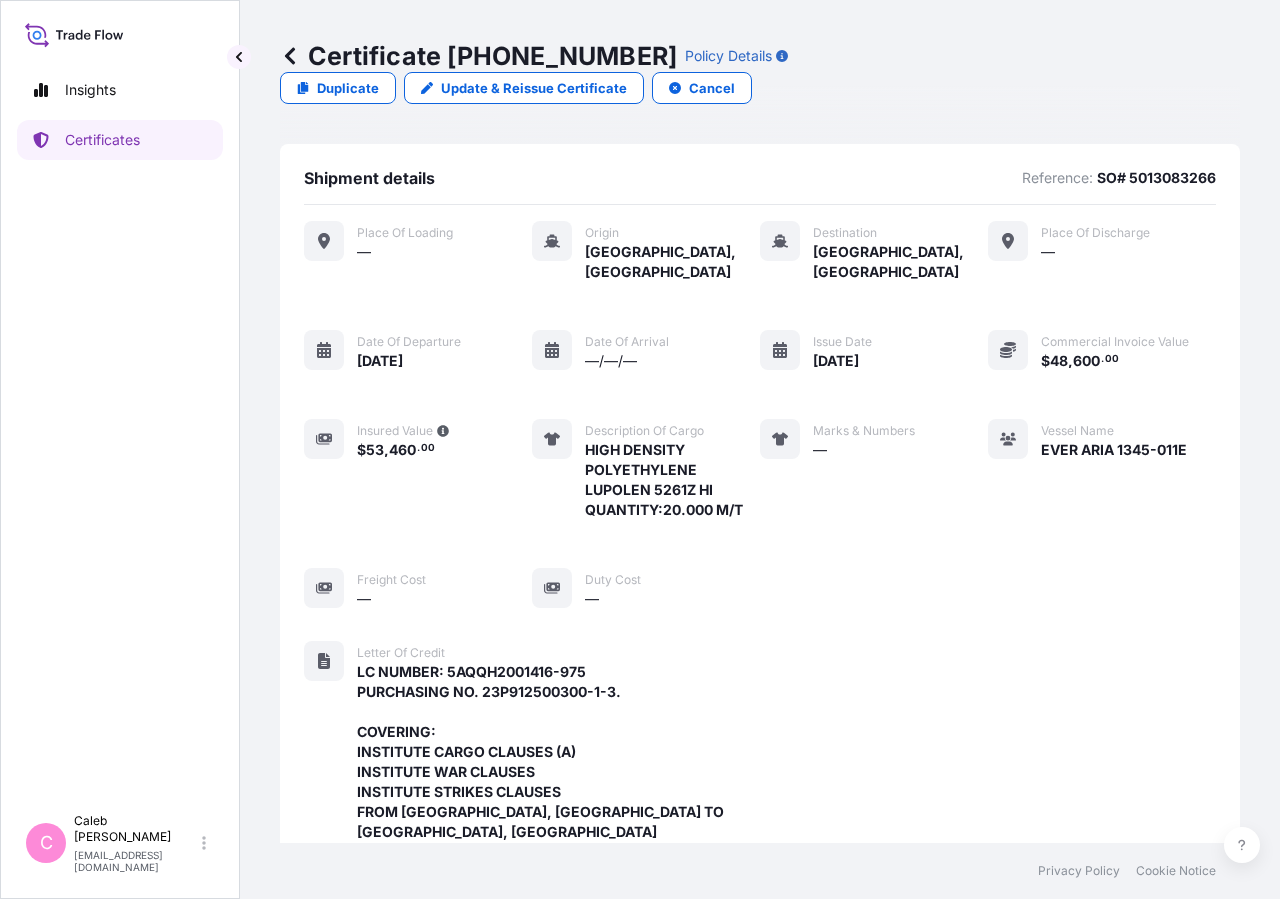 scroll, scrollTop: 678, scrollLeft: 0, axis: vertical 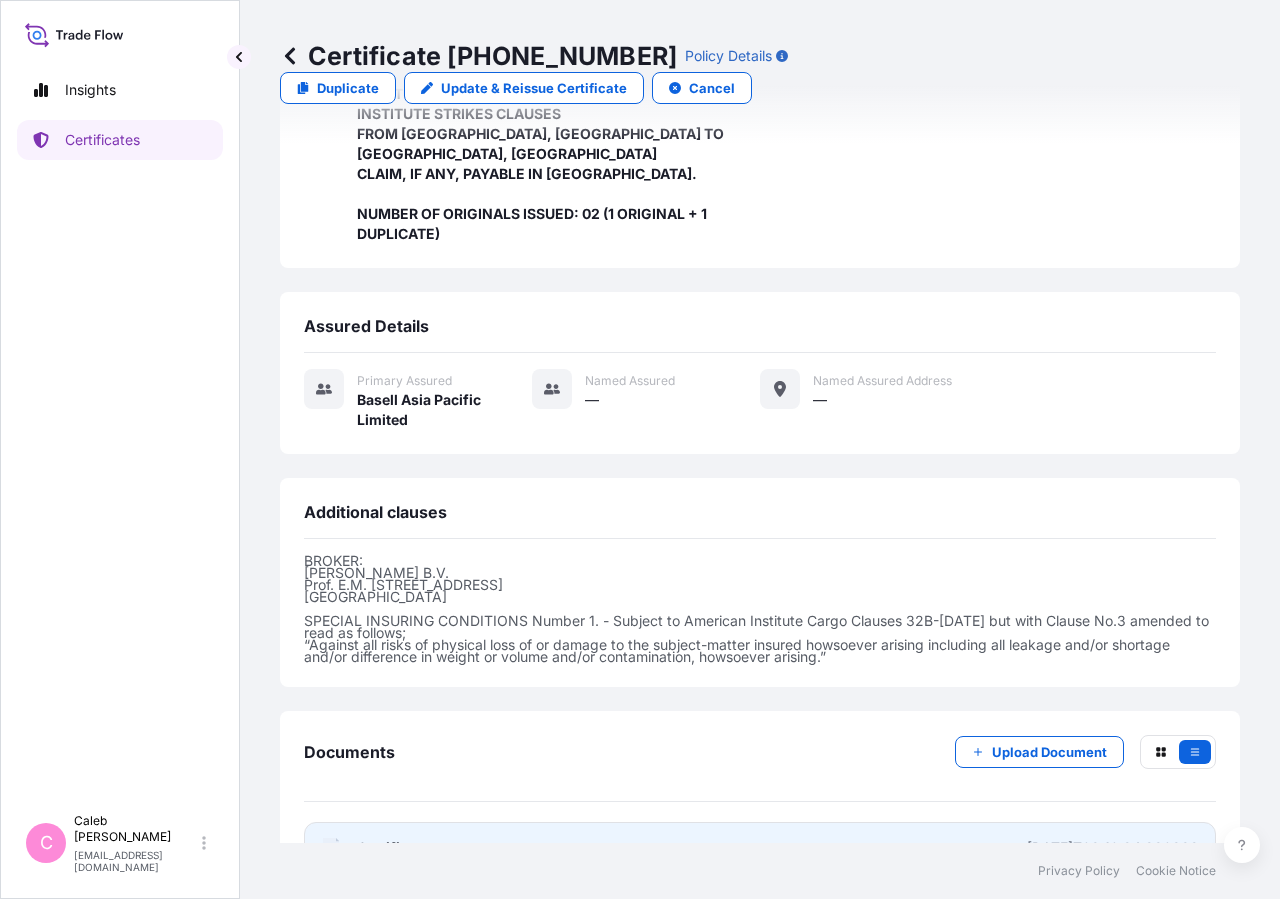 click on "Certificate" at bounding box center [393, 848] 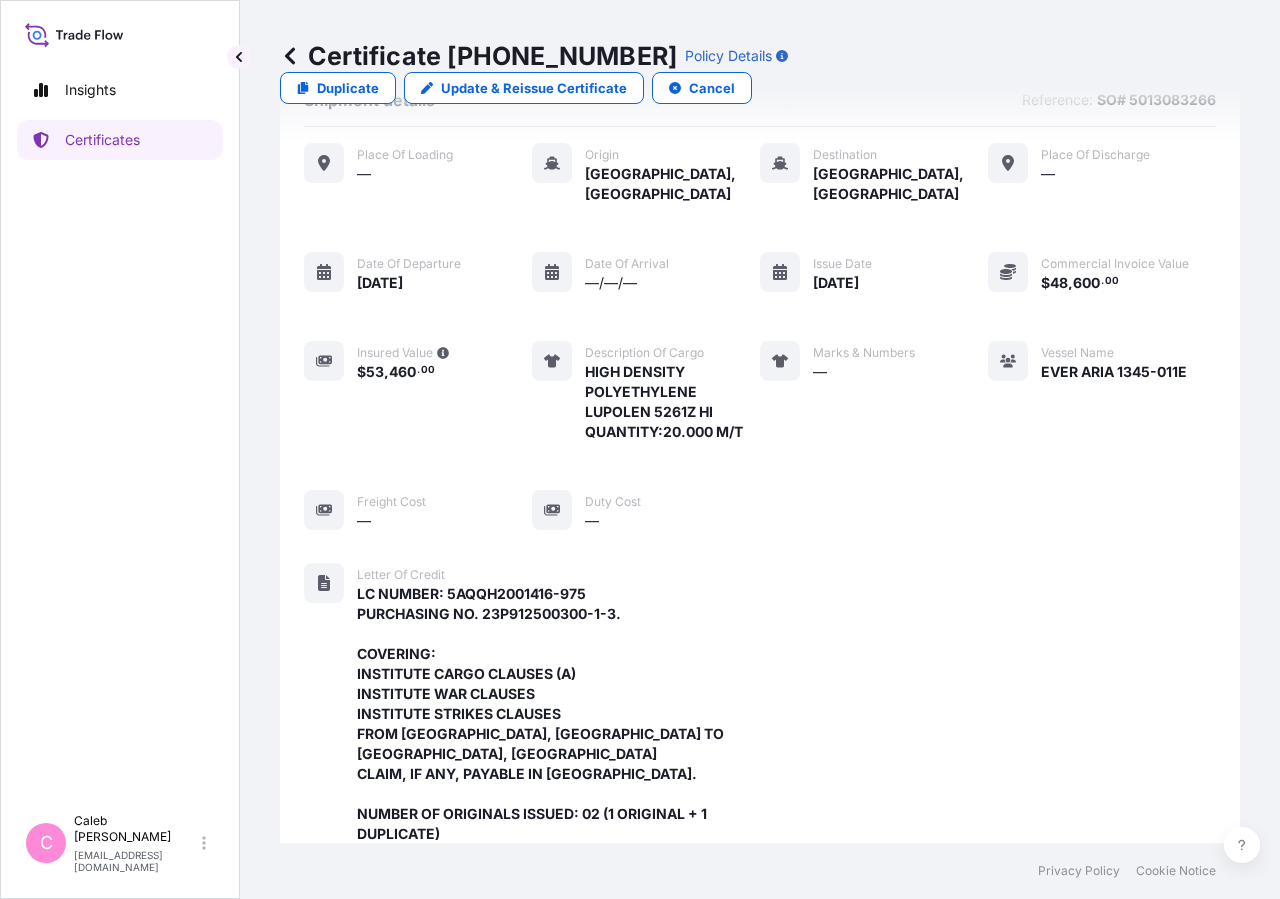 scroll, scrollTop: 0, scrollLeft: 0, axis: both 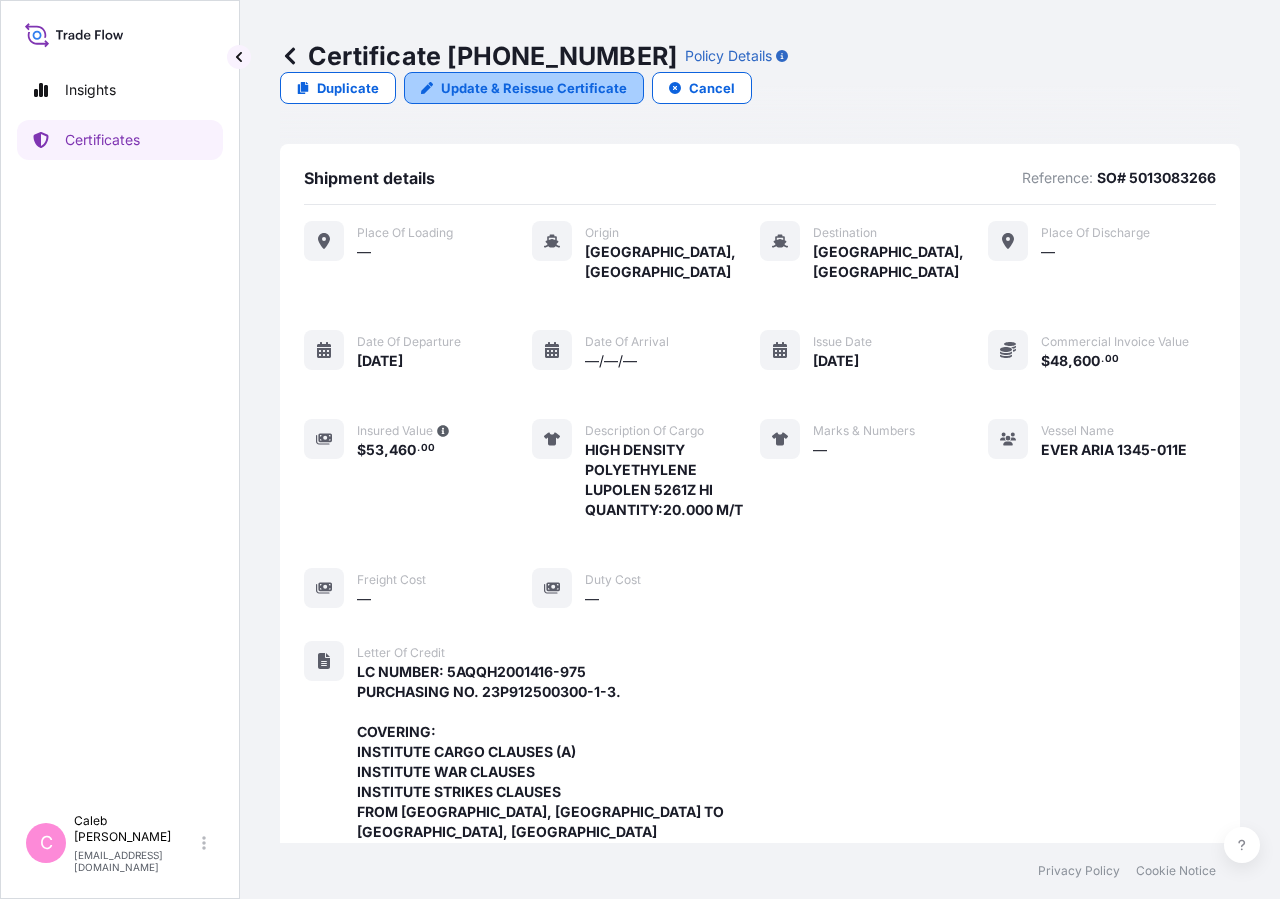 click on "Update & Reissue Certificate" at bounding box center (534, 88) 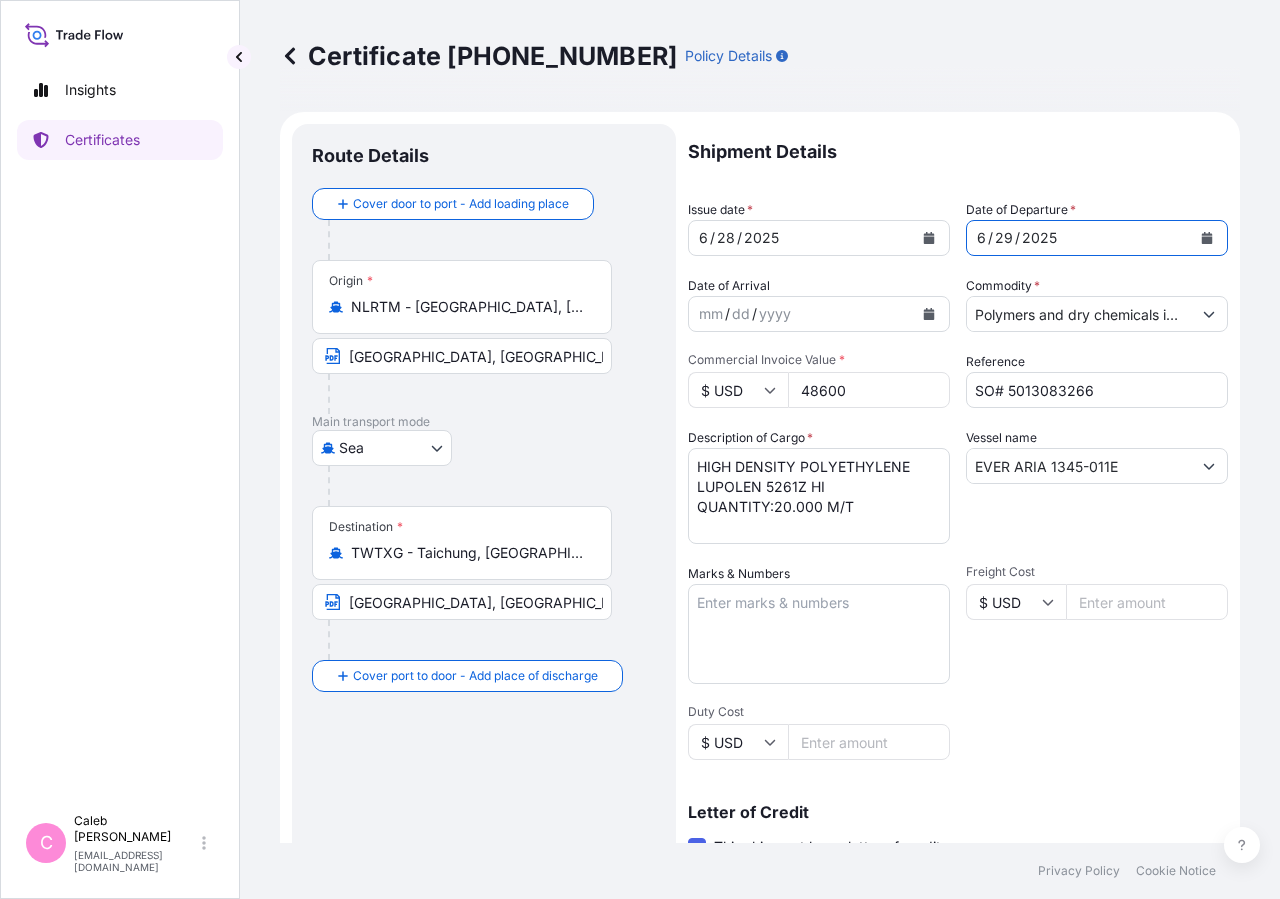 click at bounding box center (1207, 238) 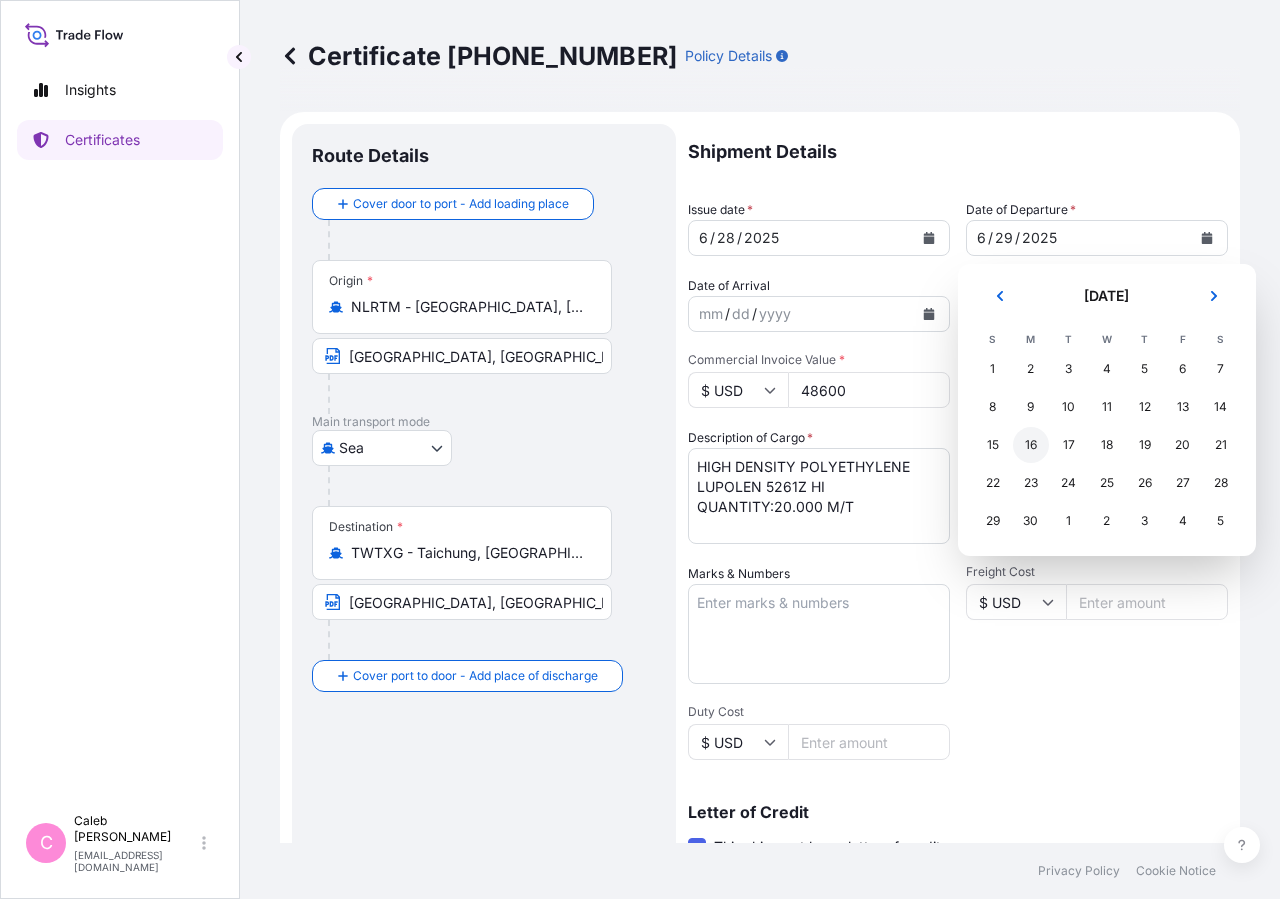 click on "16" at bounding box center [1031, 445] 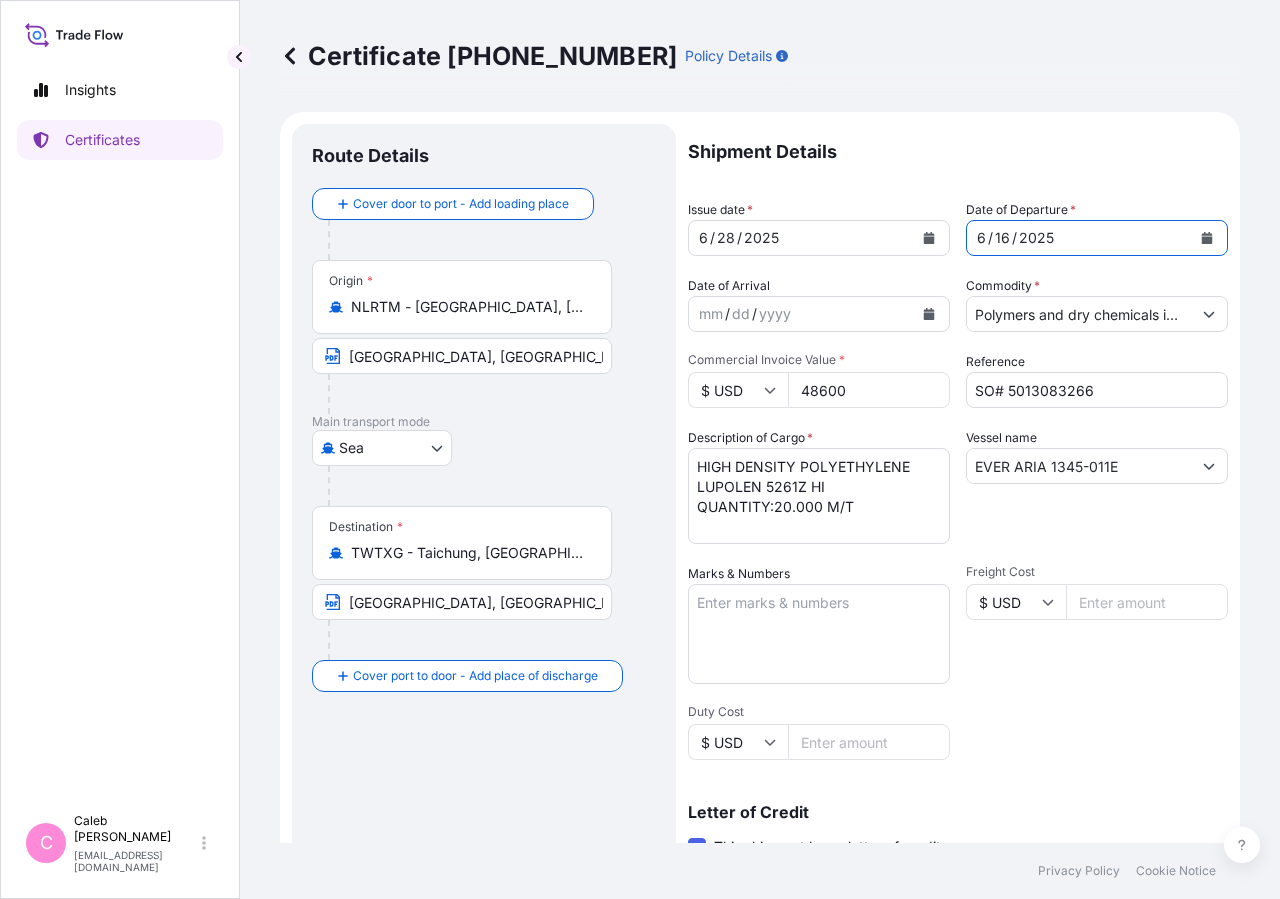 click 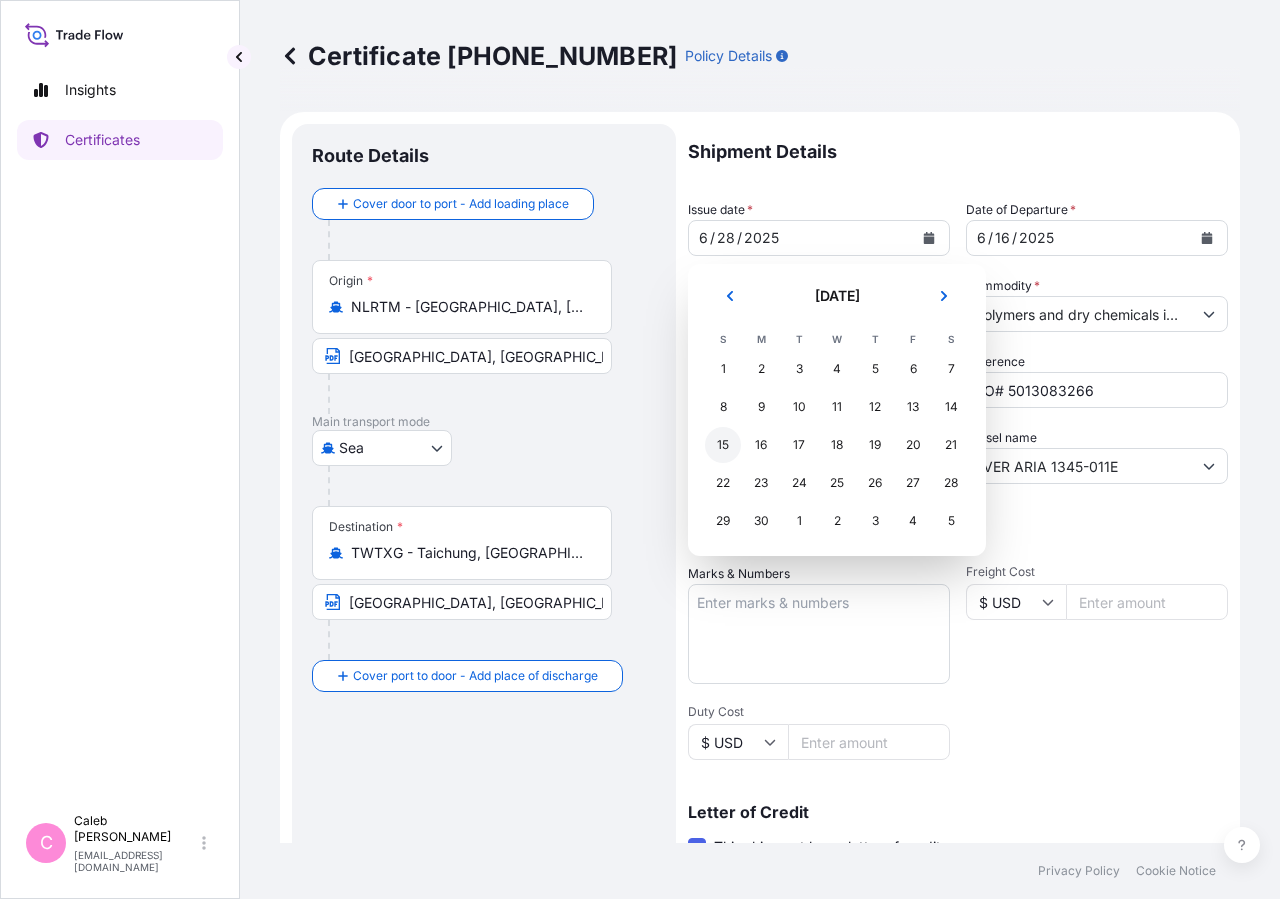 click on "15" at bounding box center [723, 445] 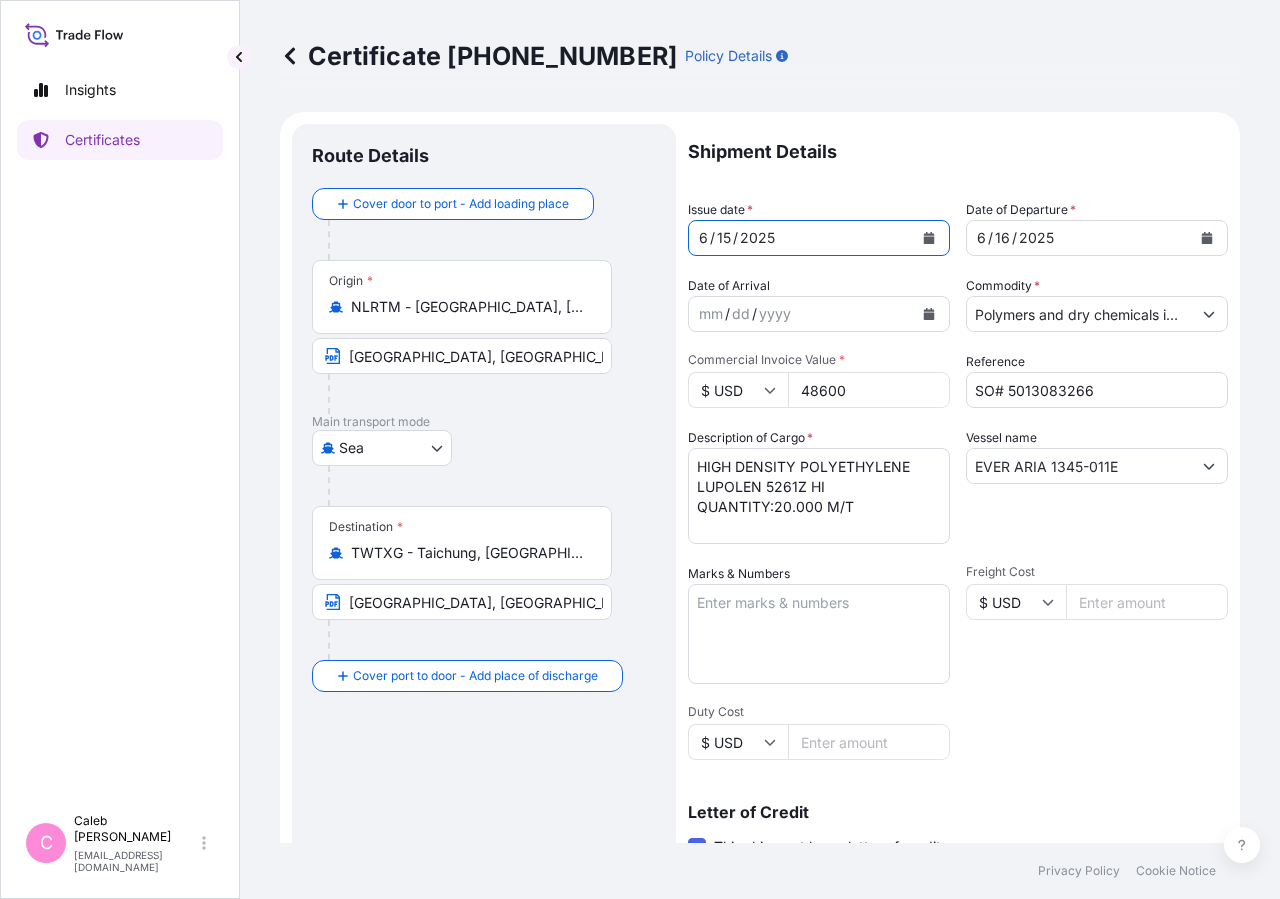 click on "[GEOGRAPHIC_DATA]" at bounding box center (484, 448) 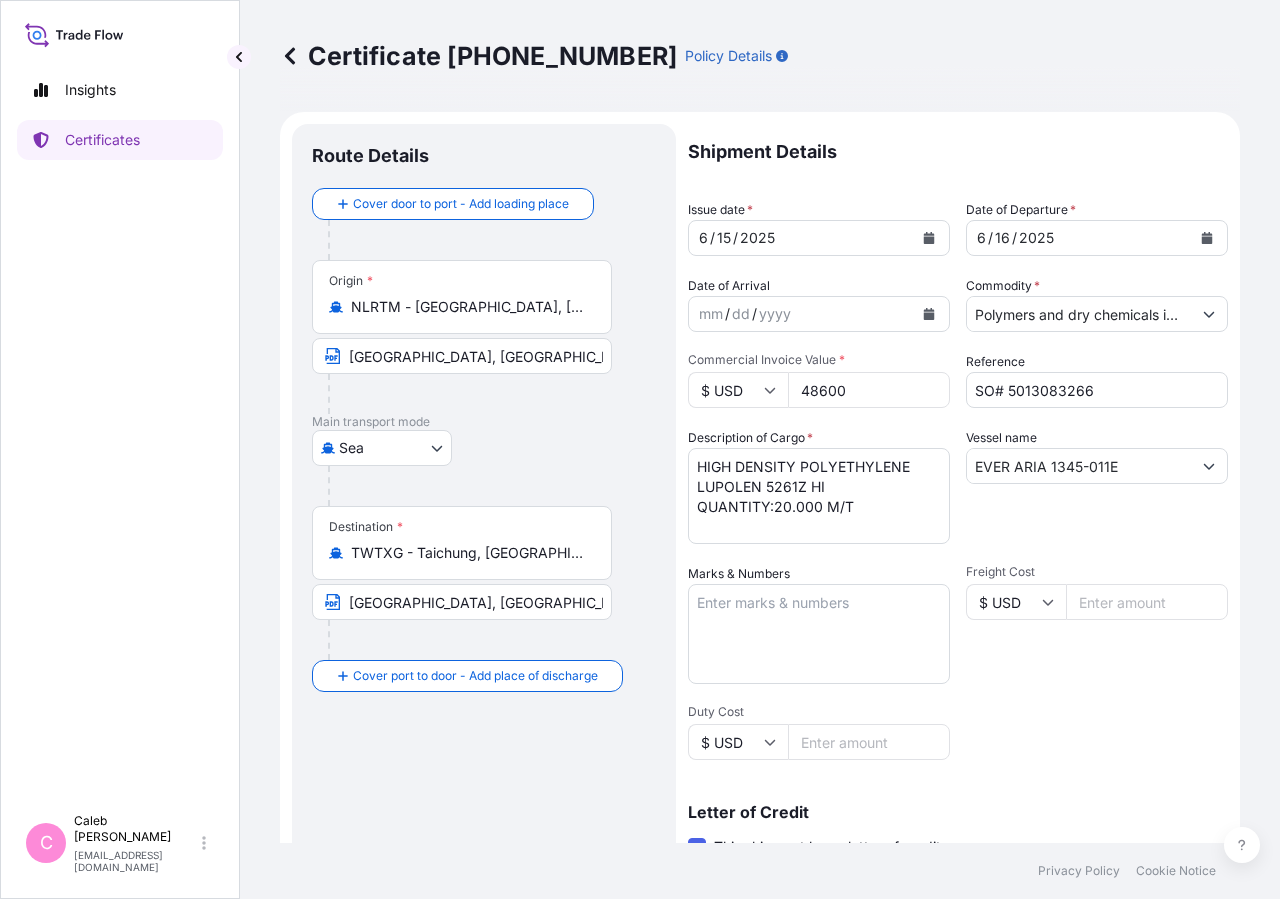 scroll, scrollTop: 442, scrollLeft: 0, axis: vertical 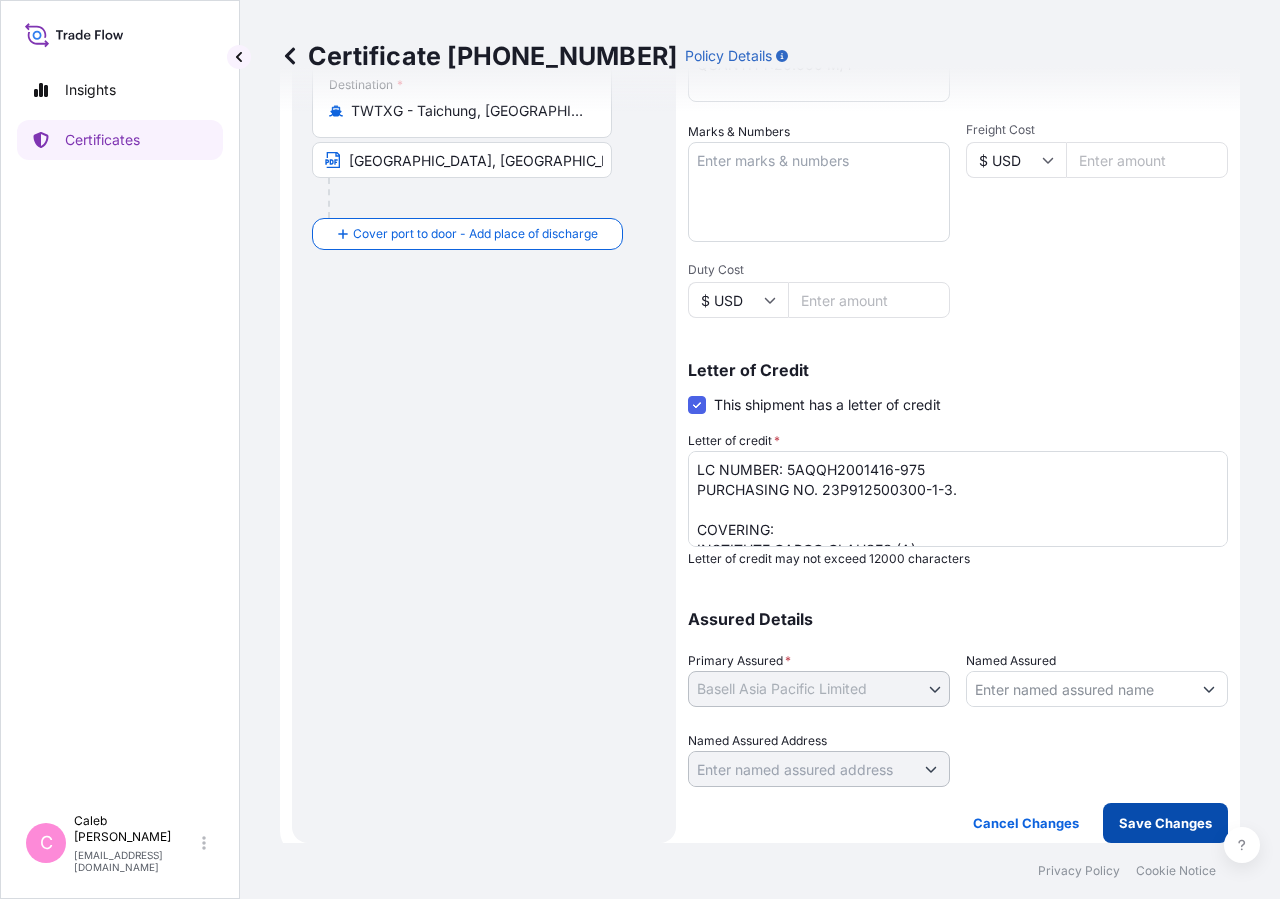 click on "Save Changes" at bounding box center (1165, 823) 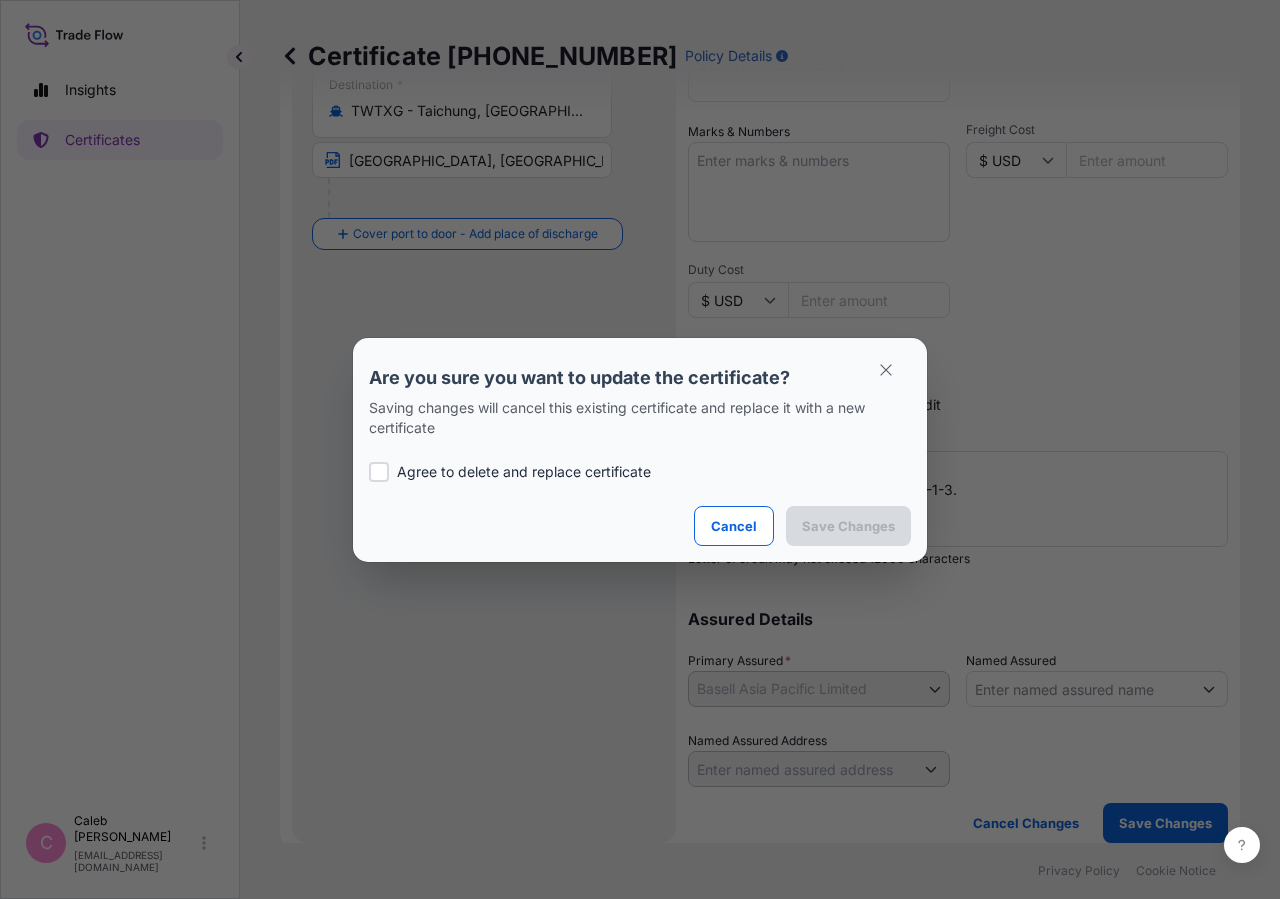 click at bounding box center (379, 472) 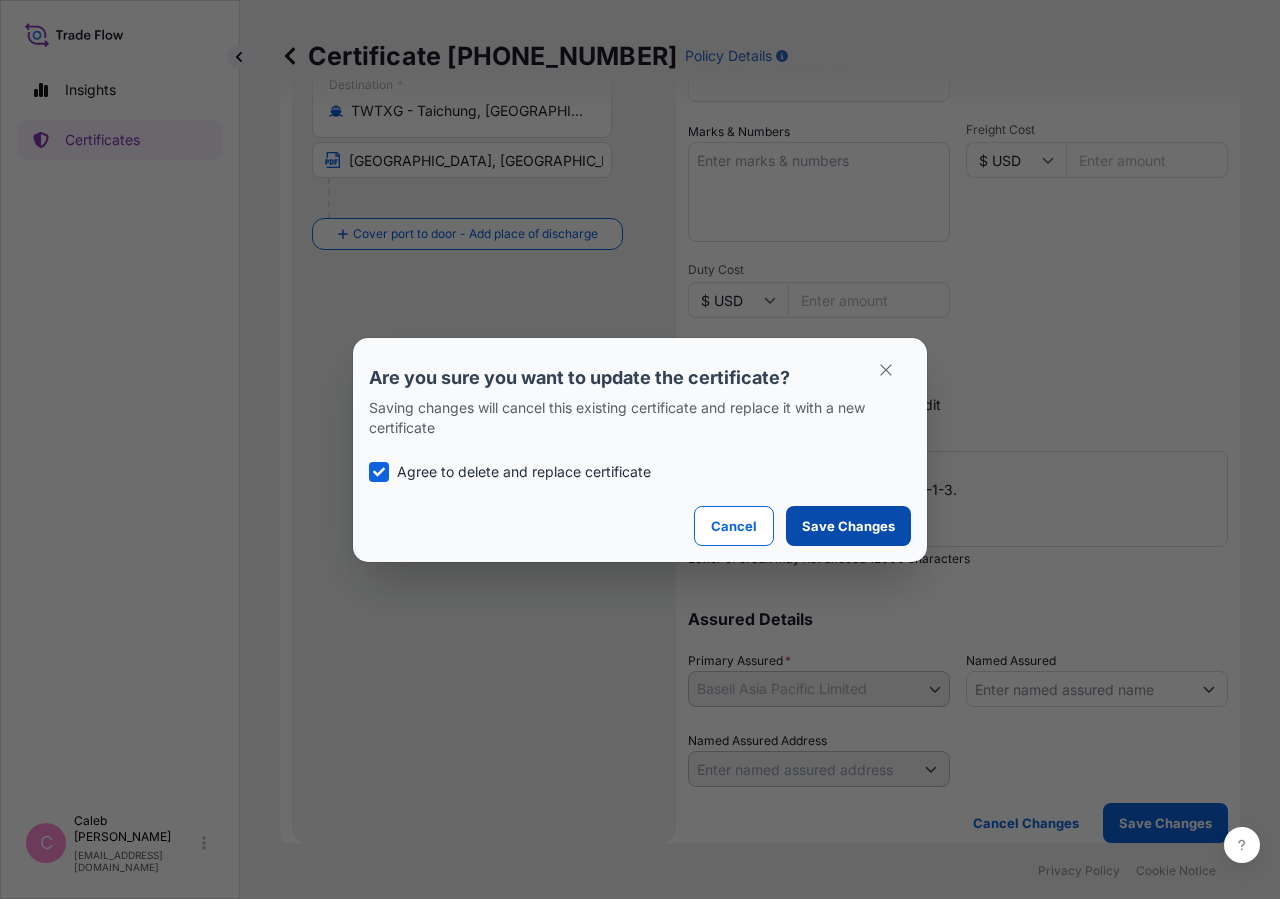 click on "Save Changes" at bounding box center [848, 526] 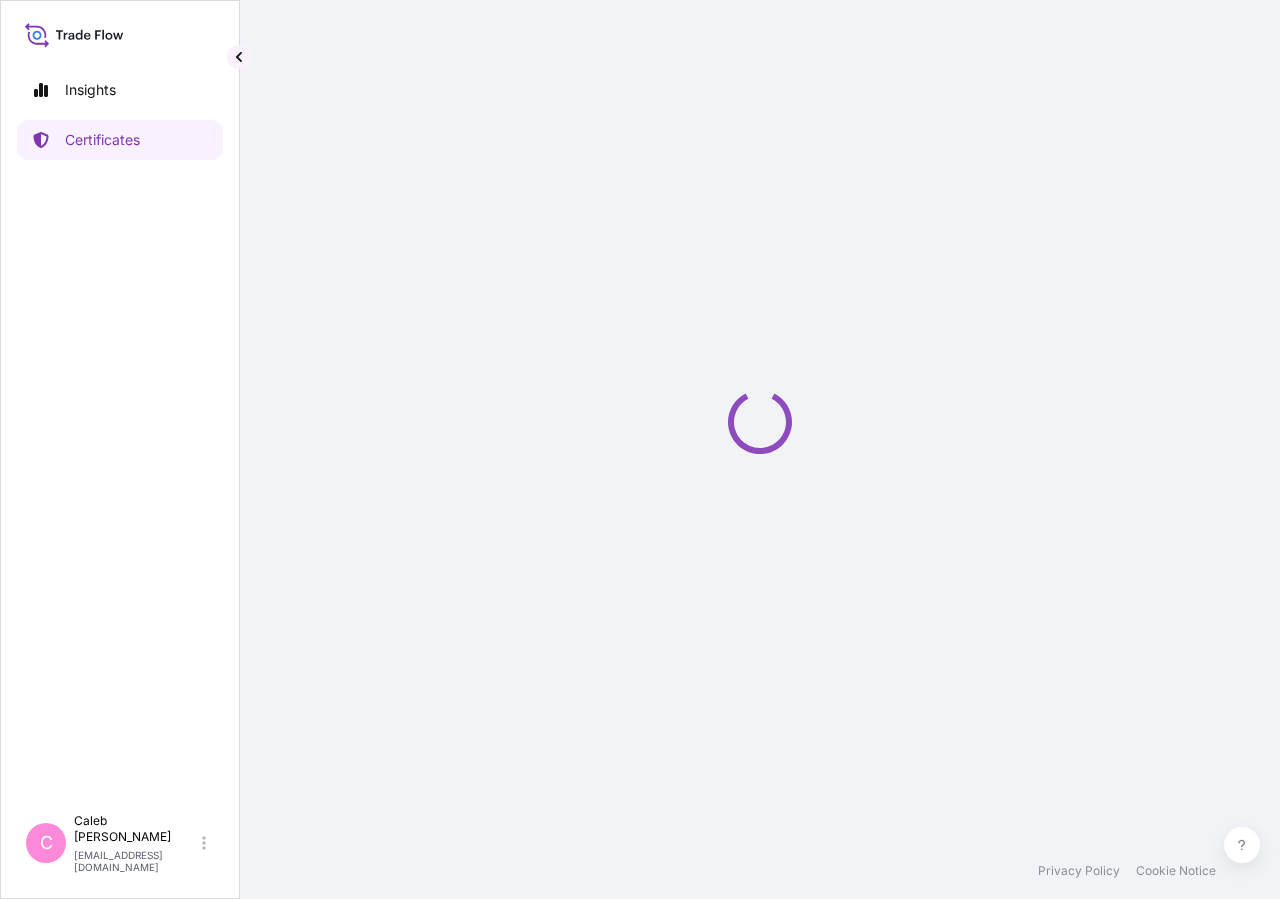 scroll, scrollTop: 0, scrollLeft: 0, axis: both 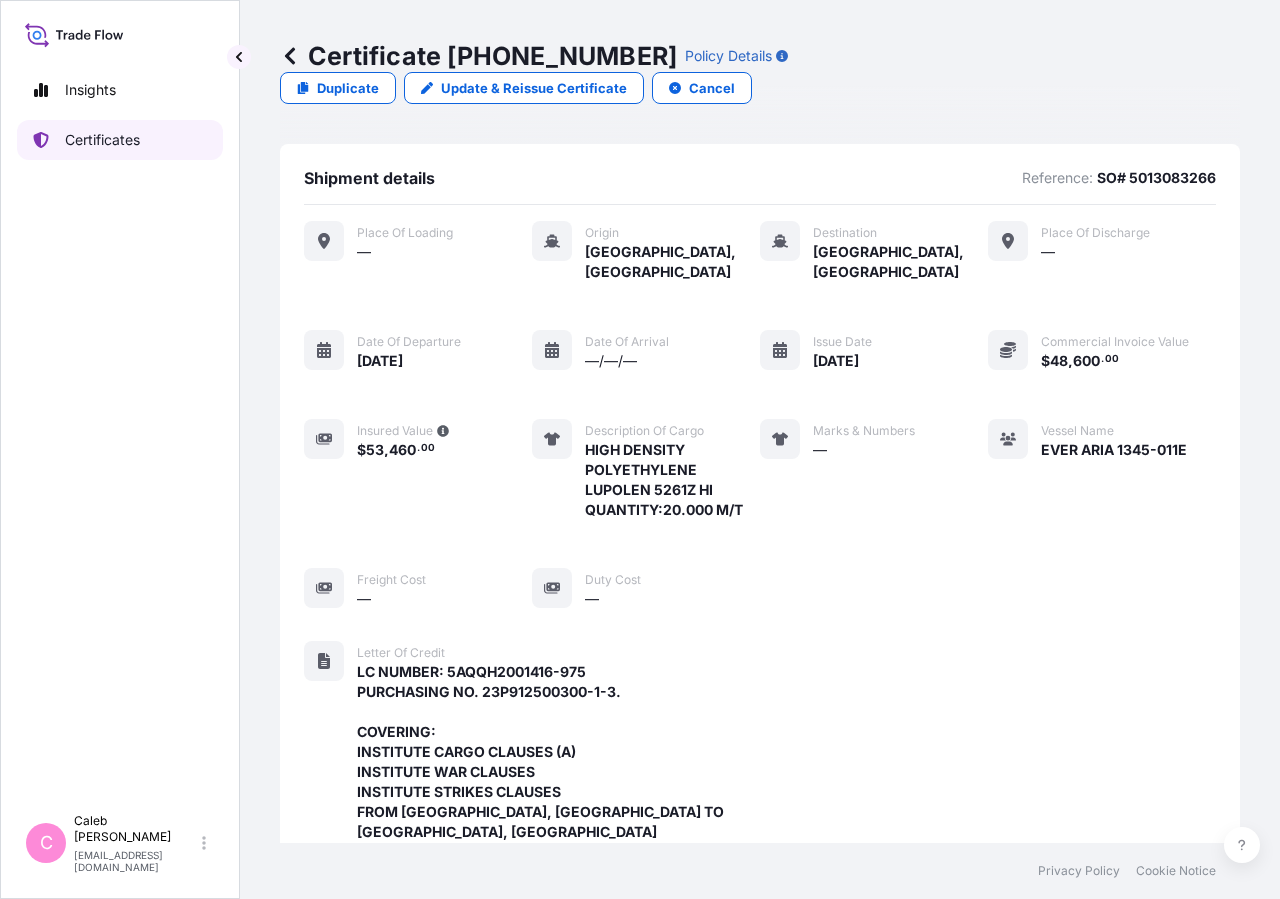 click on "Certificates" at bounding box center [120, 140] 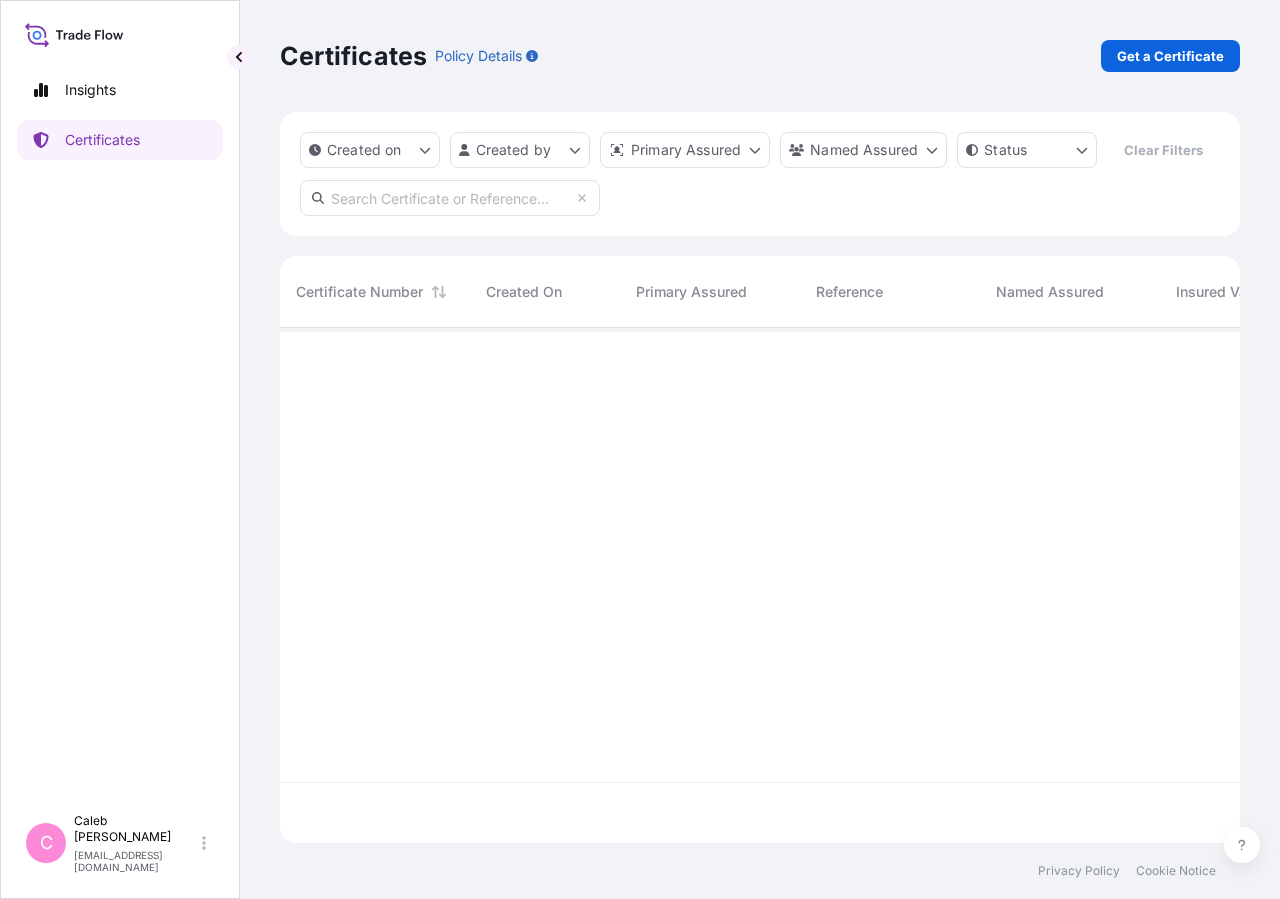 scroll, scrollTop: 18, scrollLeft: 18, axis: both 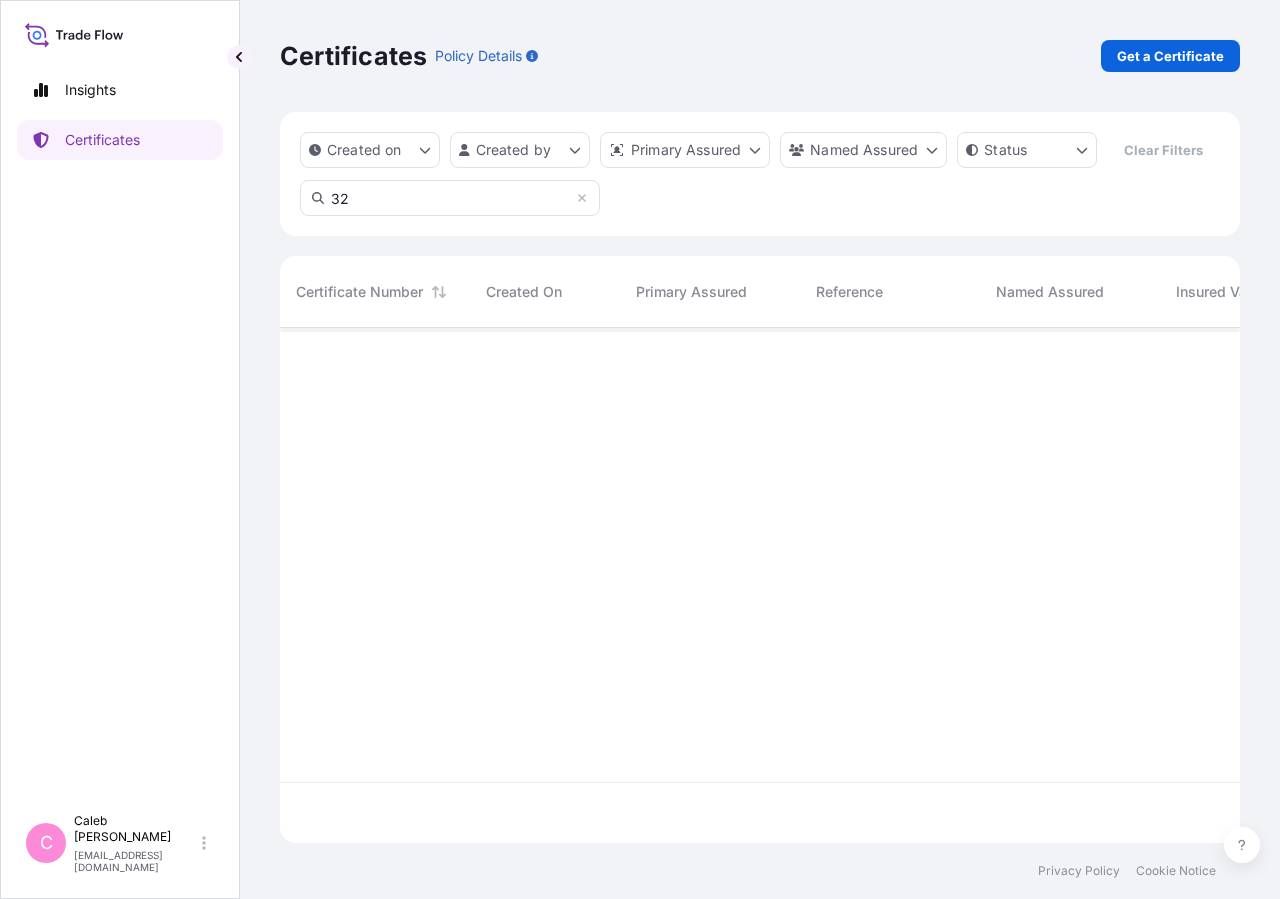 type on "3" 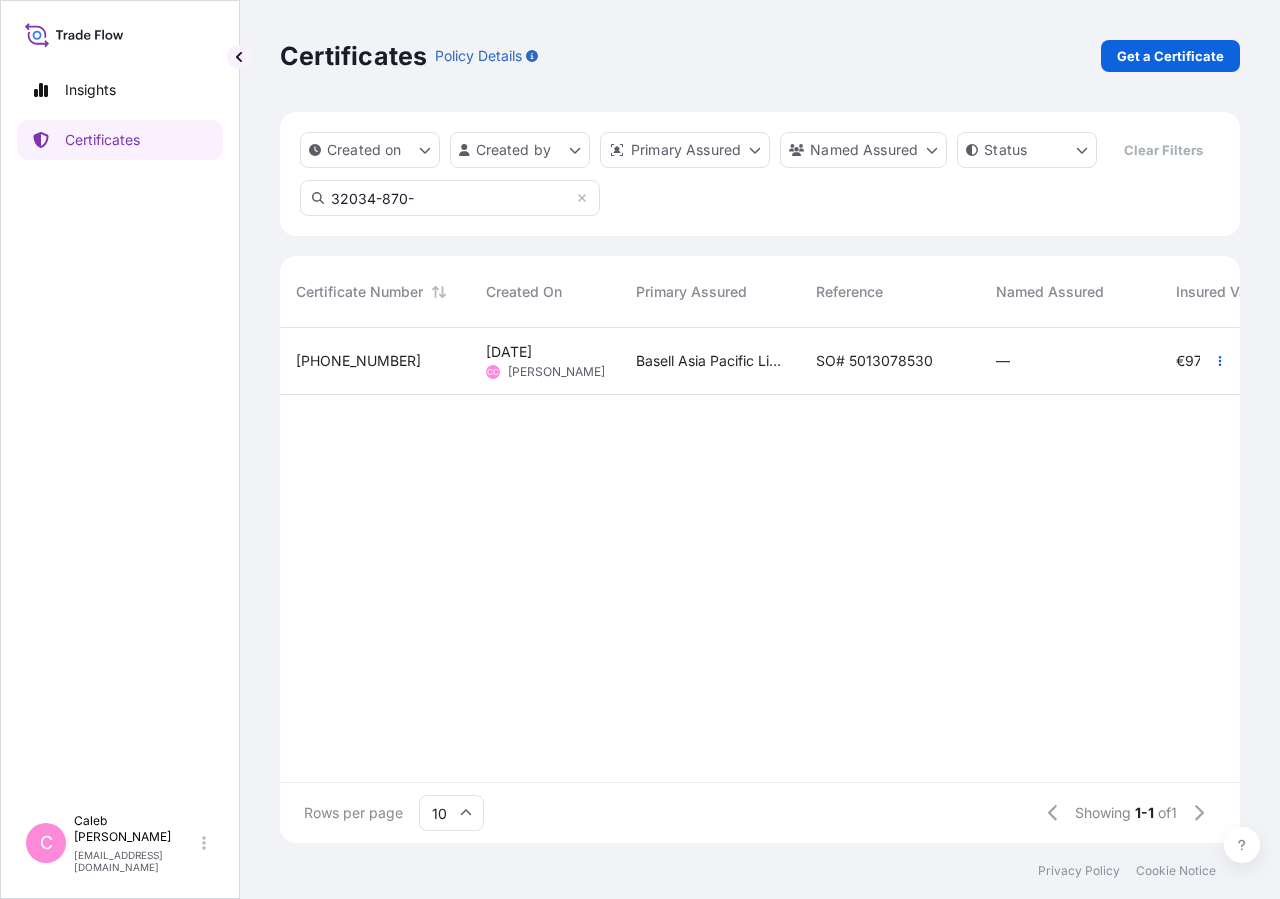 type on "32034-870-" 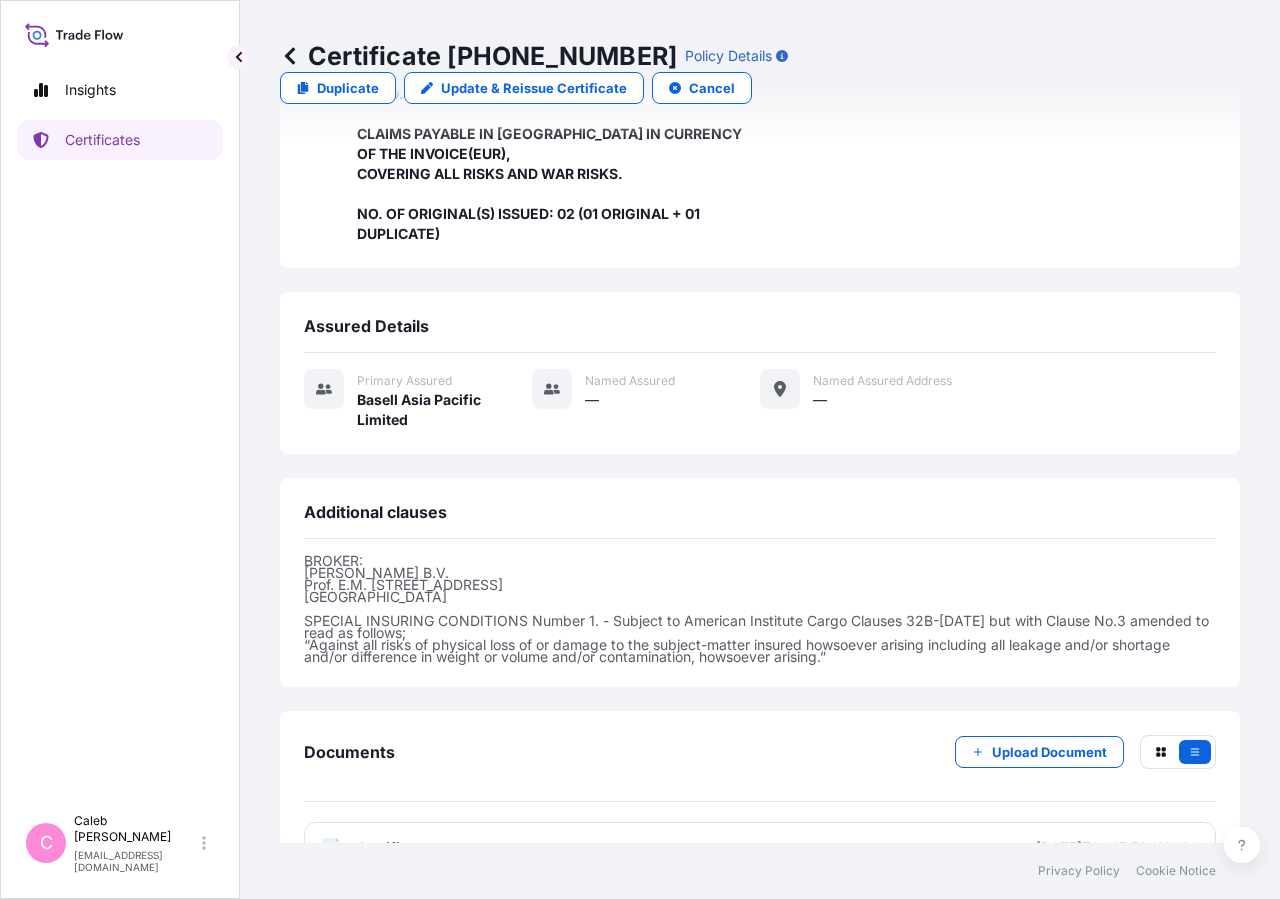 scroll, scrollTop: 0, scrollLeft: 0, axis: both 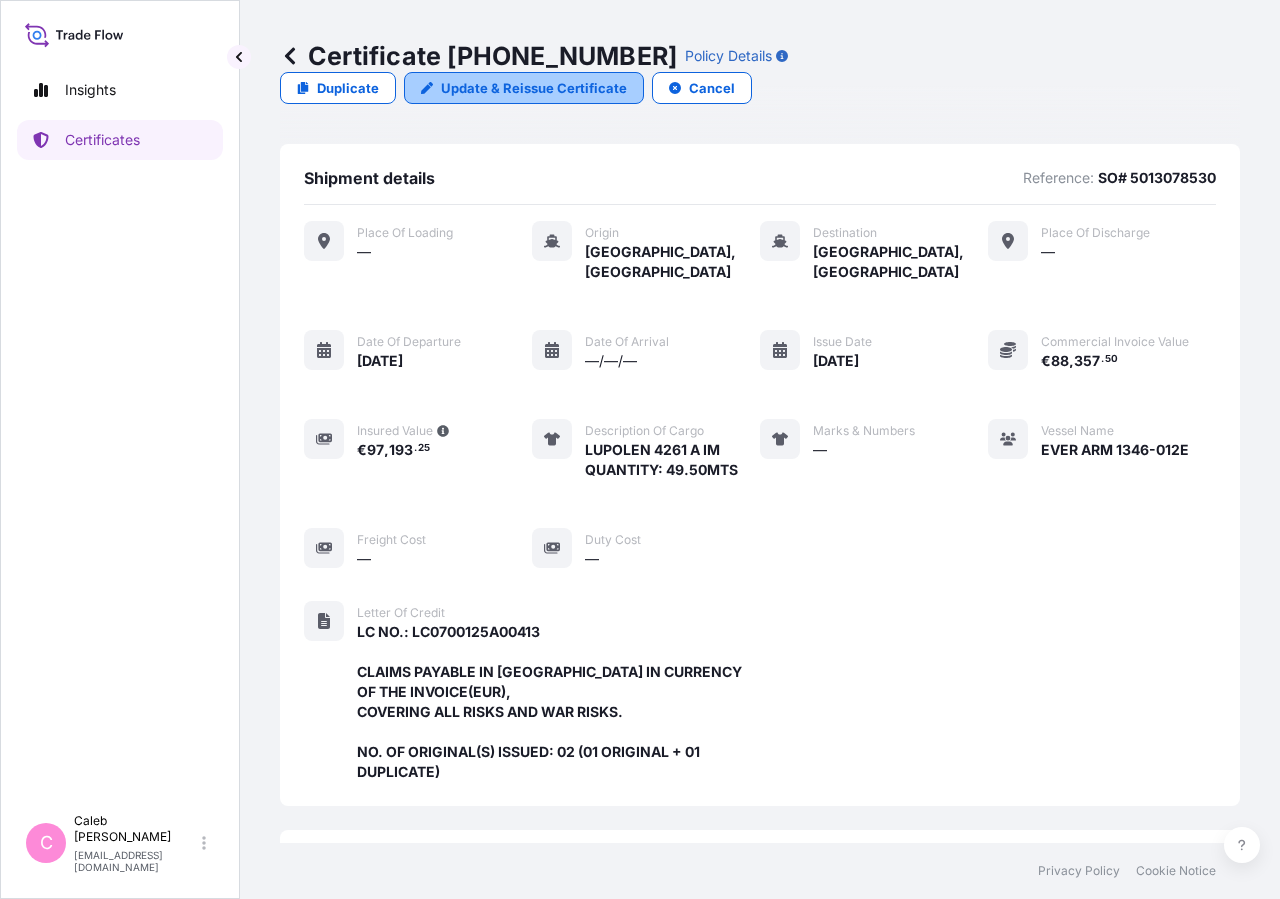 click on "Update & Reissue Certificate" at bounding box center [534, 88] 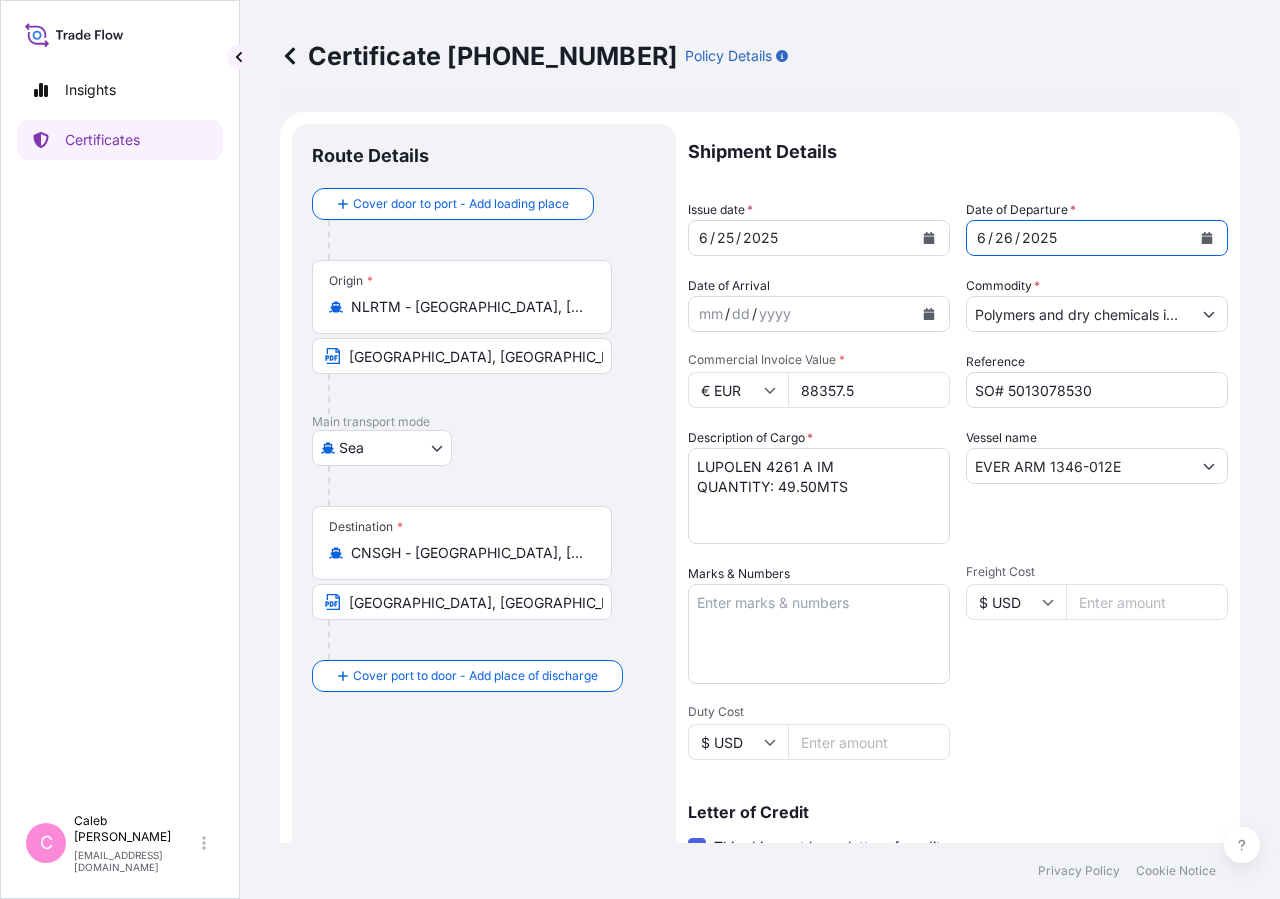 click at bounding box center (1207, 238) 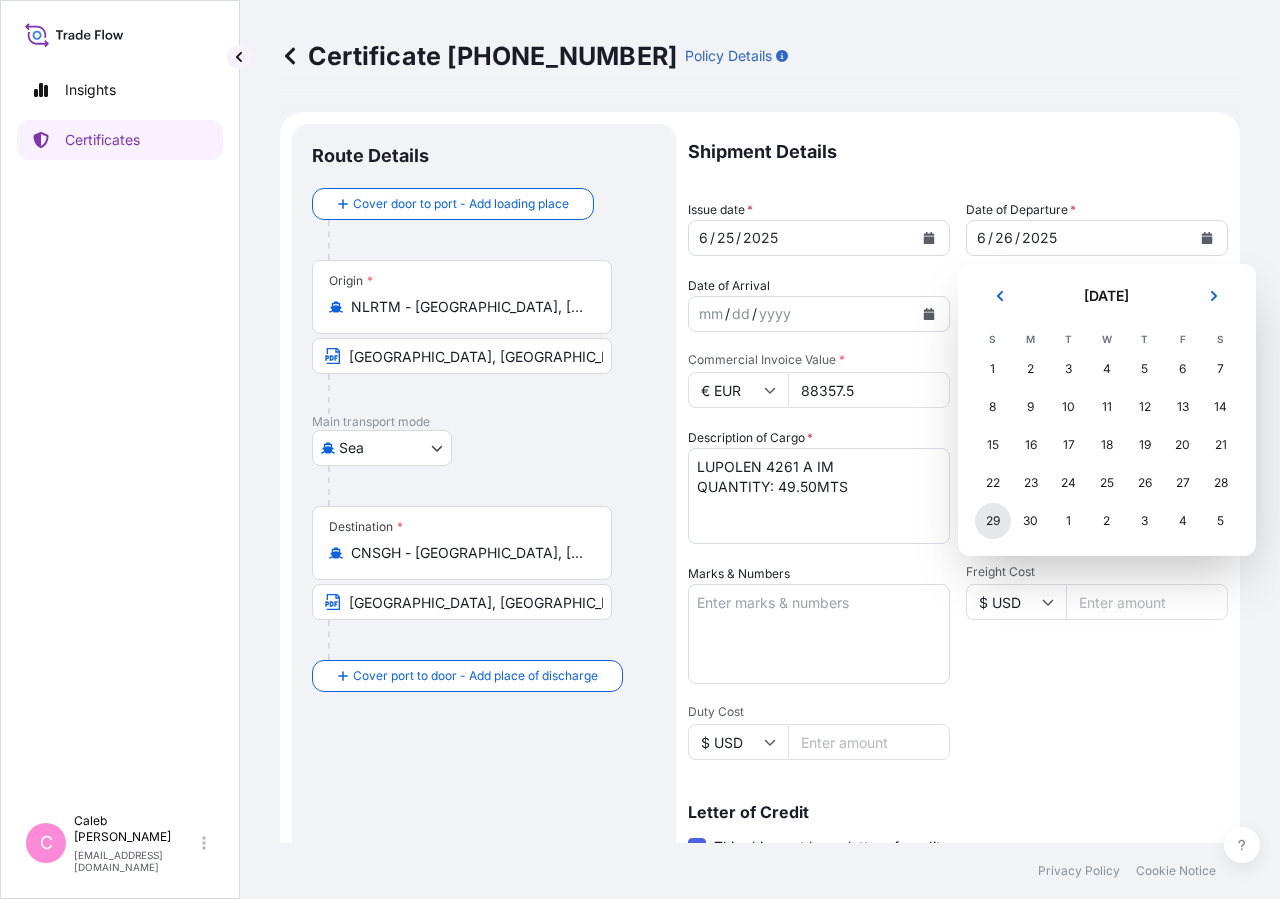 click on "29" at bounding box center (993, 521) 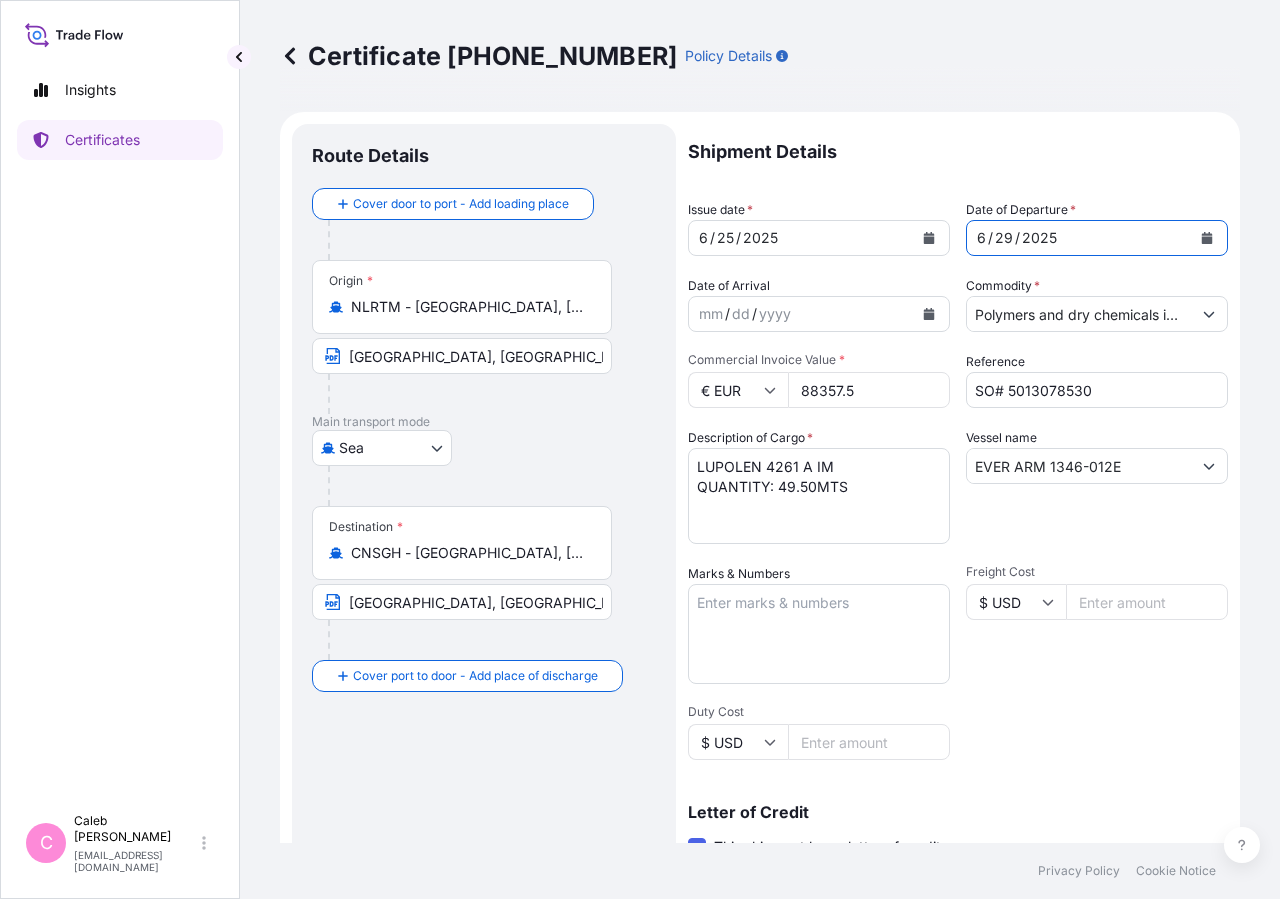 click at bounding box center (929, 238) 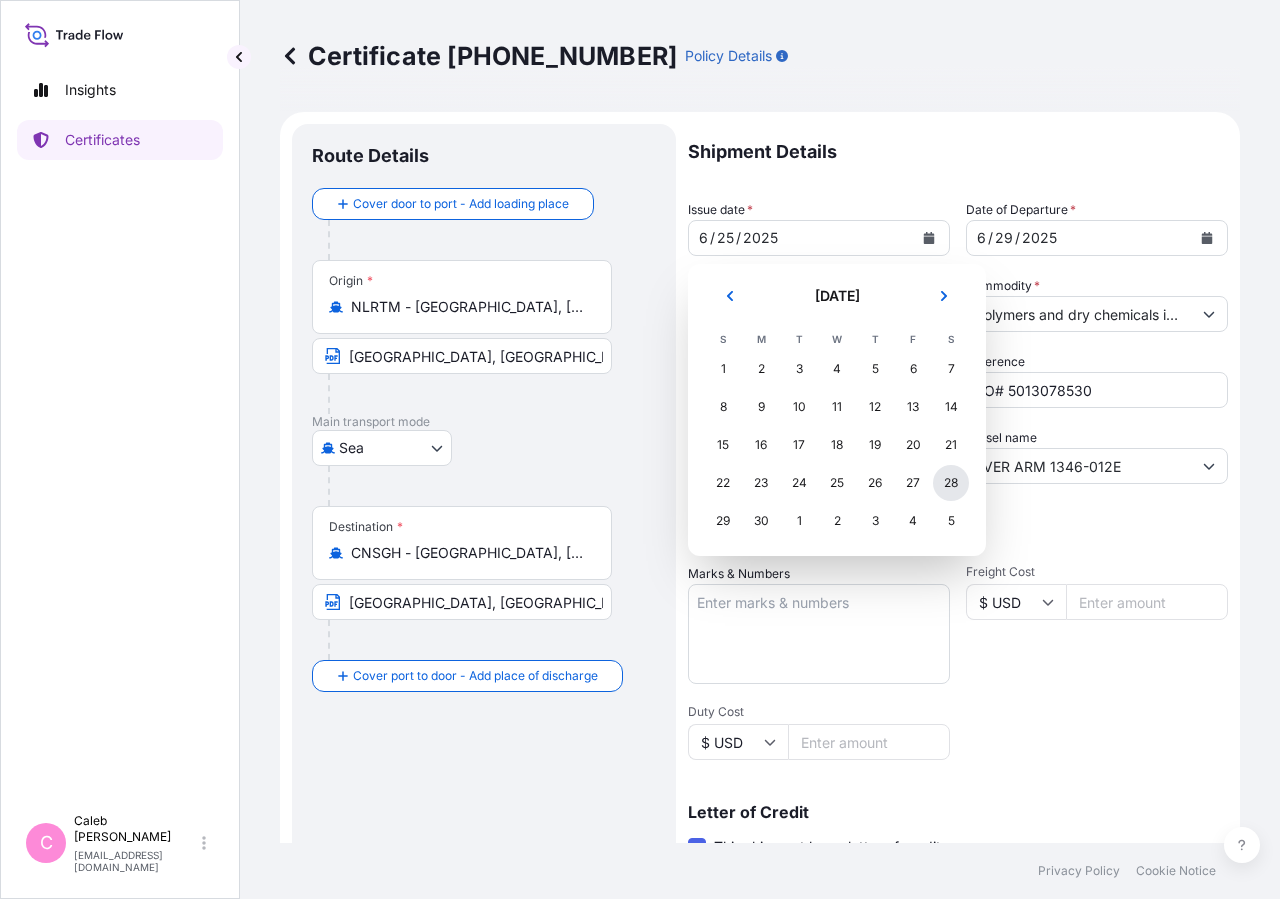 click on "28" at bounding box center [951, 483] 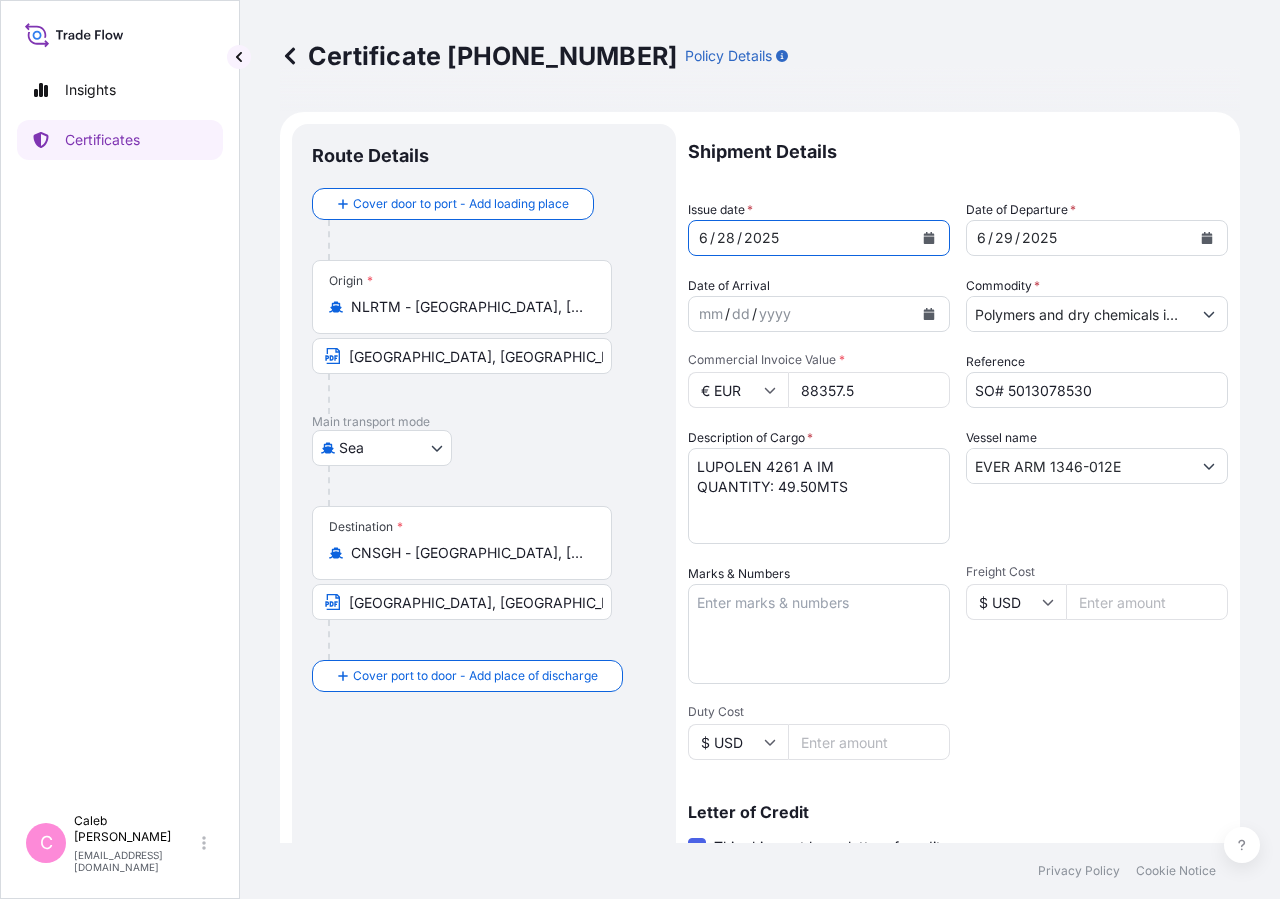 scroll, scrollTop: 442, scrollLeft: 0, axis: vertical 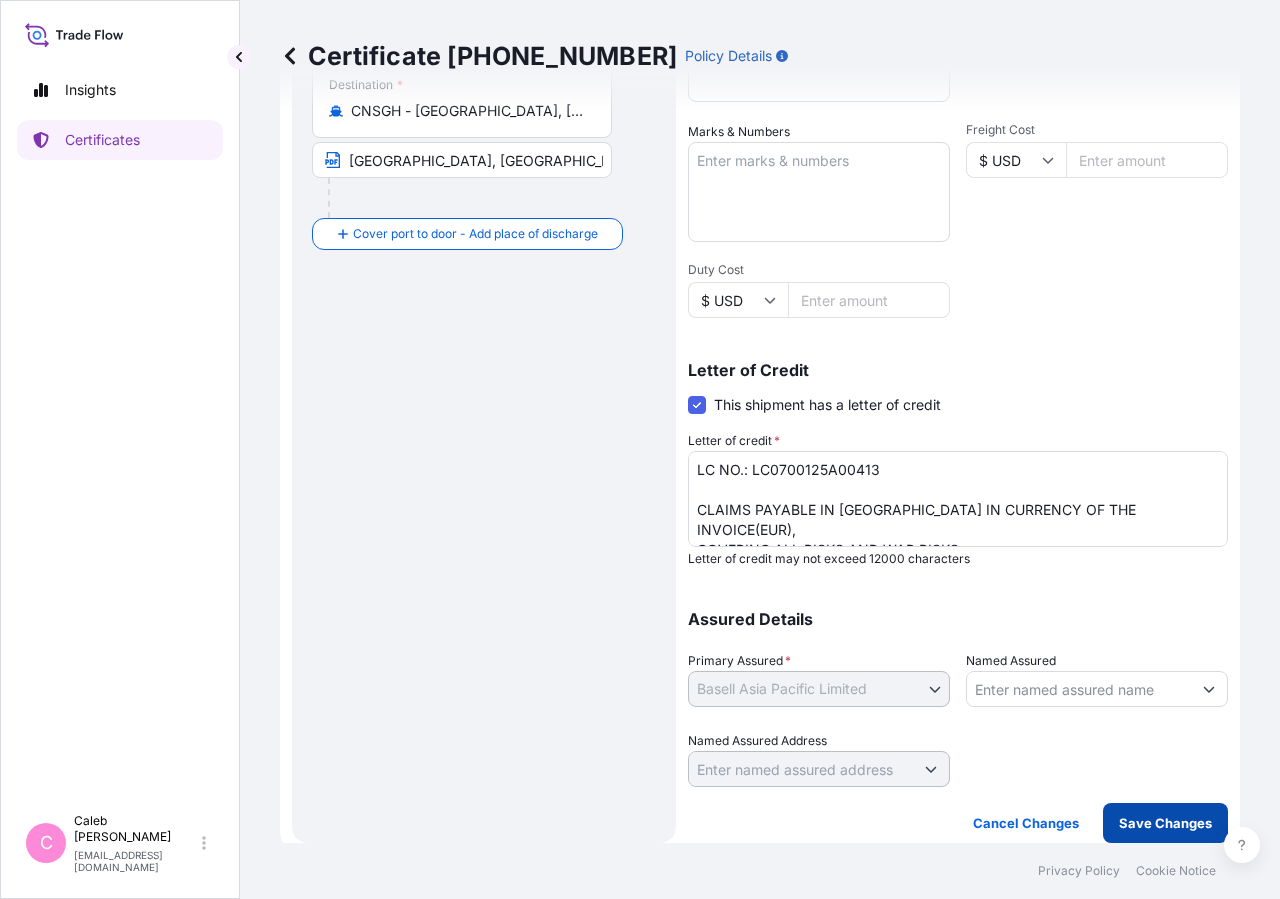 click on "Save Changes" at bounding box center [1165, 823] 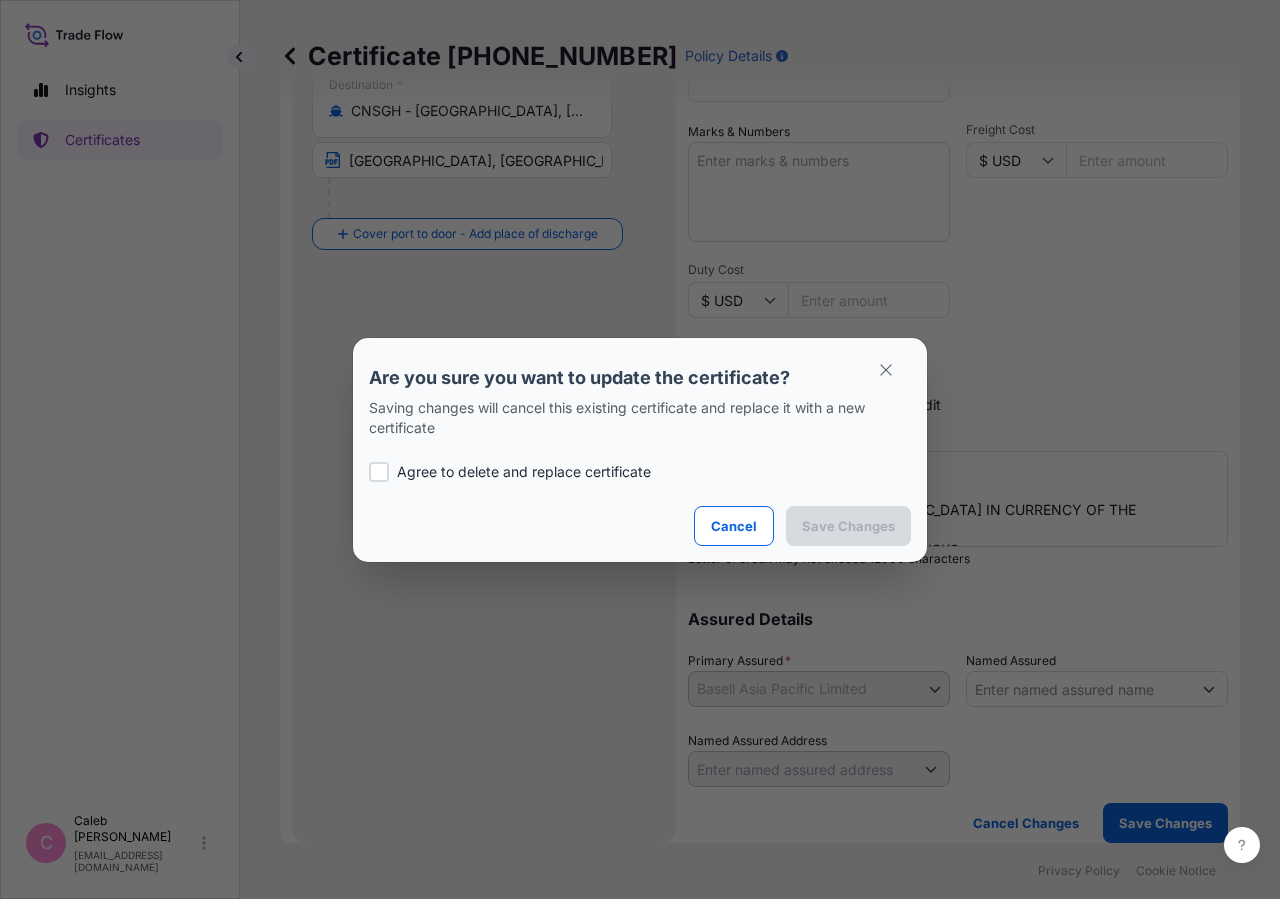 click on "Agree to delete and replace certificate" at bounding box center (524, 472) 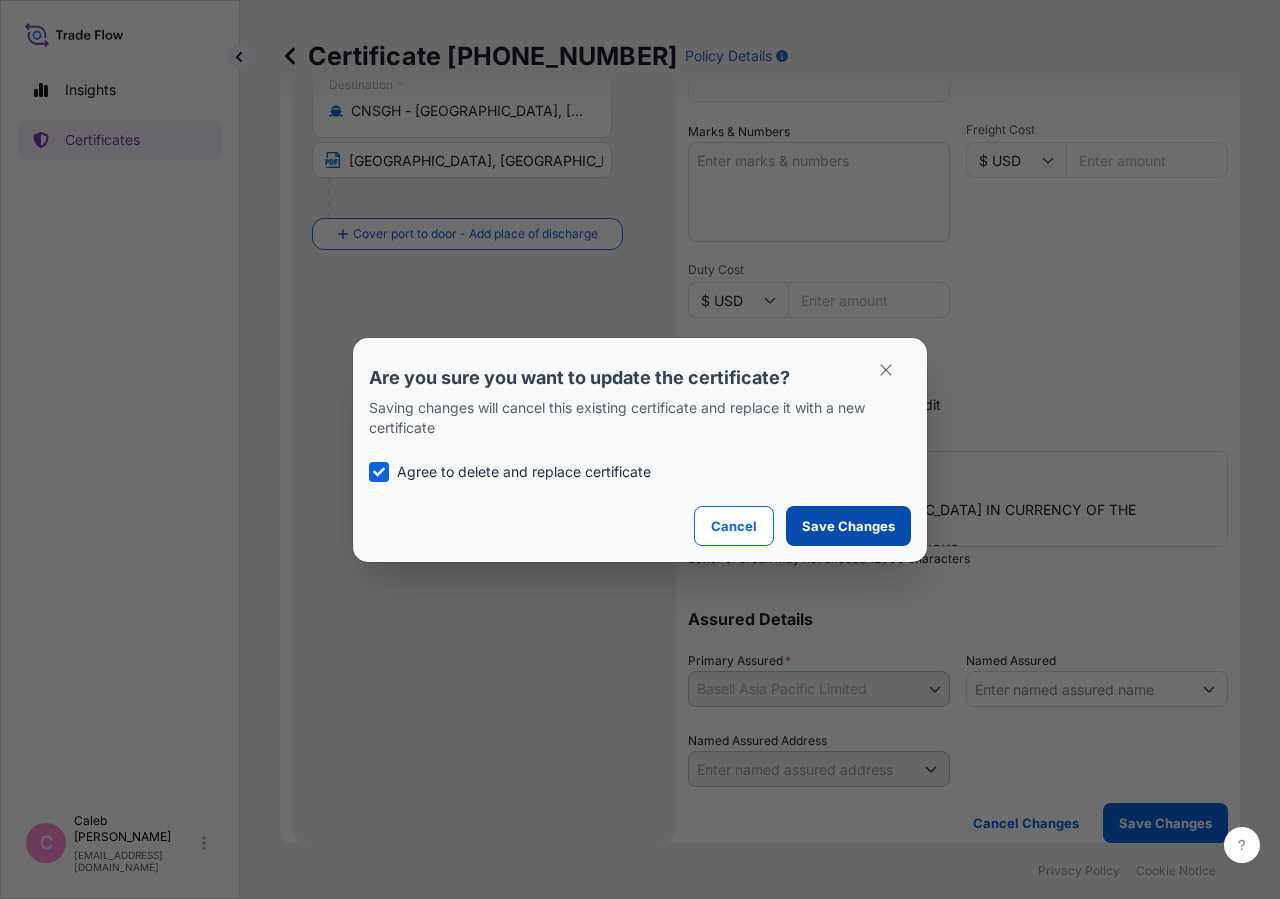 click on "Save Changes" at bounding box center (848, 526) 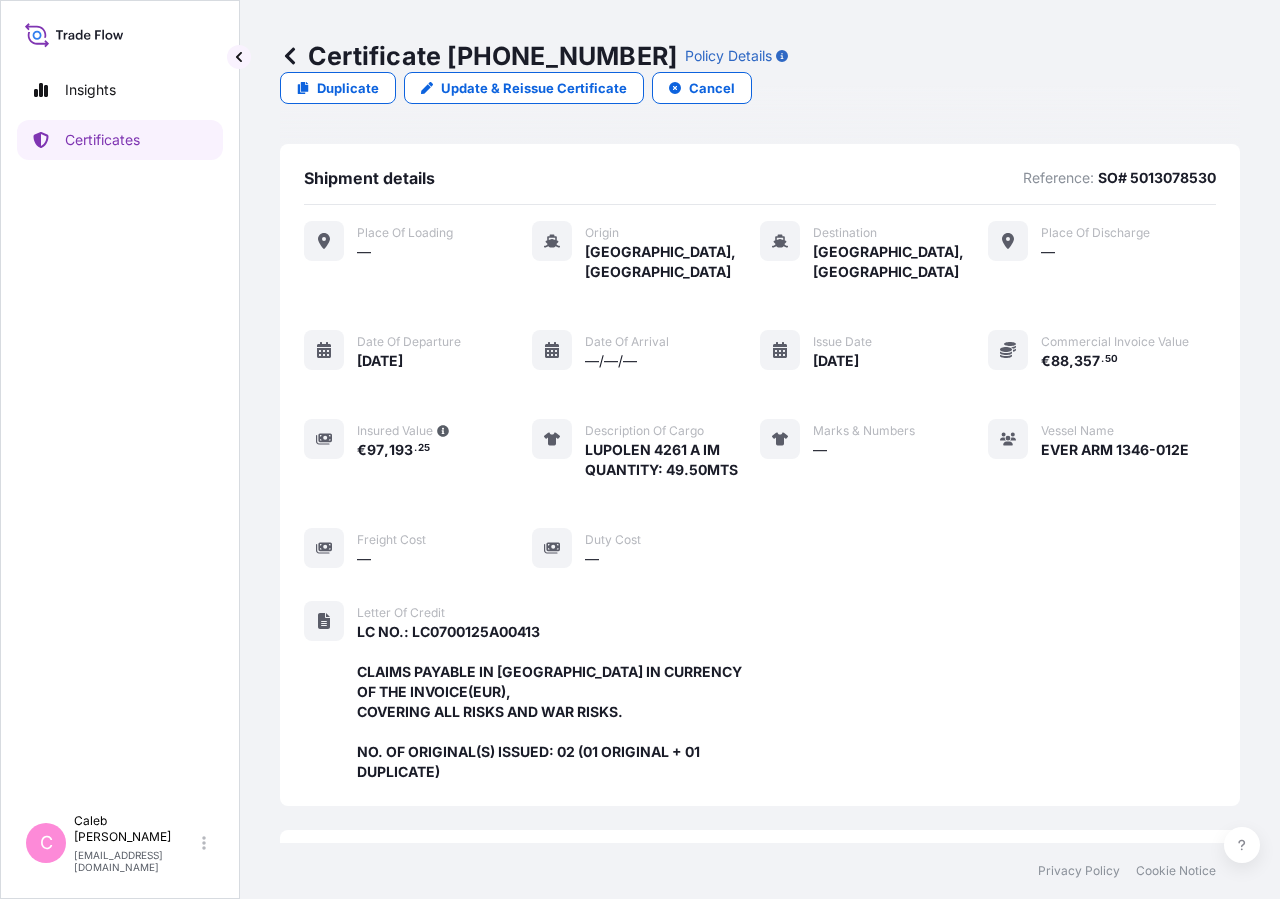 scroll, scrollTop: 538, scrollLeft: 0, axis: vertical 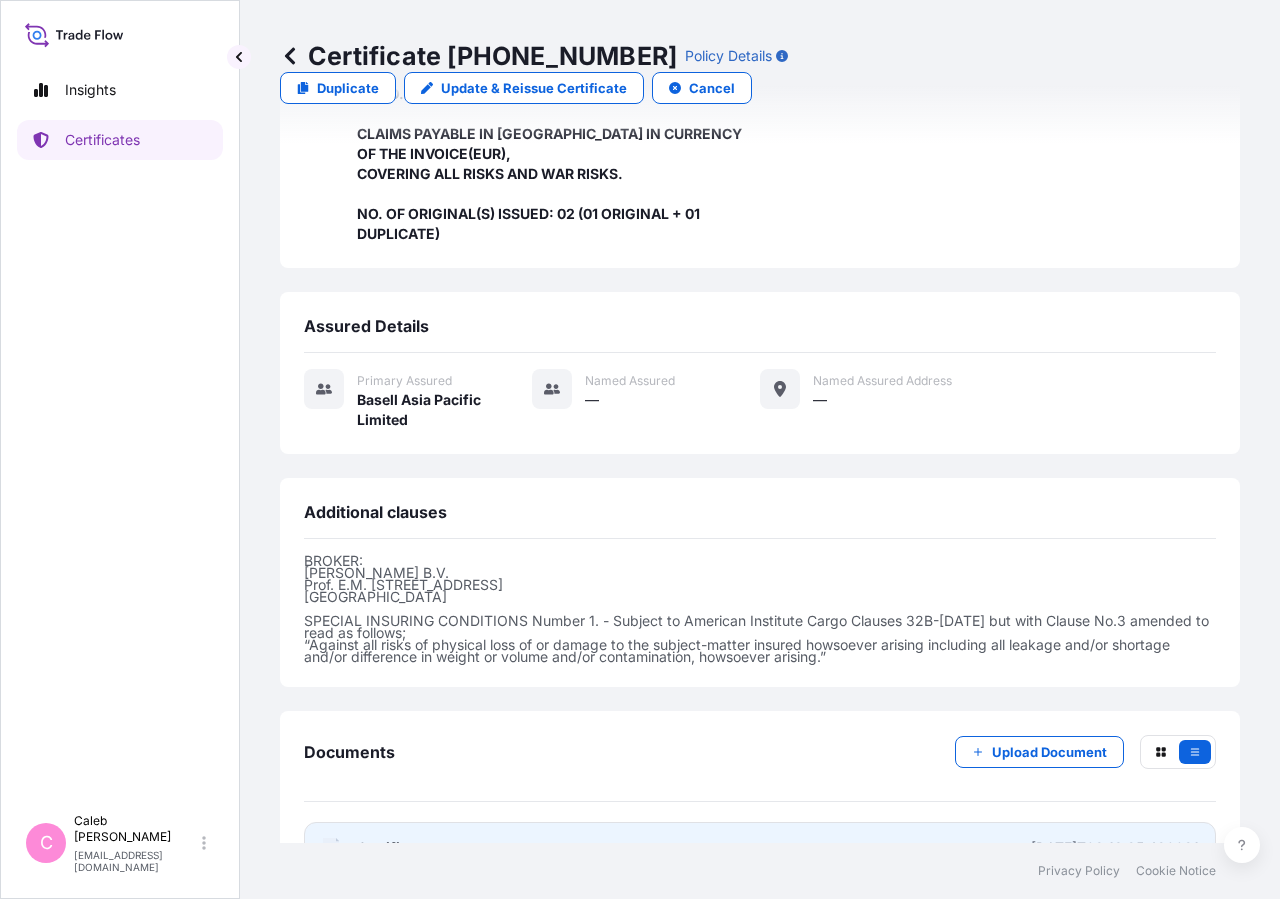 click on "Certificate" at bounding box center [393, 848] 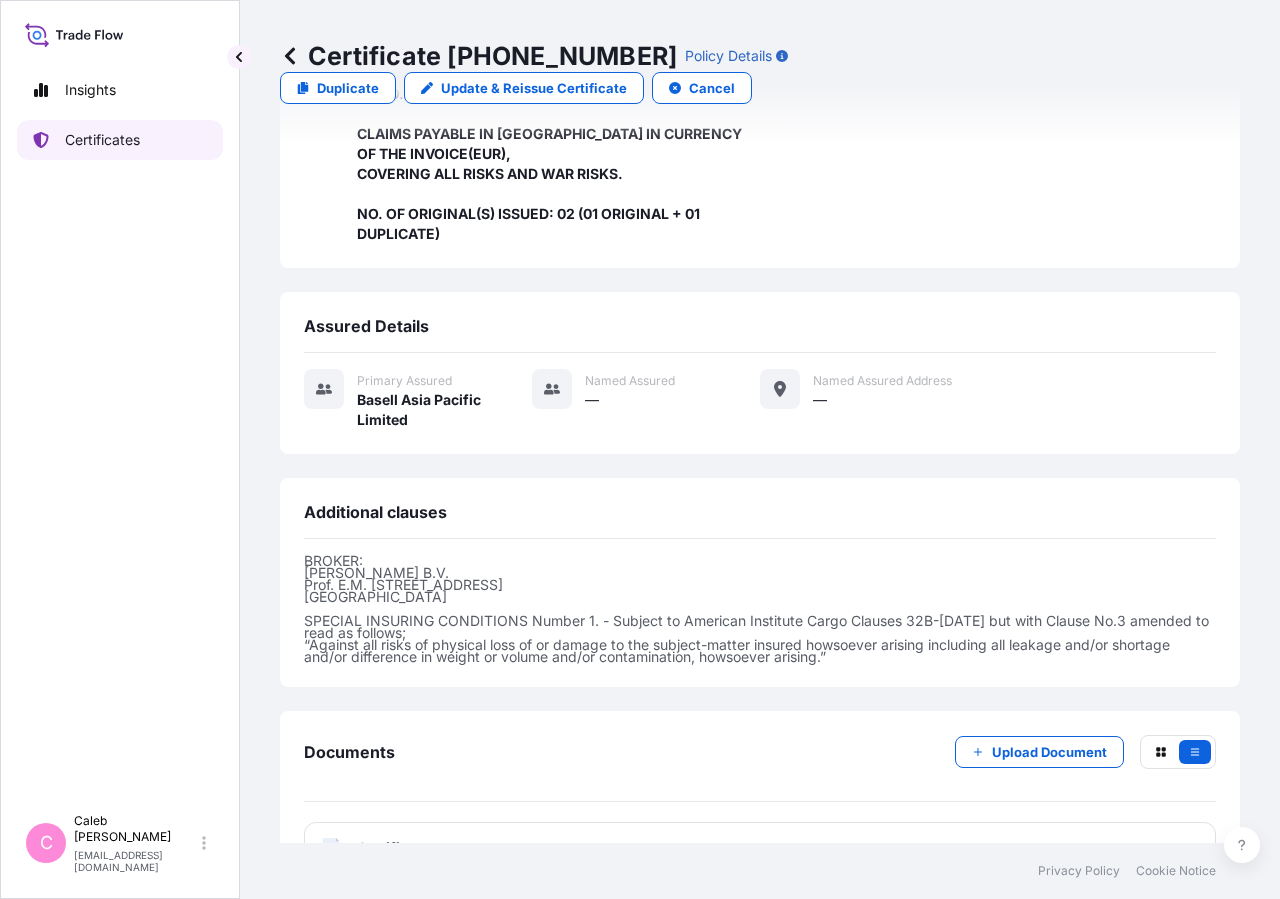 click on "Certificates" at bounding box center (102, 140) 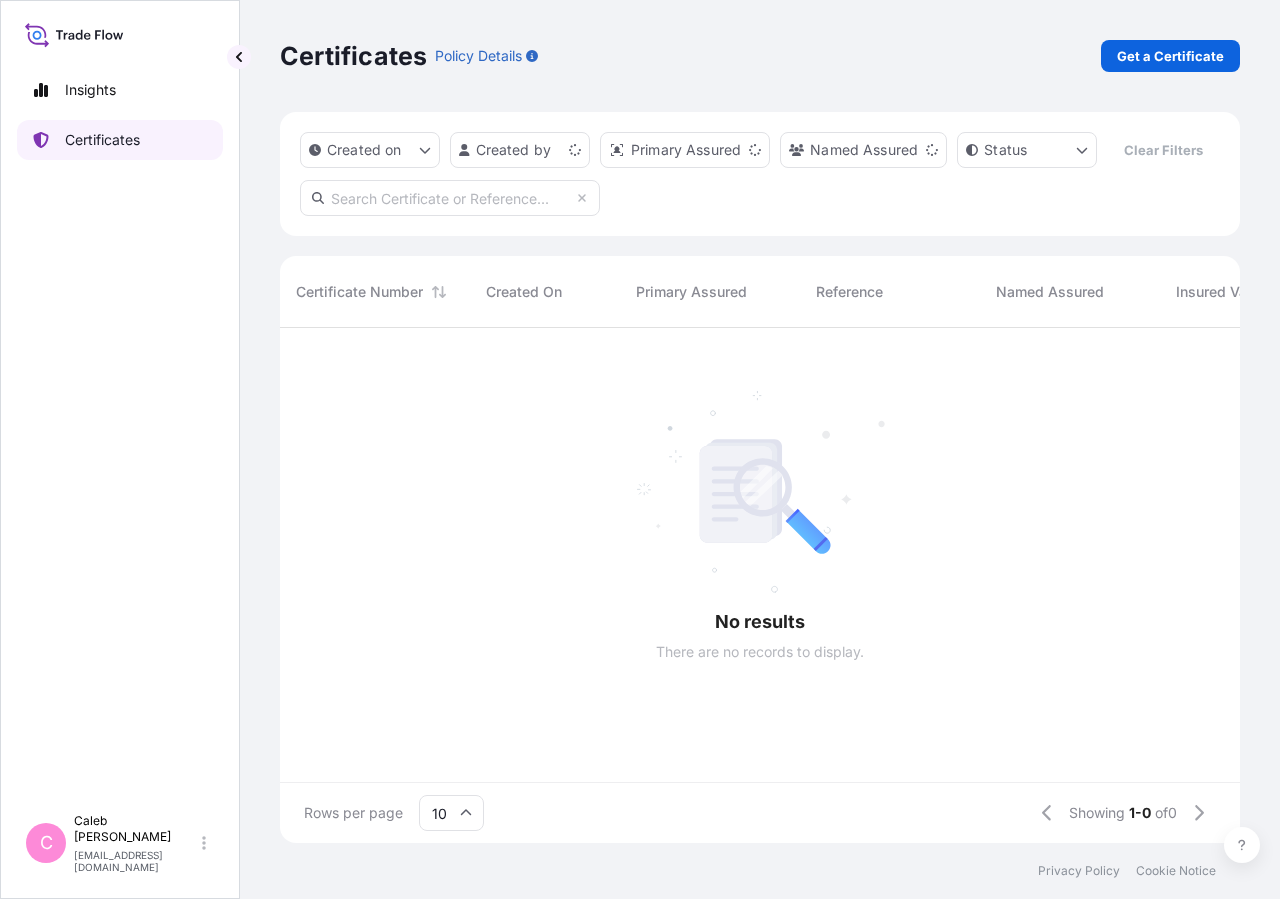 scroll, scrollTop: 0, scrollLeft: 0, axis: both 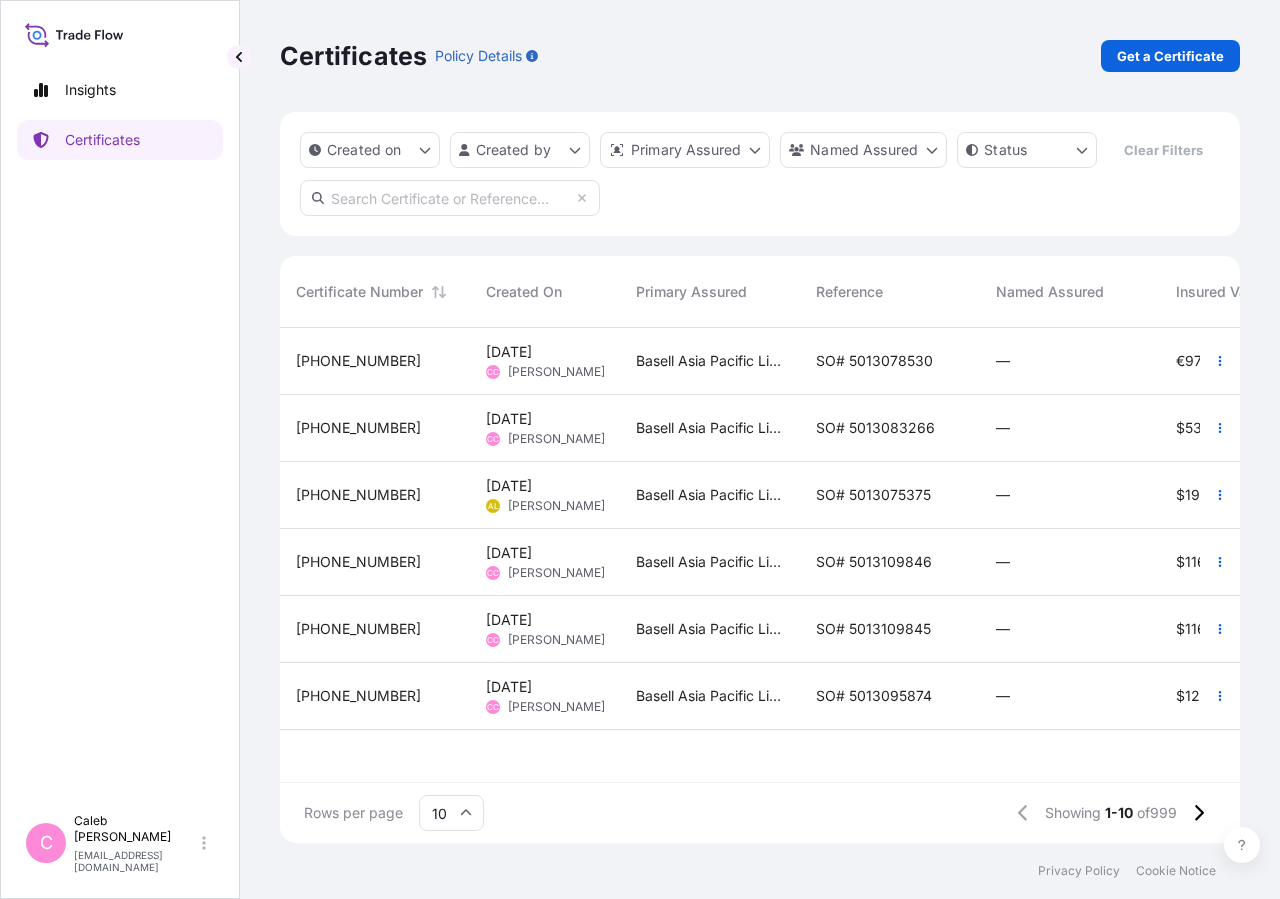 click at bounding box center [450, 198] 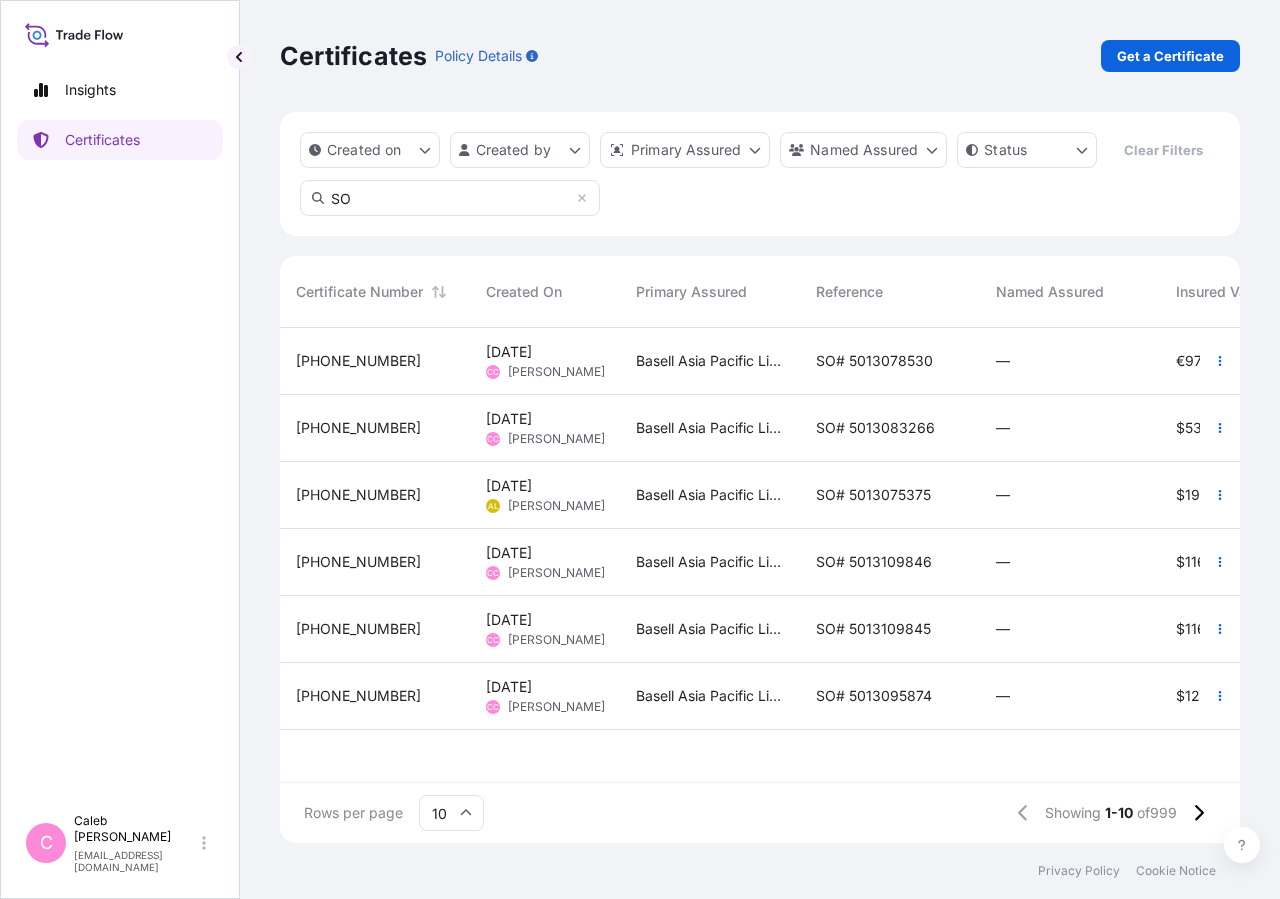 type on "S" 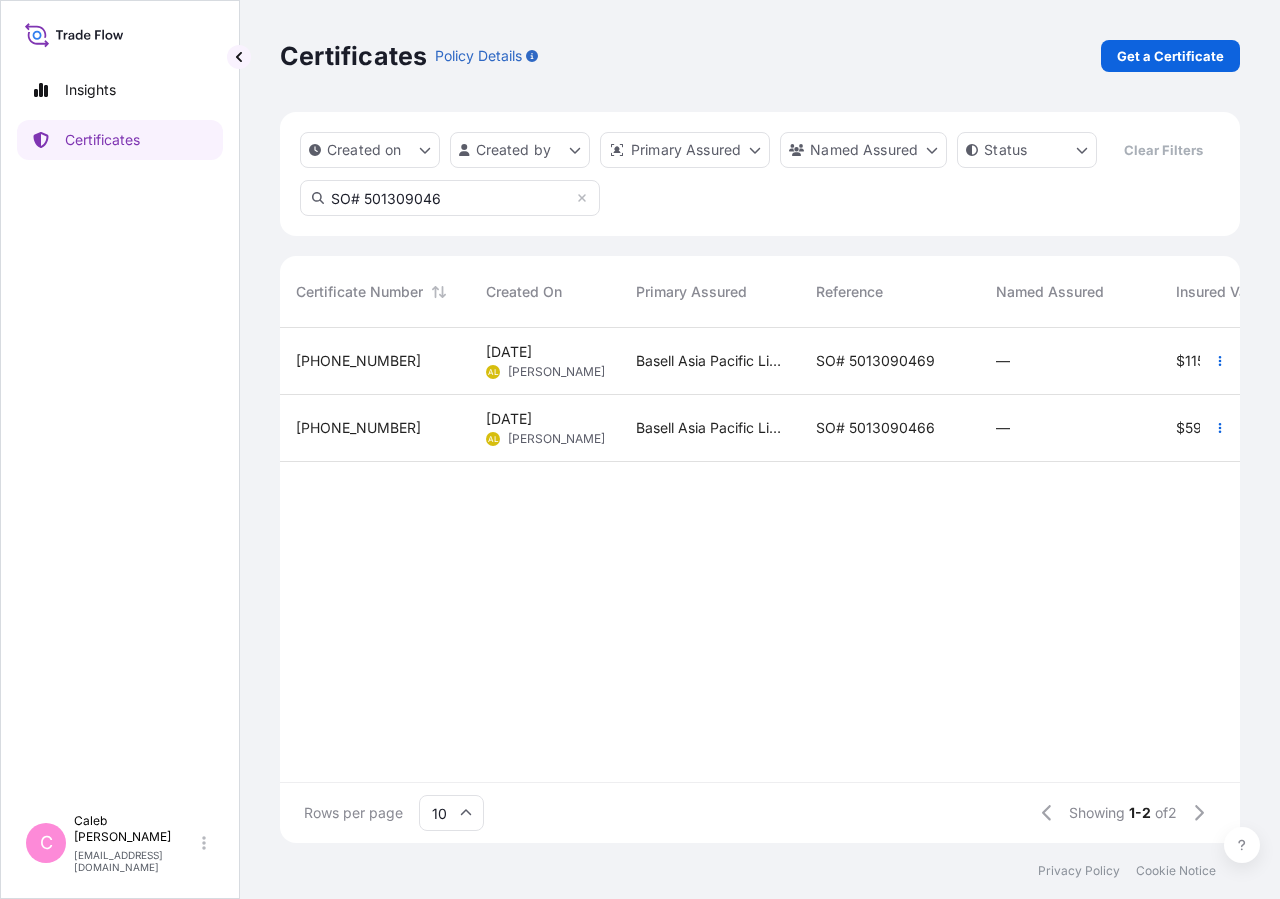 type on "SO# 501309046" 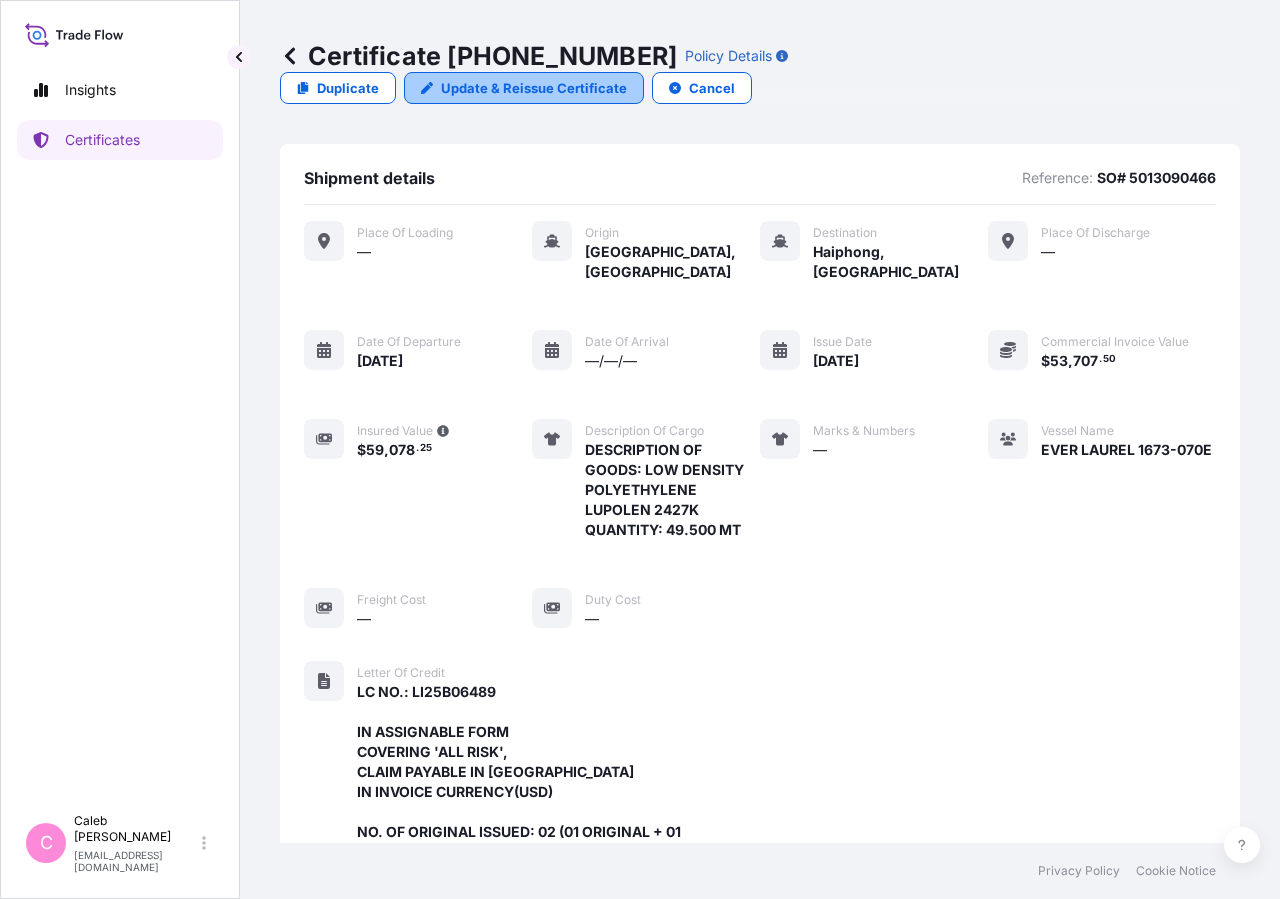click on "Update & Reissue Certificate" at bounding box center (534, 88) 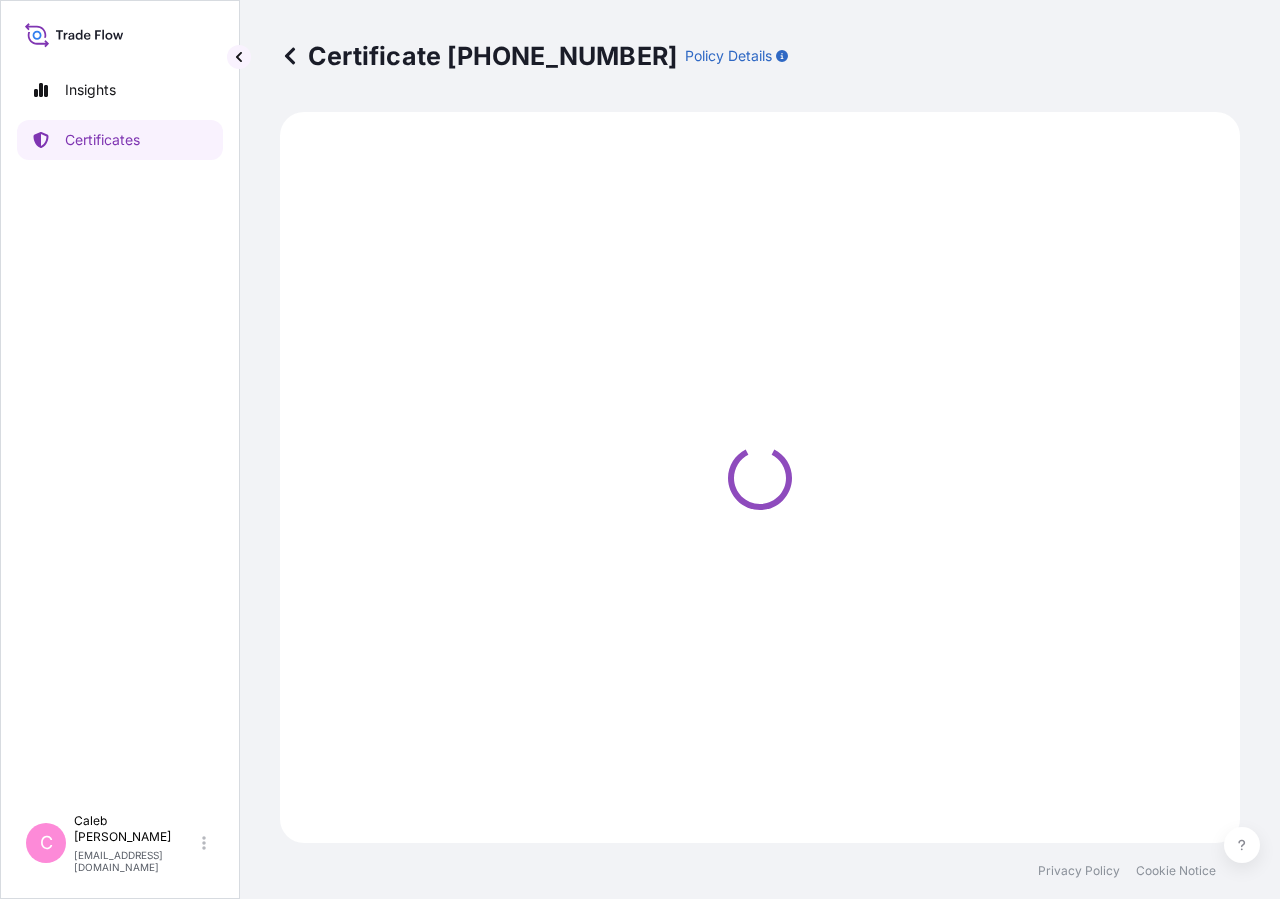 select on "Sea" 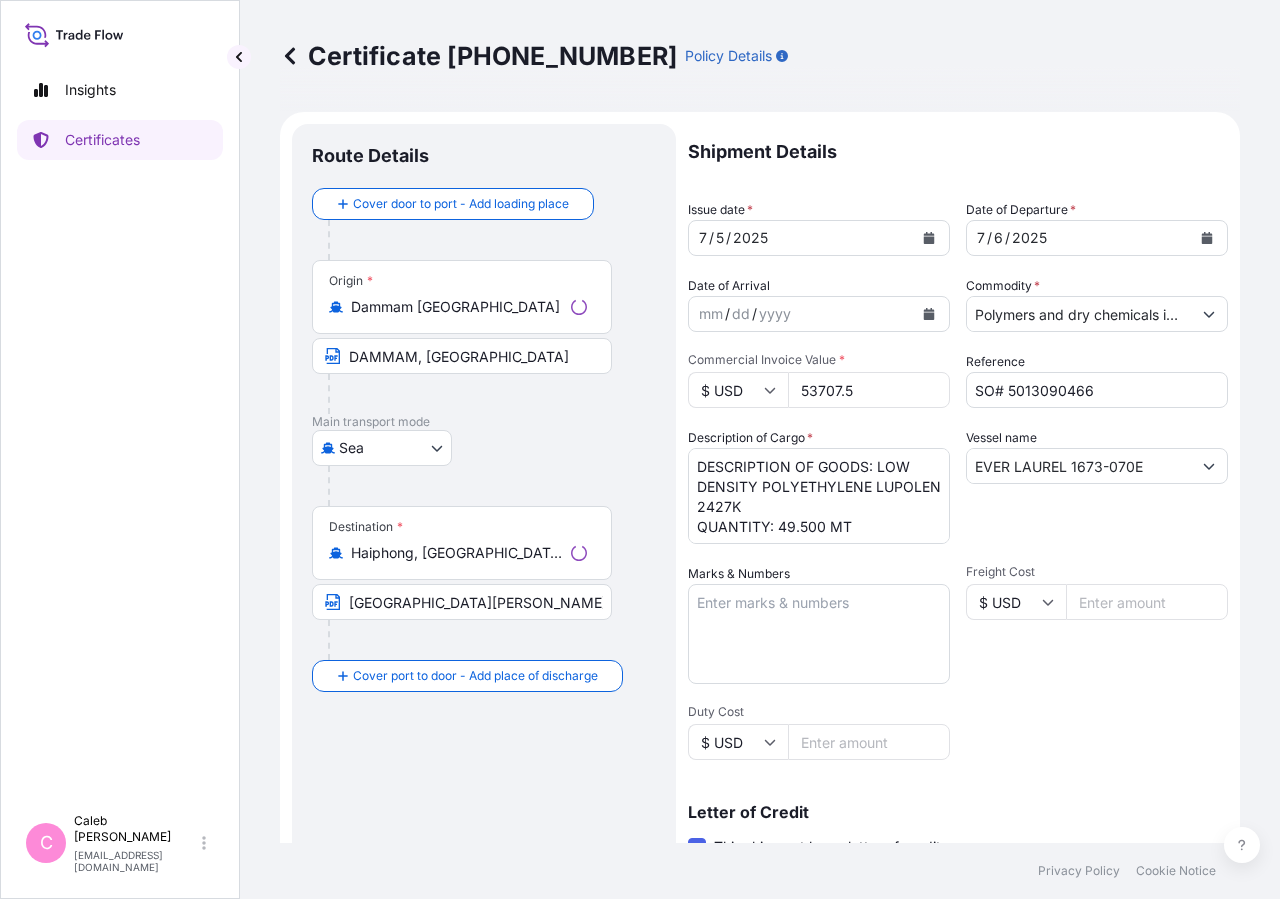 select on "32034" 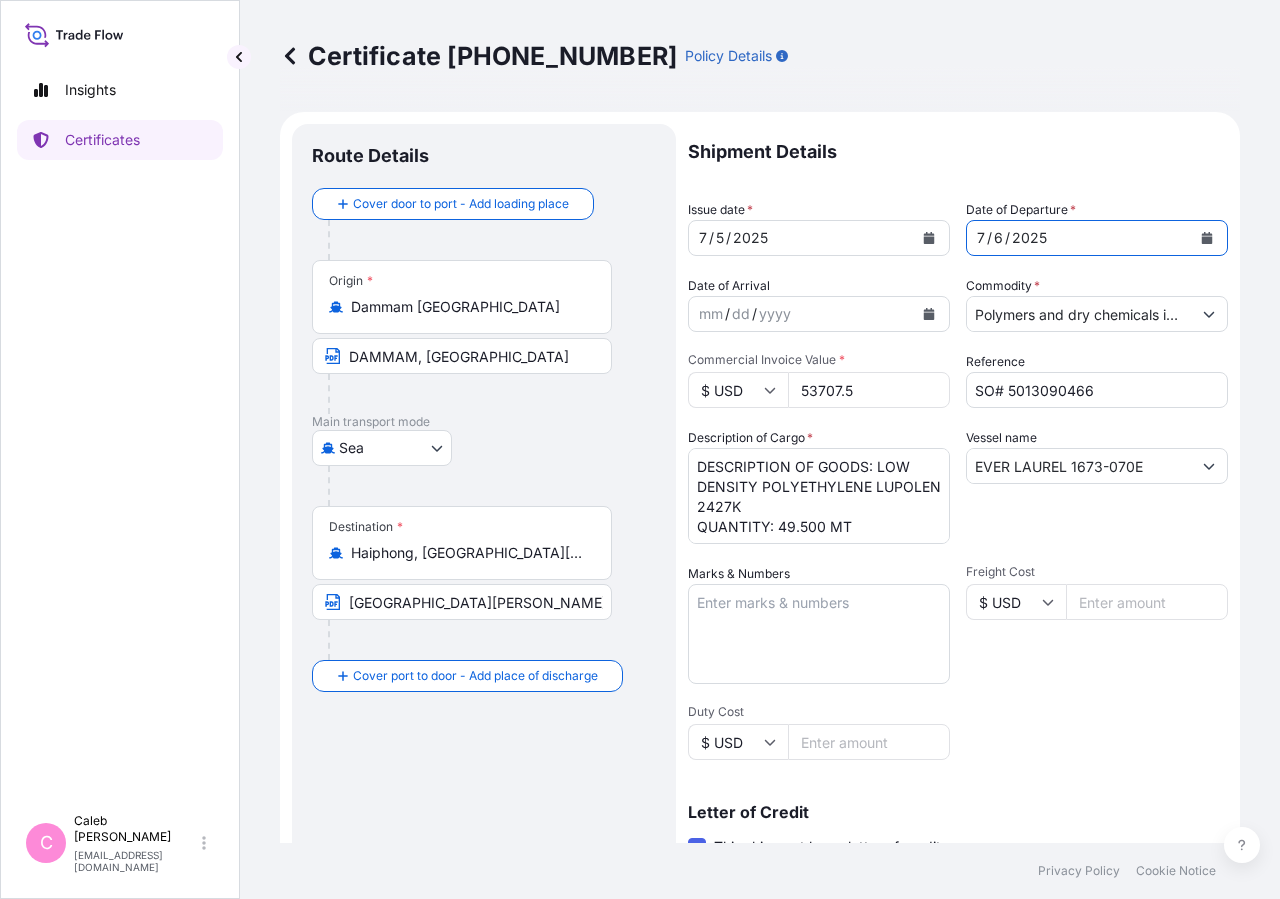 click at bounding box center [1207, 238] 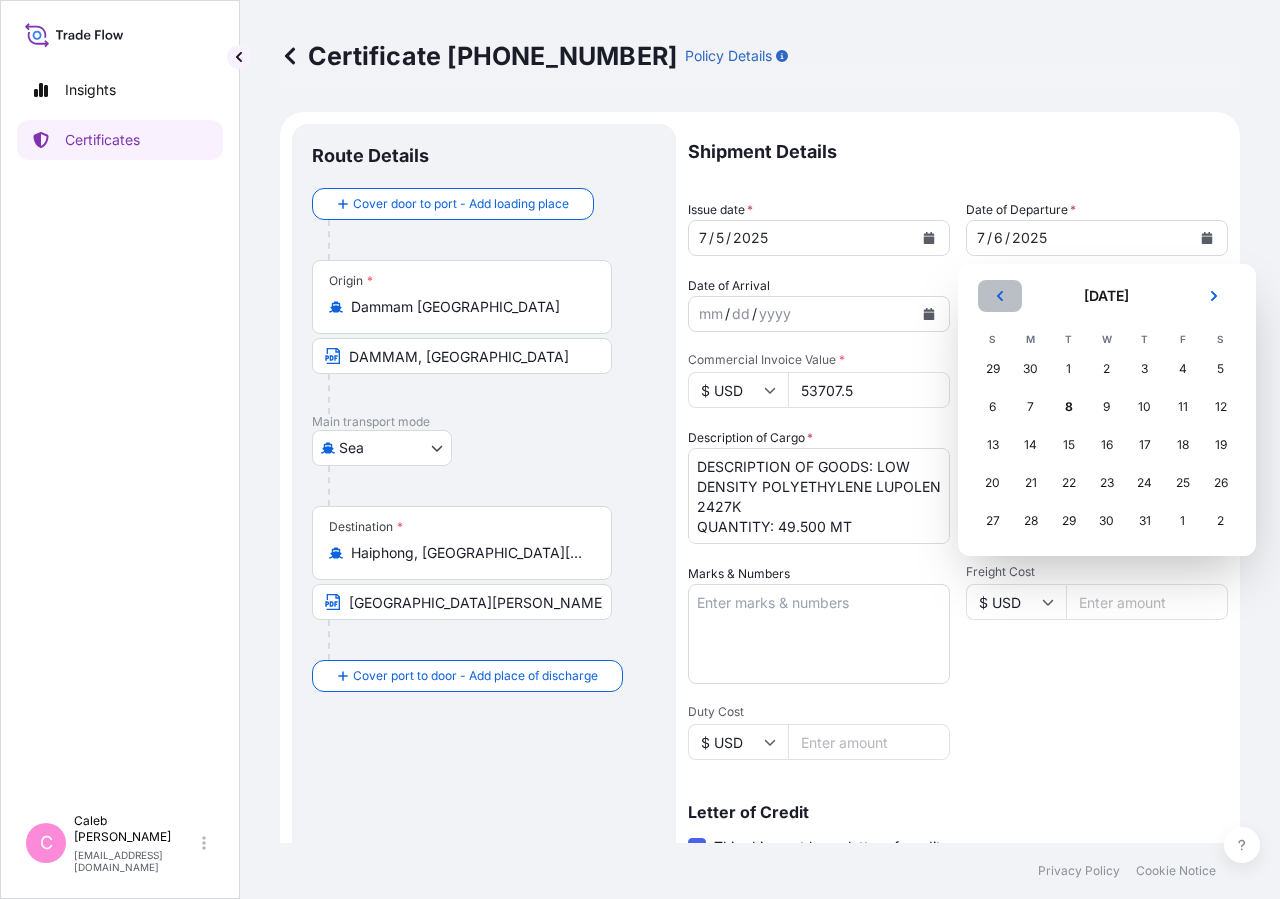 click 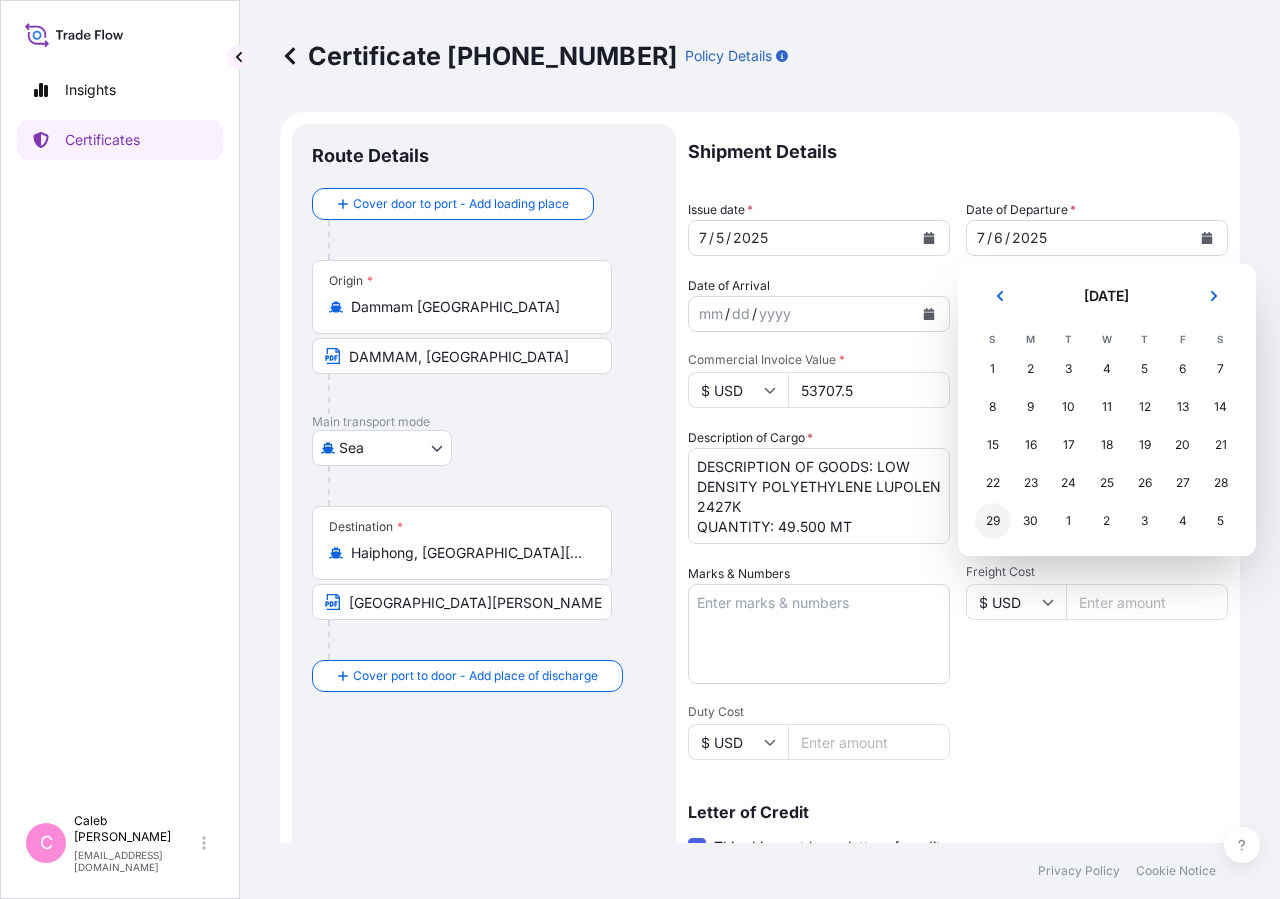 click on "29" at bounding box center (993, 521) 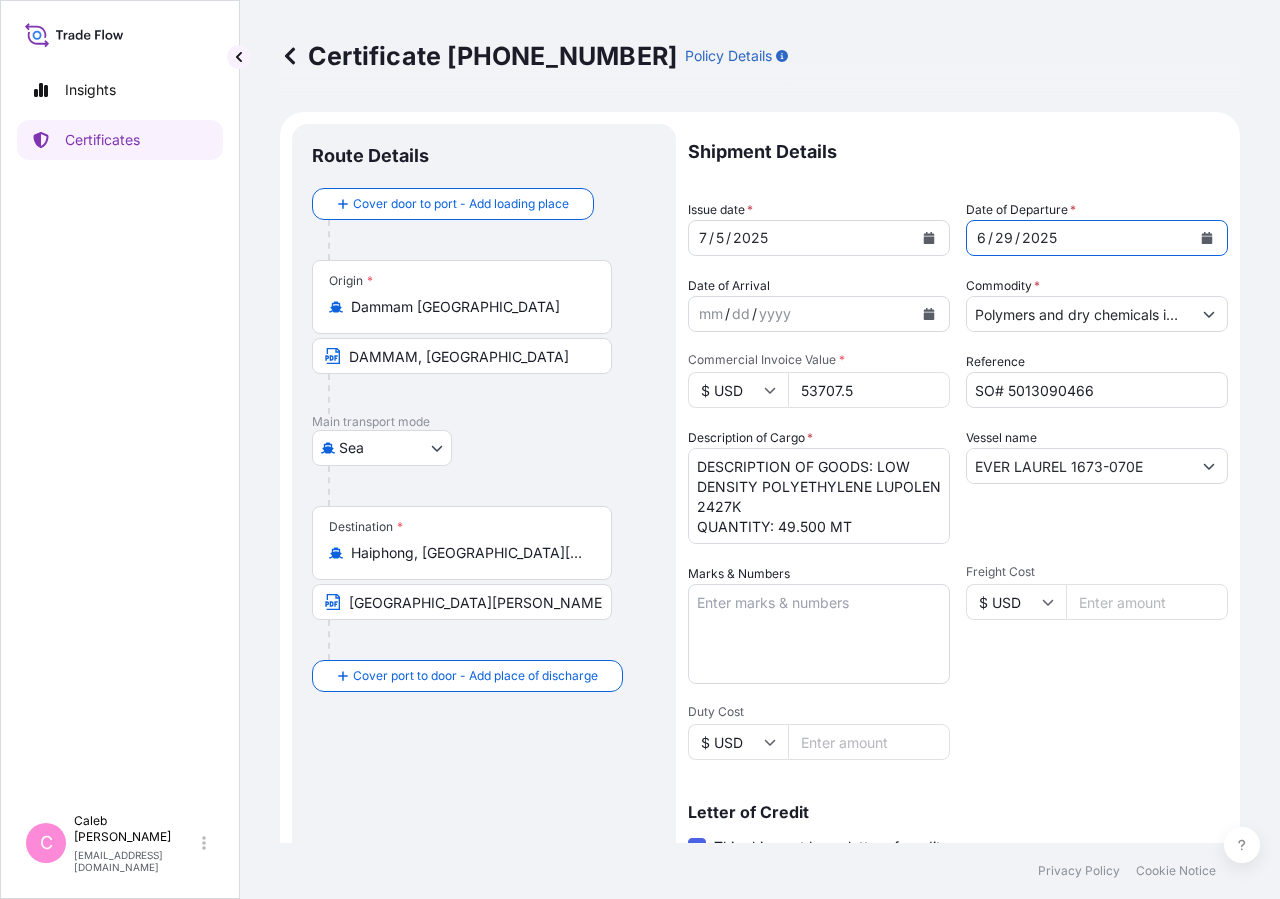 click at bounding box center [929, 238] 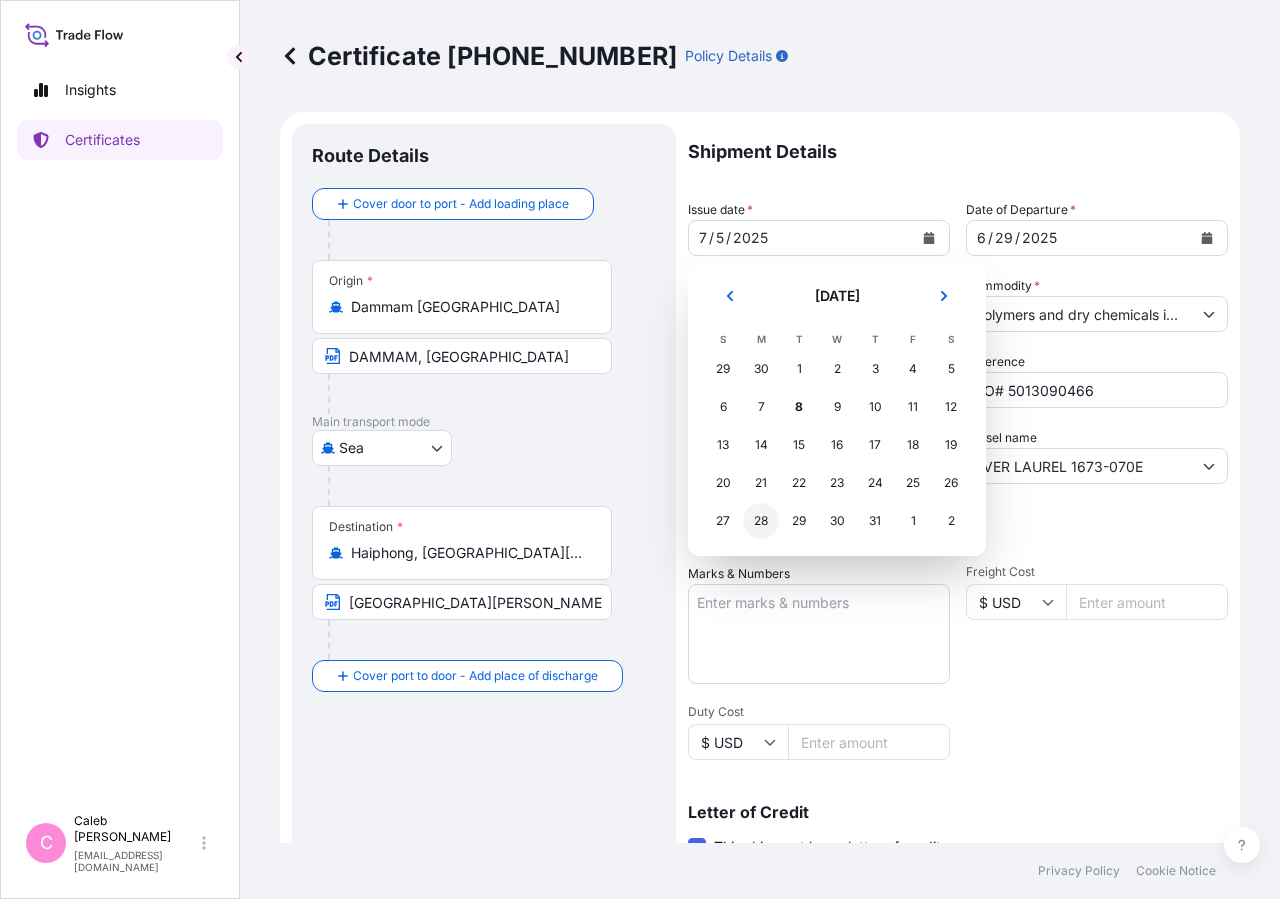 click on "28" at bounding box center [761, 521] 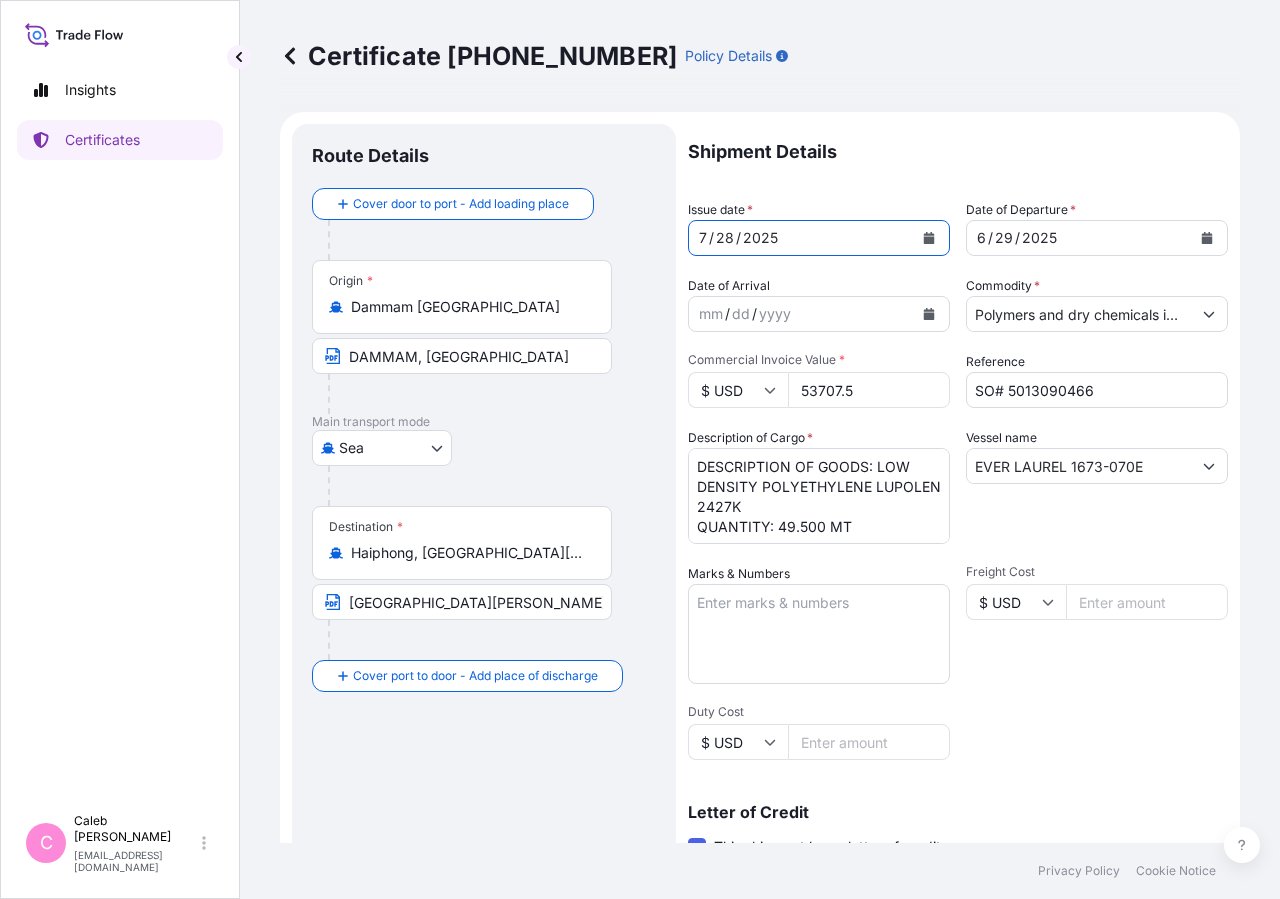 click on "Route Details   Cover door to port - Add loading place Place of loading Road / [GEOGRAPHIC_DATA] / Inland Origin * [GEOGRAPHIC_DATA] [GEOGRAPHIC_DATA], [GEOGRAPHIC_DATA] Main transport mode [GEOGRAPHIC_DATA] Destination * [GEOGRAPHIC_DATA], [GEOGRAPHIC_DATA][PERSON_NAME], [GEOGRAPHIC_DATA] [GEOGRAPHIC_DATA][PERSON_NAME],[GEOGRAPHIC_DATA] Cover port to door - Add place of discharge Road / [GEOGRAPHIC_DATA] / Inland Place of Discharge" at bounding box center (484, 704) 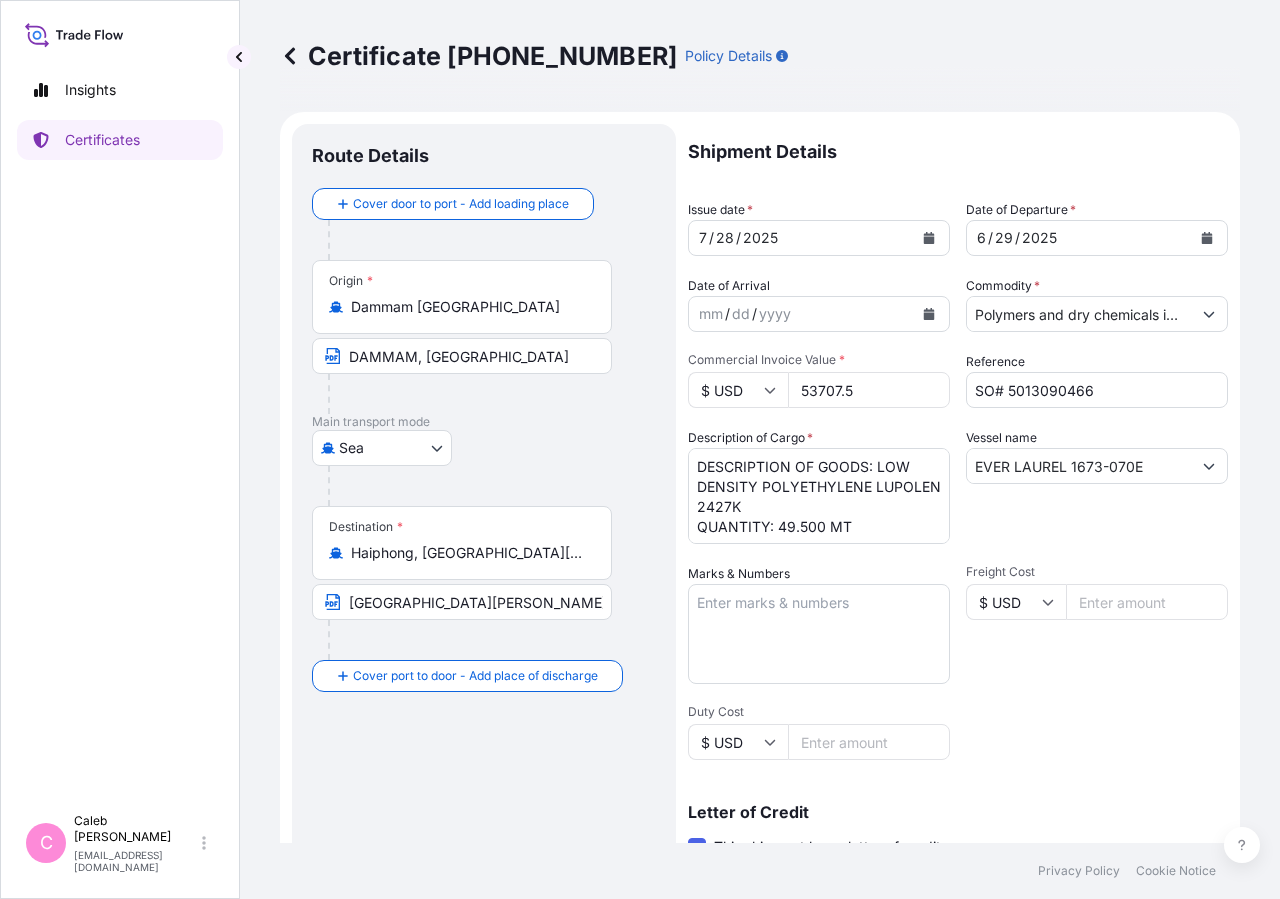 click 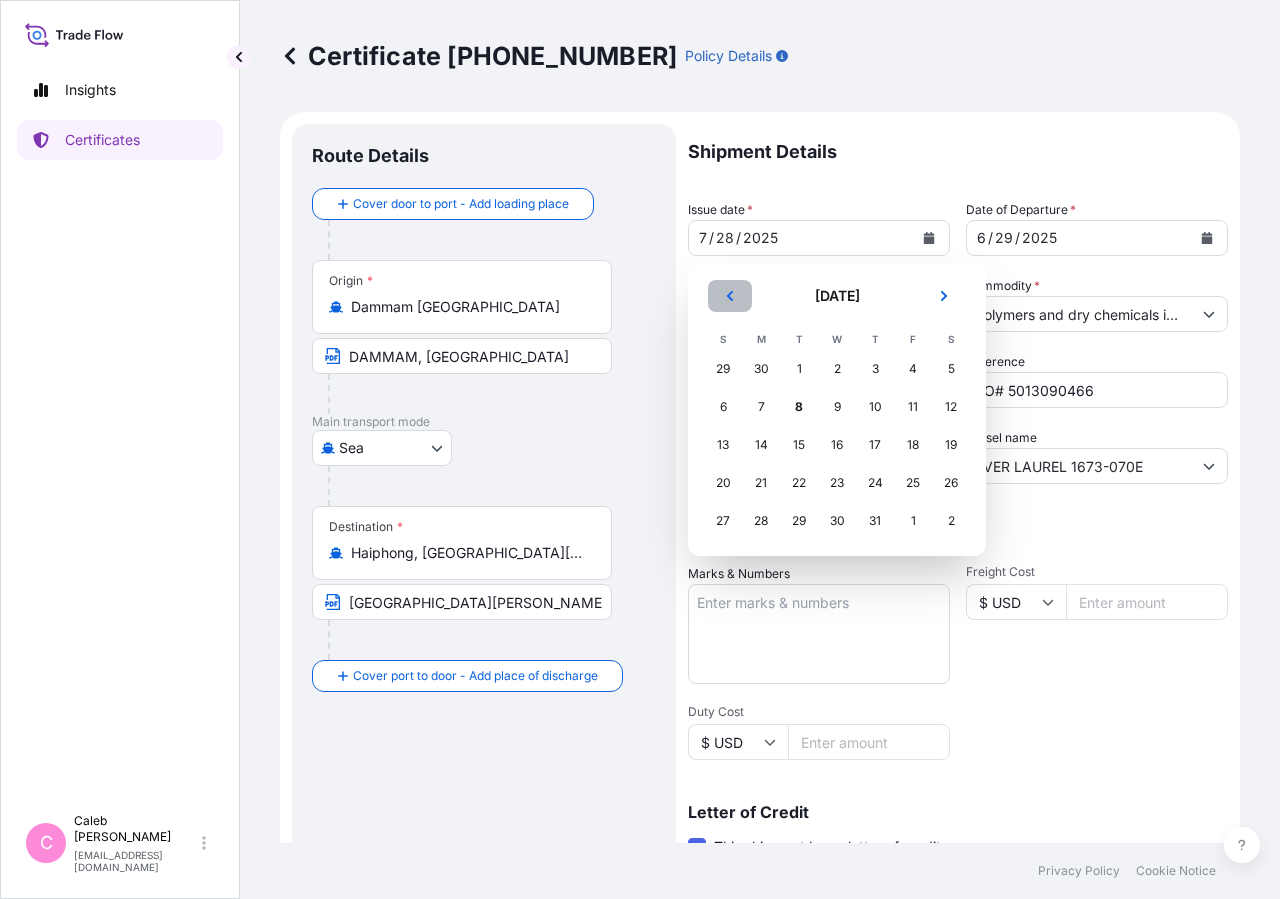 click at bounding box center (730, 296) 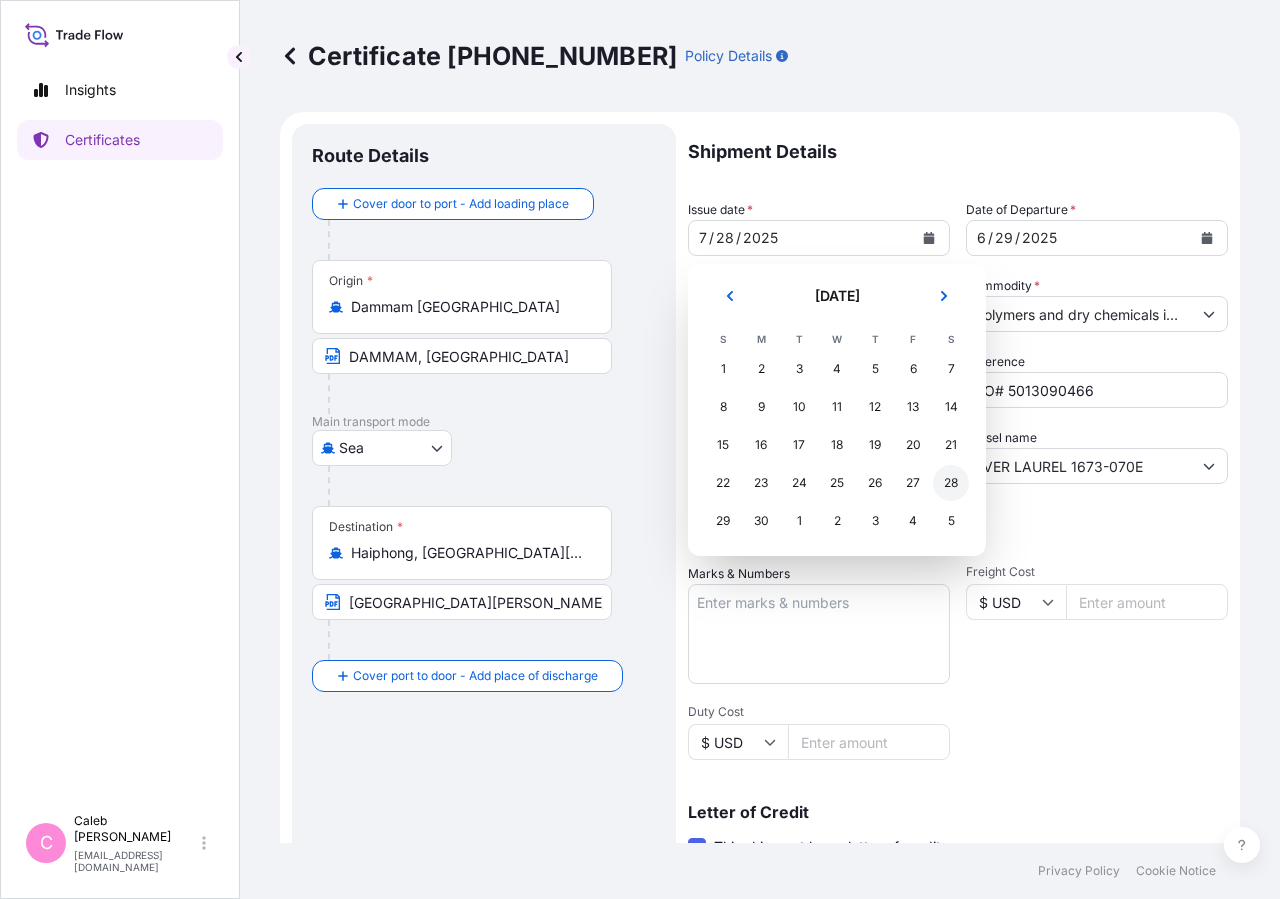 click on "28" at bounding box center [951, 483] 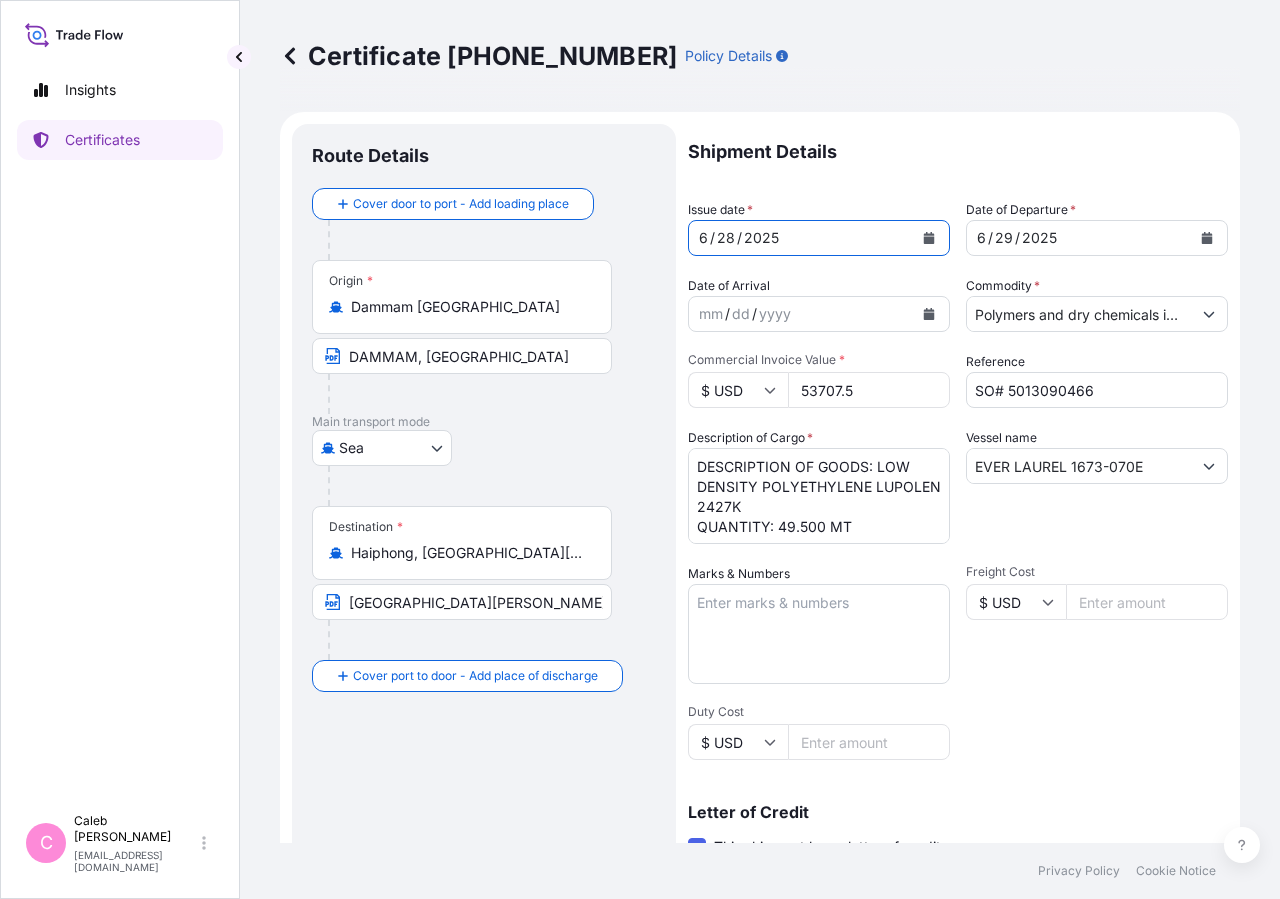 click on "Route Details   Cover door to port - Add loading place Place of loading Road / [GEOGRAPHIC_DATA] / Inland Origin * [GEOGRAPHIC_DATA] [GEOGRAPHIC_DATA], [GEOGRAPHIC_DATA] Main transport mode [GEOGRAPHIC_DATA] Destination * [GEOGRAPHIC_DATA], [GEOGRAPHIC_DATA][PERSON_NAME], [GEOGRAPHIC_DATA] [GEOGRAPHIC_DATA][PERSON_NAME],[GEOGRAPHIC_DATA] Cover port to door - Add place of discharge Road / [GEOGRAPHIC_DATA] / Inland Place of Discharge" at bounding box center (484, 704) 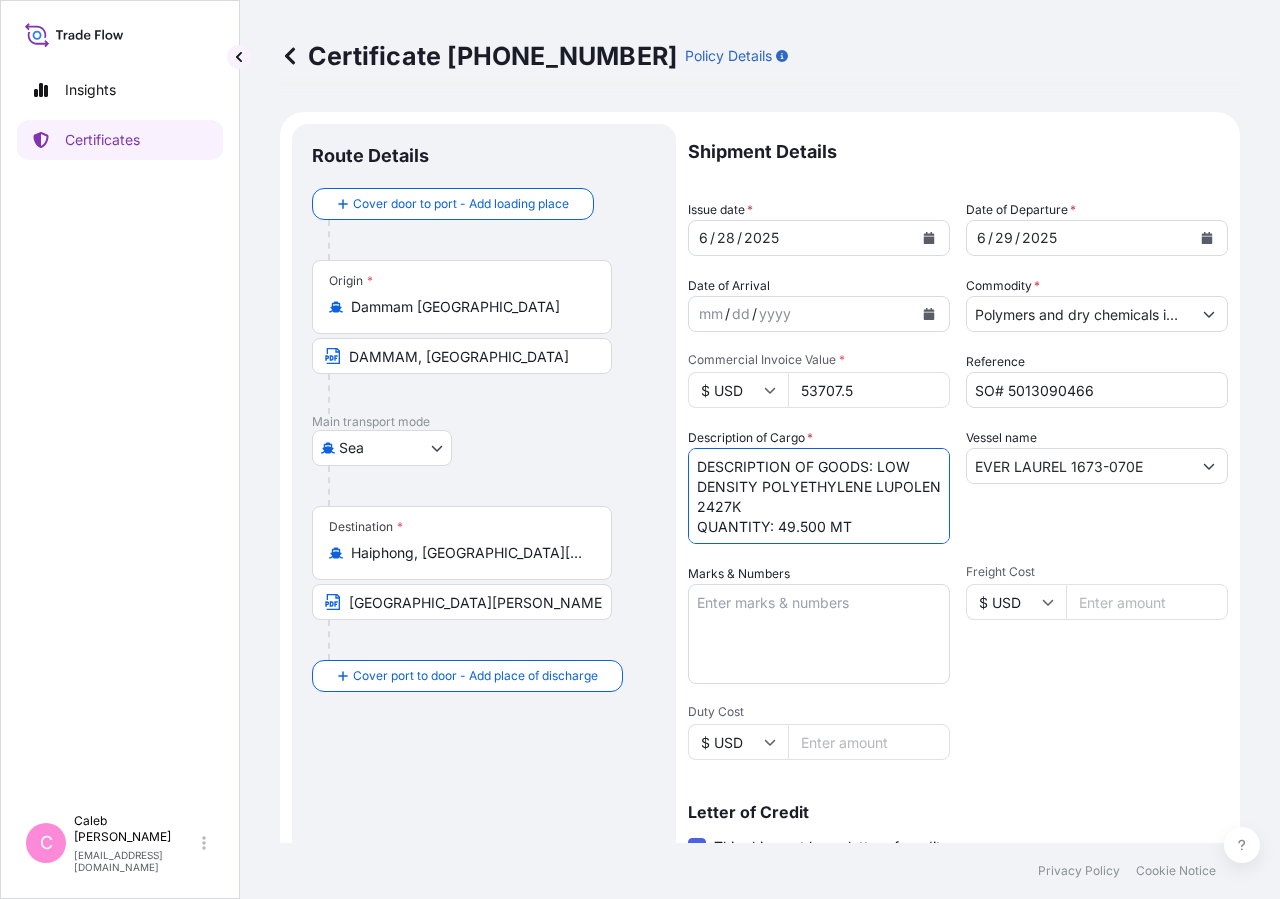 scroll, scrollTop: 2, scrollLeft: 0, axis: vertical 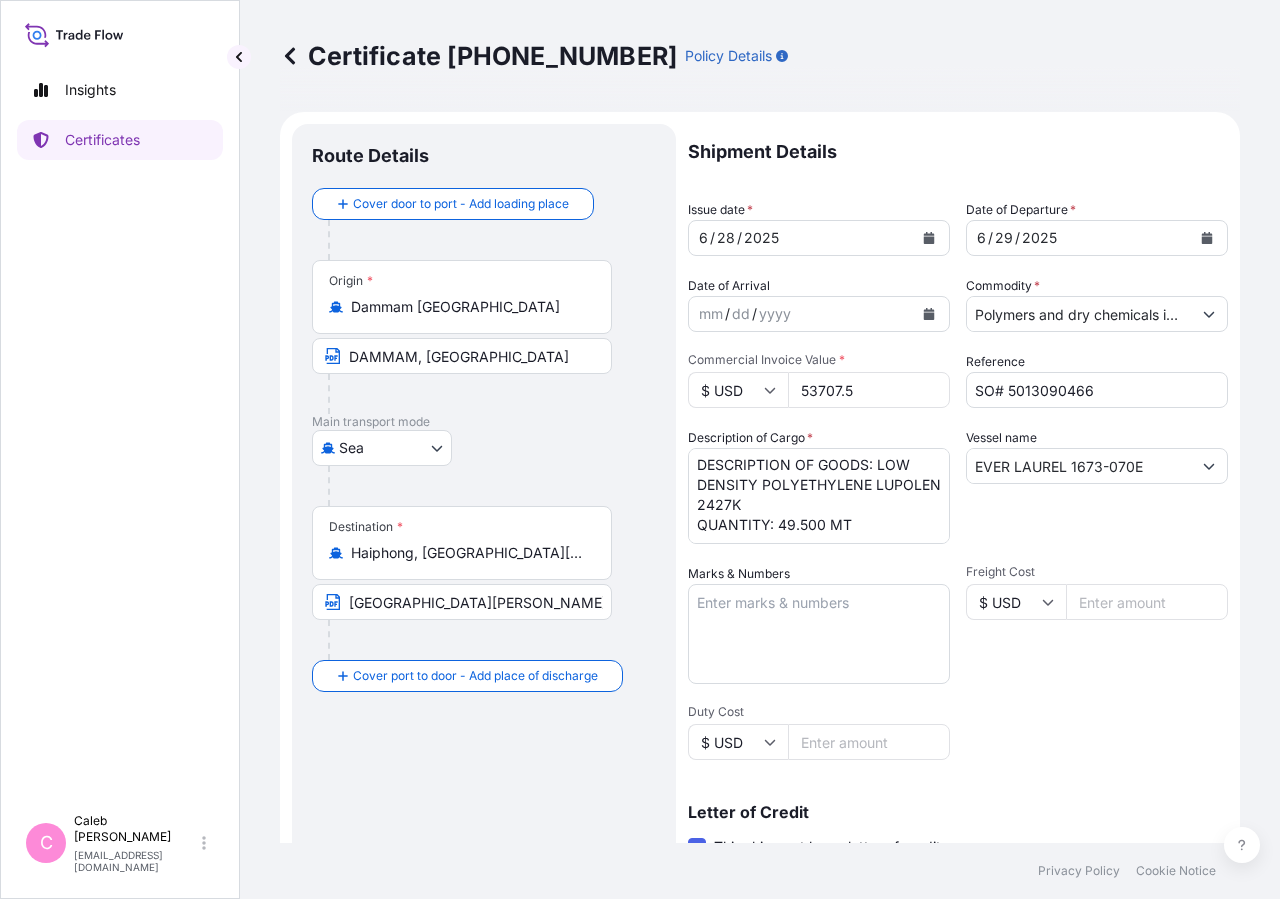 click on "Shipment Details Issue date * [DATE] Date of Departure * [DATE] Date of Arrival mm / dd / yyyy Commodity * Polymers and dry chemicals in bulk Packing Category Commercial Invoice Value    * $ USD 53707.5 Reference SO# 5013090466 Description of Cargo * DESCRIPTION OF GOODS: LOW DENSITY POLYETHYLENE LUPOLEN 2427K
QUANTITY: 49.500 MT Vessel name EVER LAUREL 1673-070E Marks & Numbers Freight Cost   $ USD Duty Cost   $ USD Letter of Credit This shipment has a letter of credit Letter of credit * LC NO.: LI25B06489
IN ASSIGNABLE FORM
COVERING 'ALL RISK',
CLAIM PAYABLE IN [GEOGRAPHIC_DATA]
IN INVOICE CURRENCY(USD)
NO. OF ORIGINAL ISSUED: 02 (01 ORIGINAL + 01 DUPLICATE)
Letter of credit may not exceed 12000 characters Assured Details Primary Assured * Basell Asia Pacific Limited Basell [PERSON_NAME] Polyolefins Sp. z o.o. Basell Asia Pacific Limited Named Assured Named Assured Address" at bounding box center (958, 676) 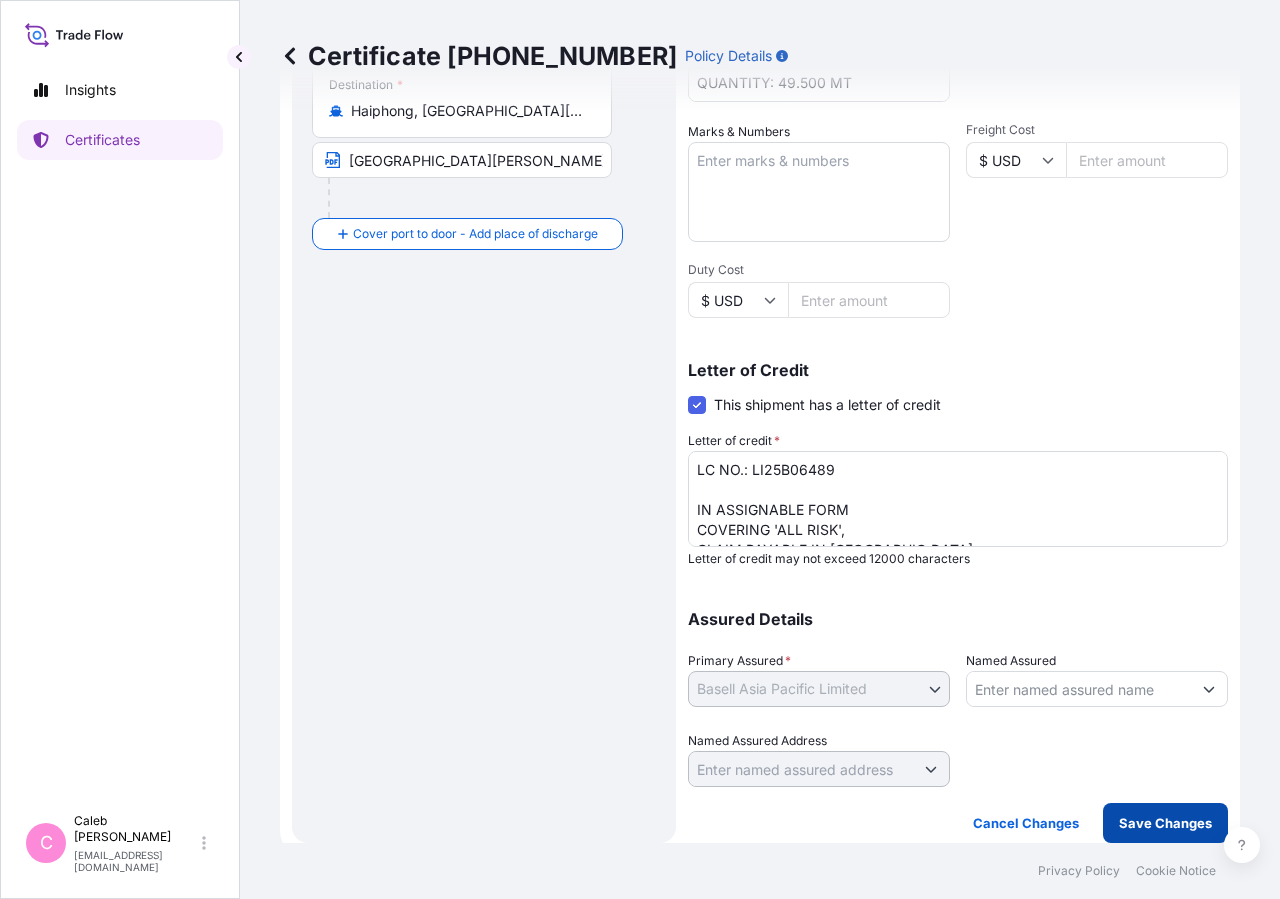 click on "Save Changes" at bounding box center [1165, 823] 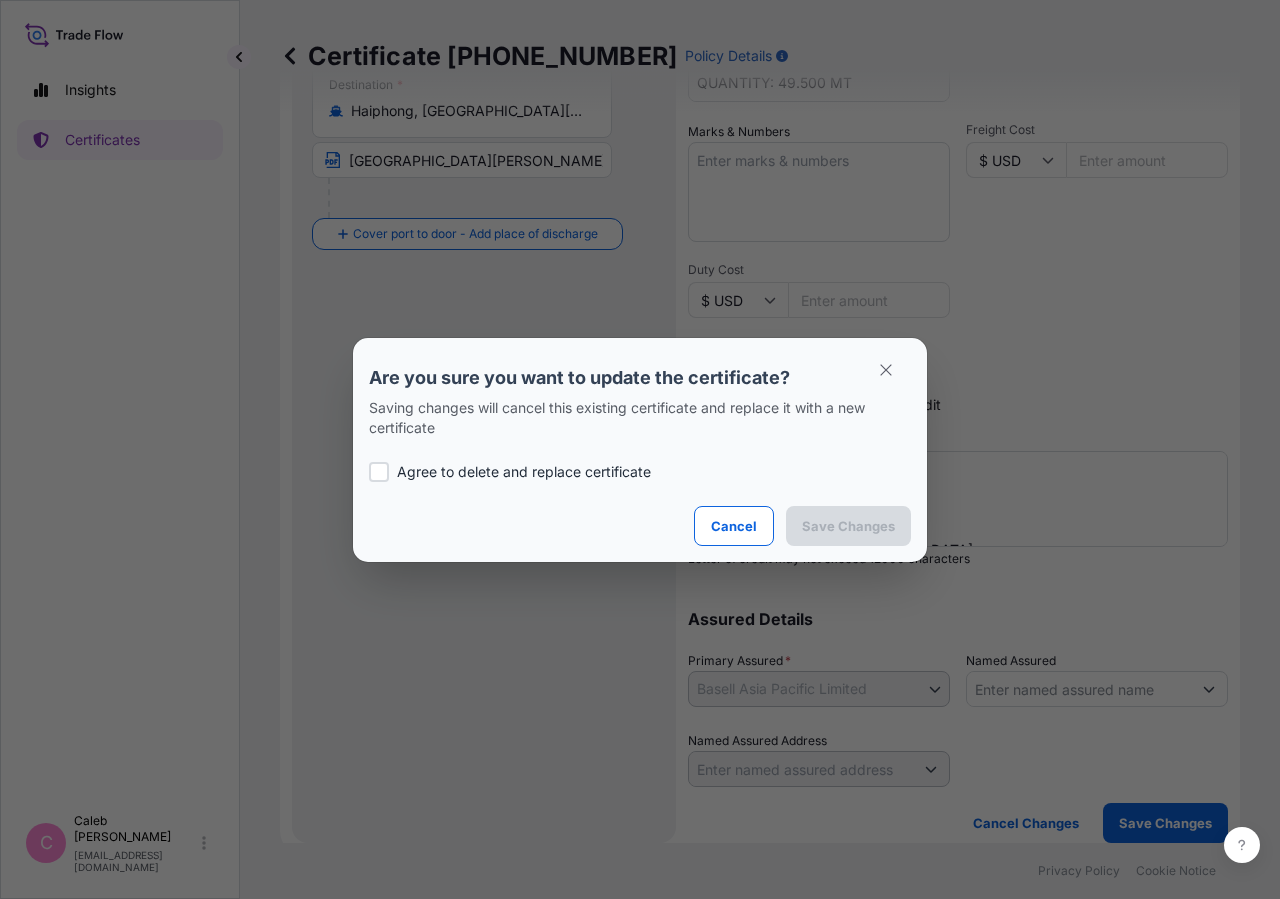 click on "Agree to delete and replace certificate" at bounding box center (524, 472) 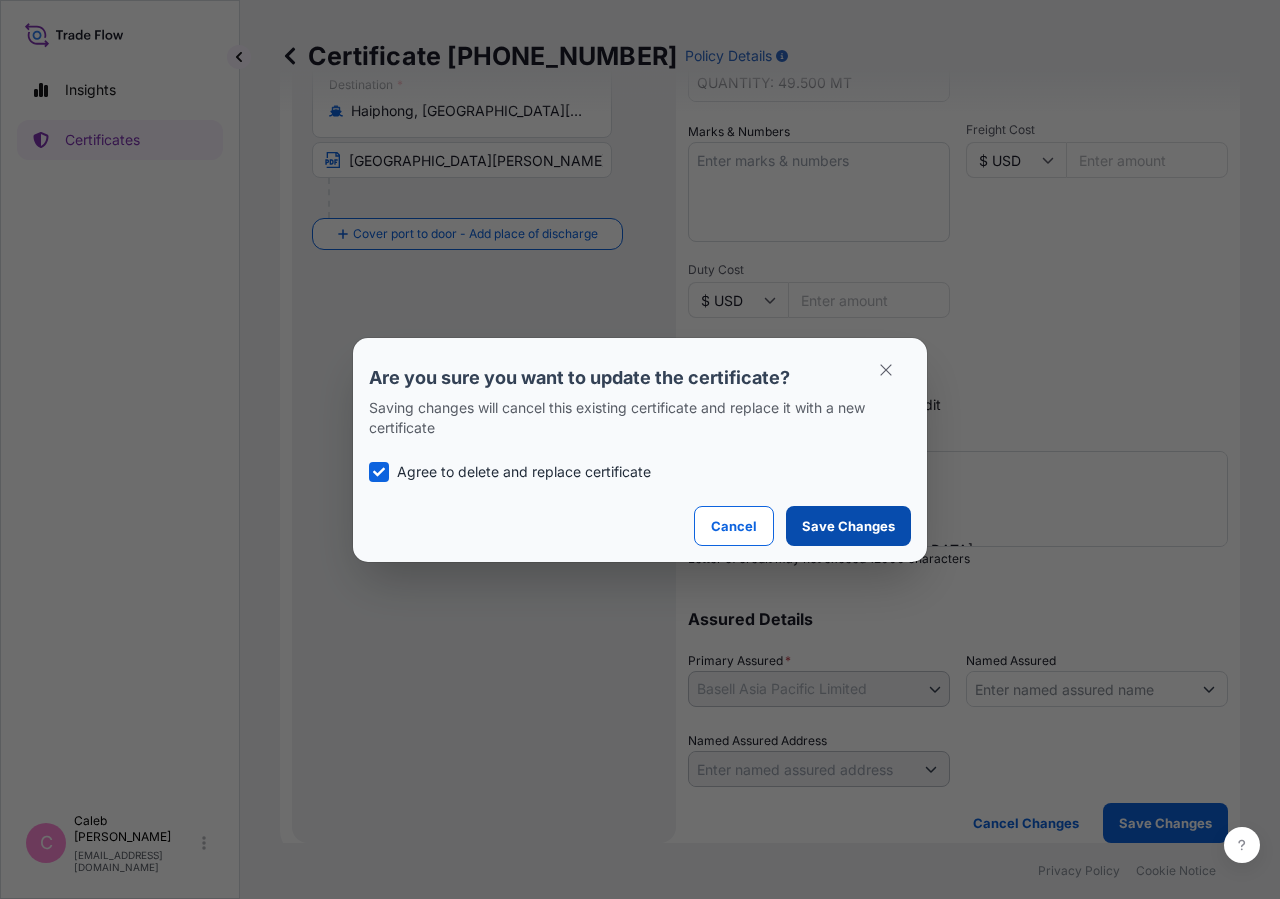 click on "Save Changes" at bounding box center [848, 526] 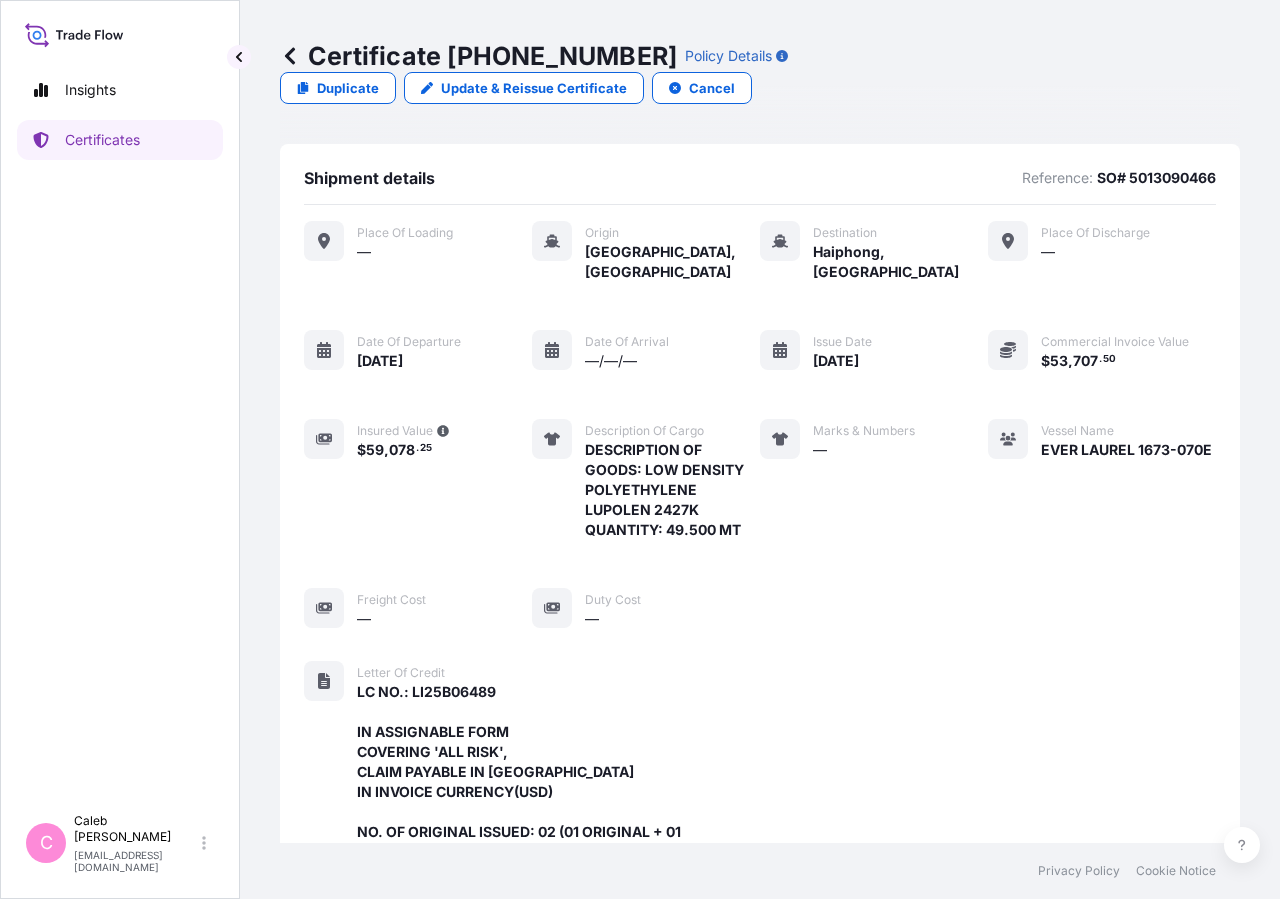 scroll, scrollTop: 618, scrollLeft: 0, axis: vertical 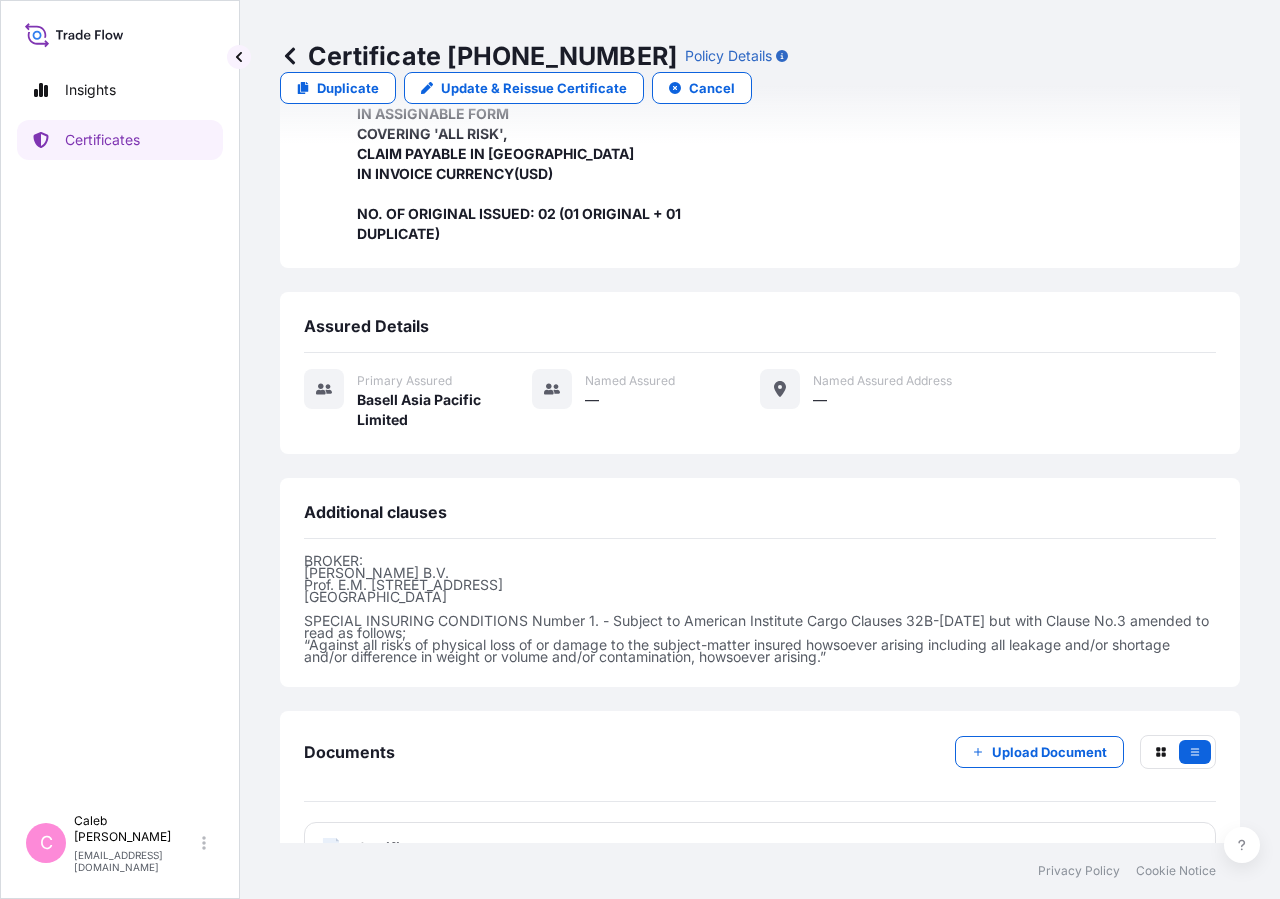click on "Certificate" at bounding box center (393, 848) 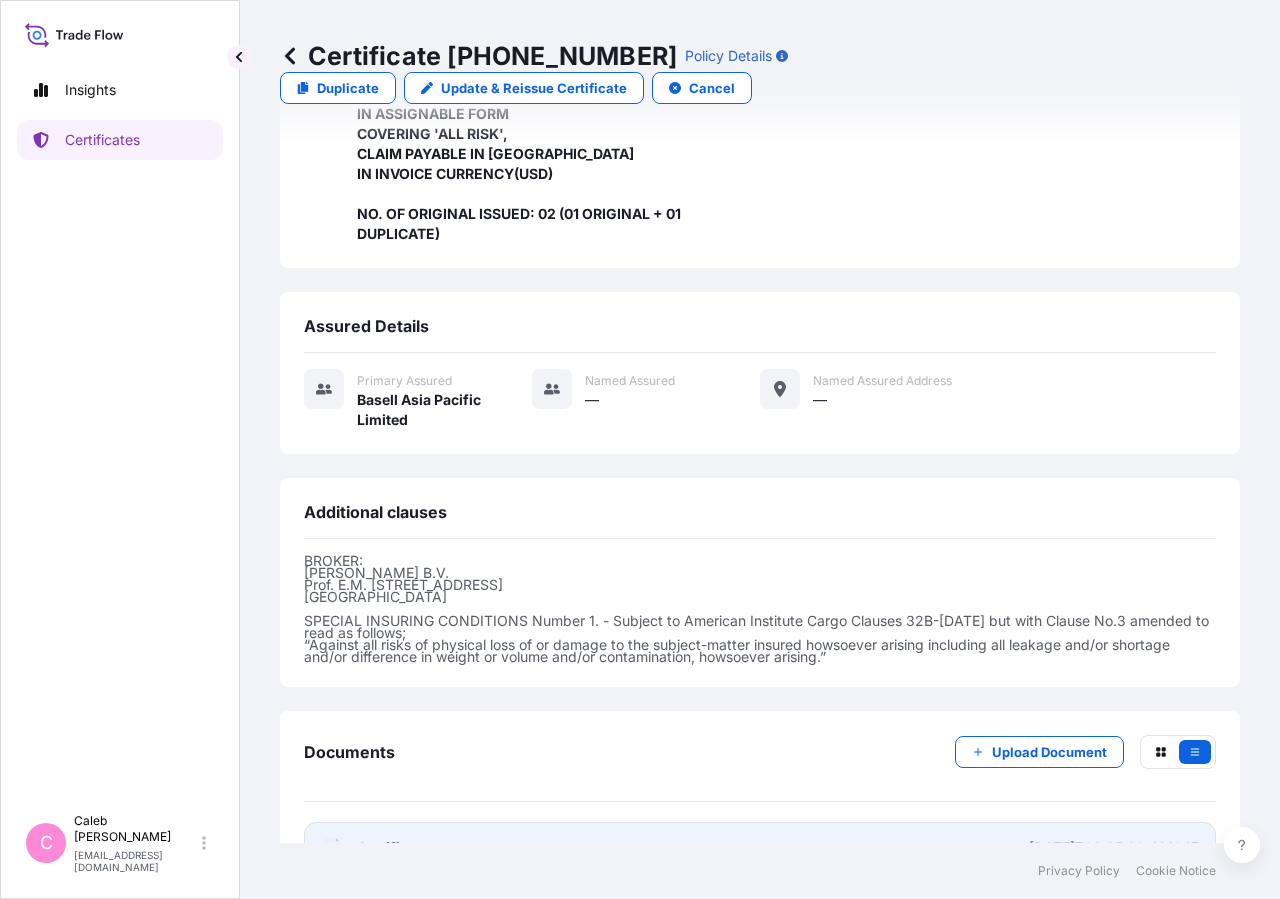 click on "Certificate" at bounding box center (393, 848) 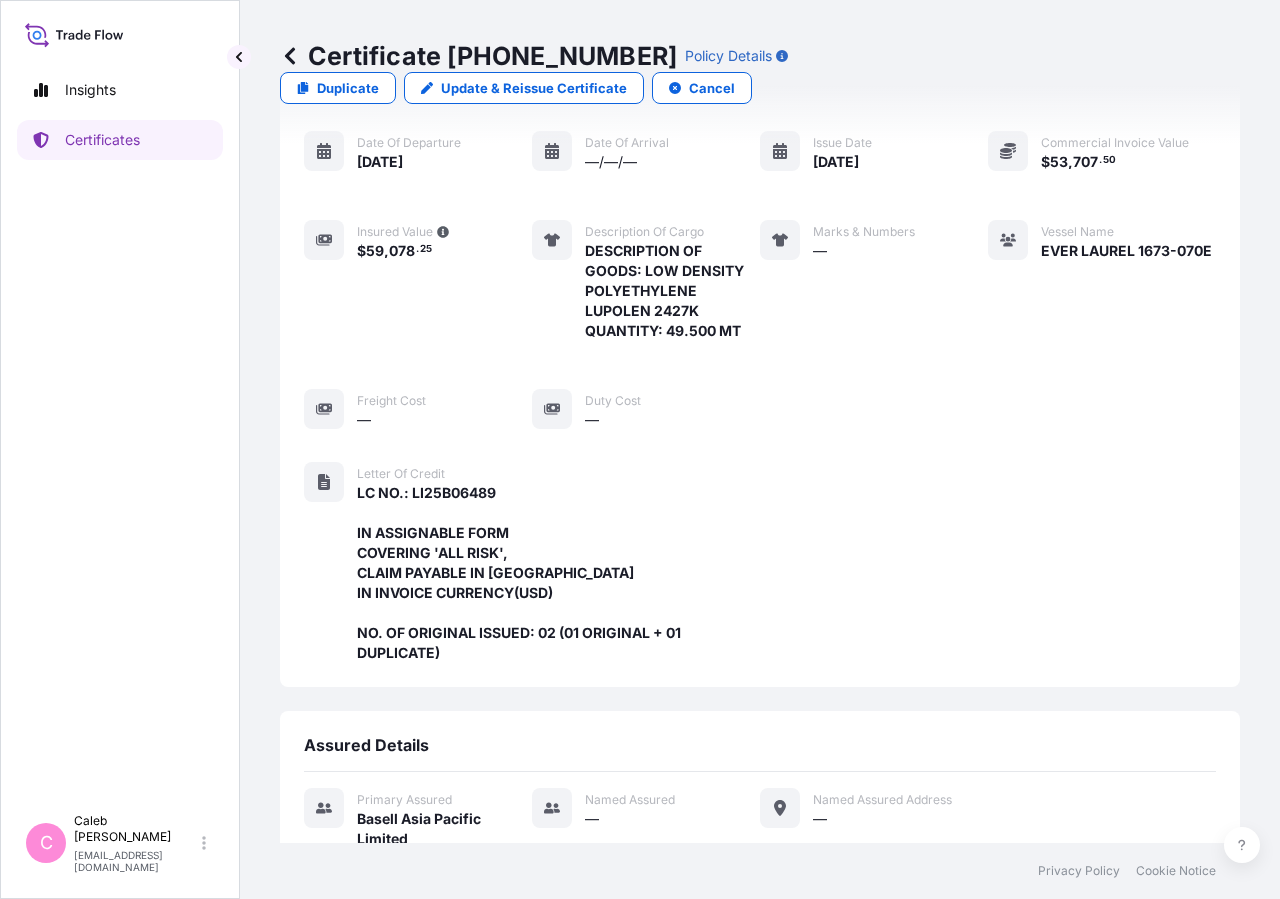 scroll, scrollTop: 0, scrollLeft: 0, axis: both 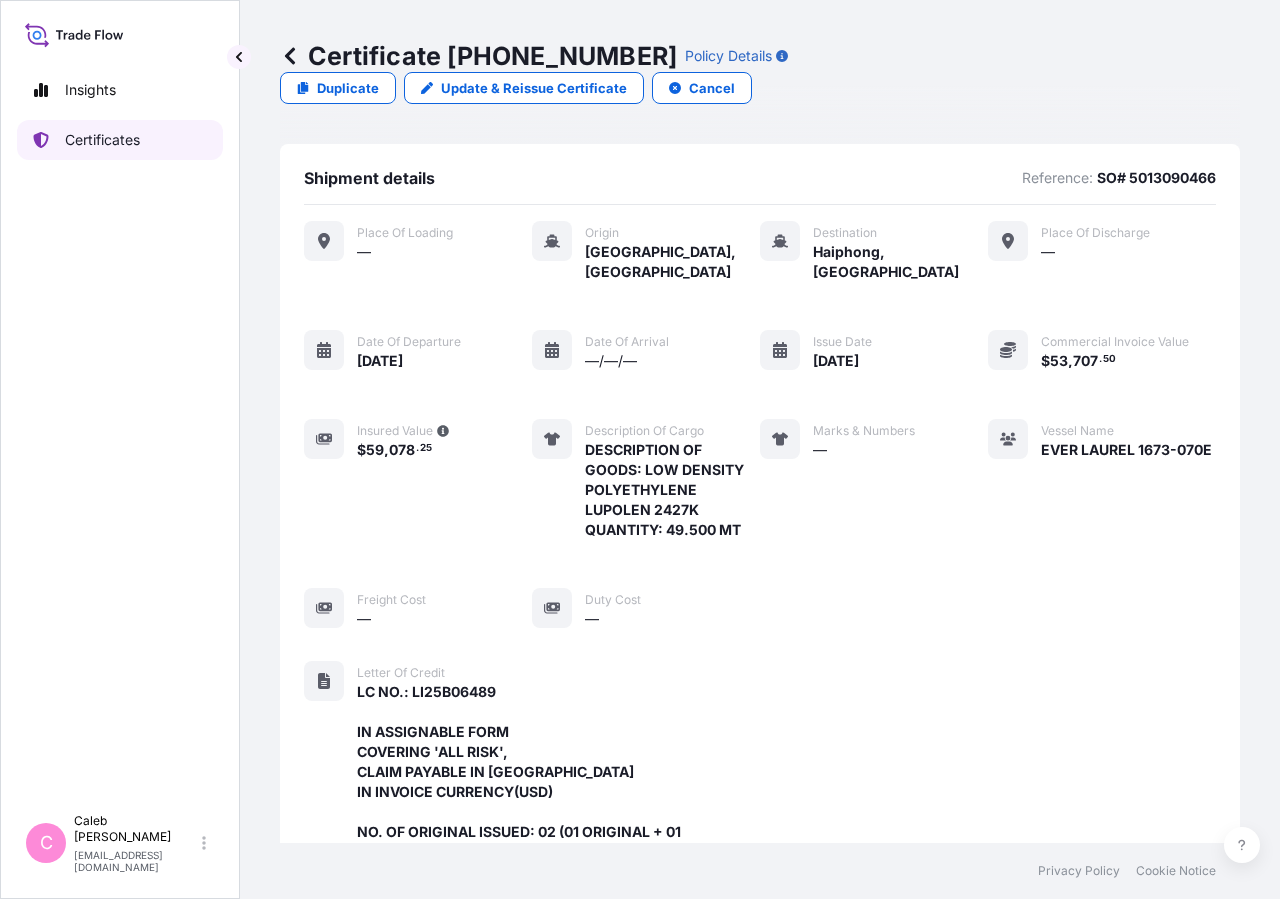 click on "Certificates" at bounding box center [120, 140] 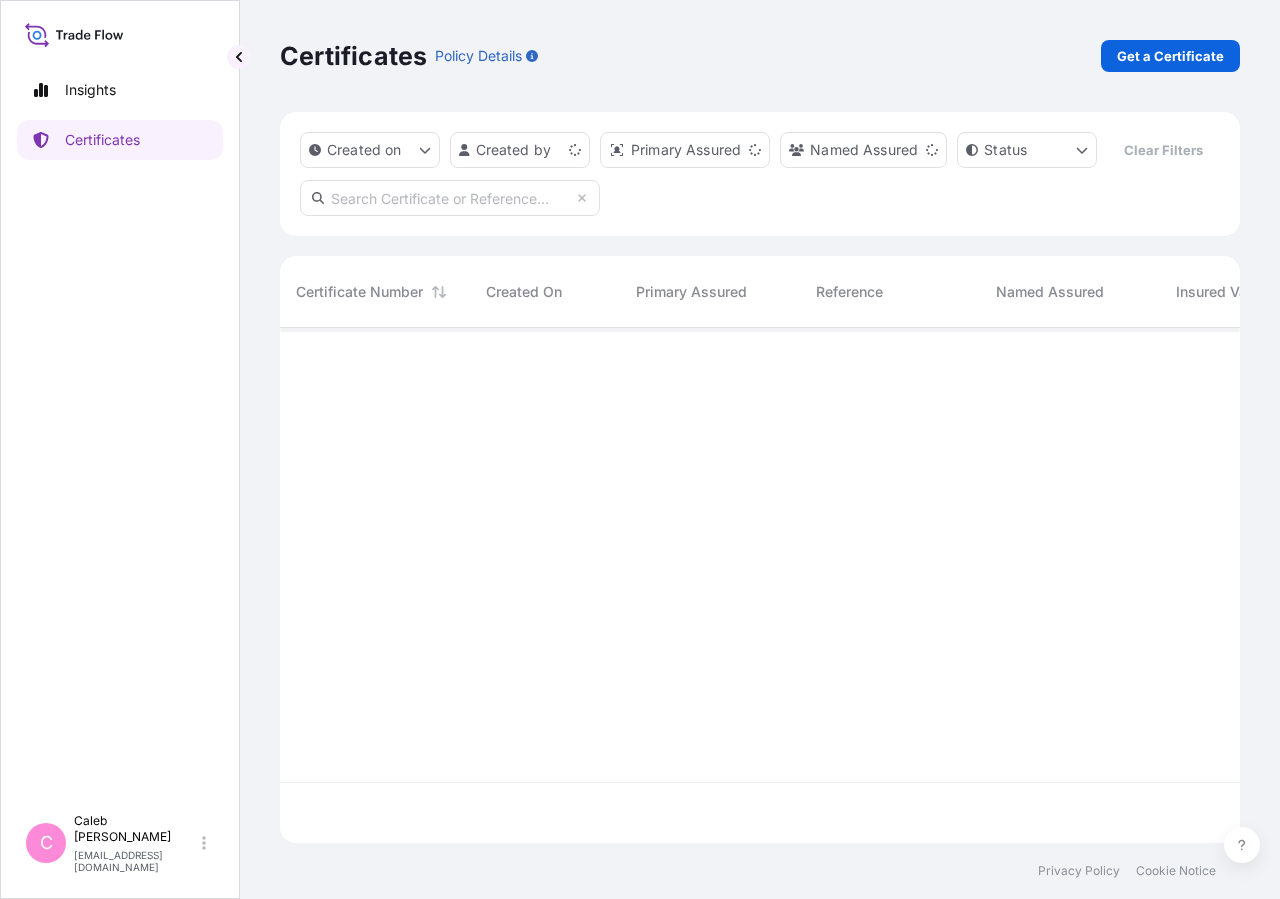 scroll, scrollTop: 18, scrollLeft: 18, axis: both 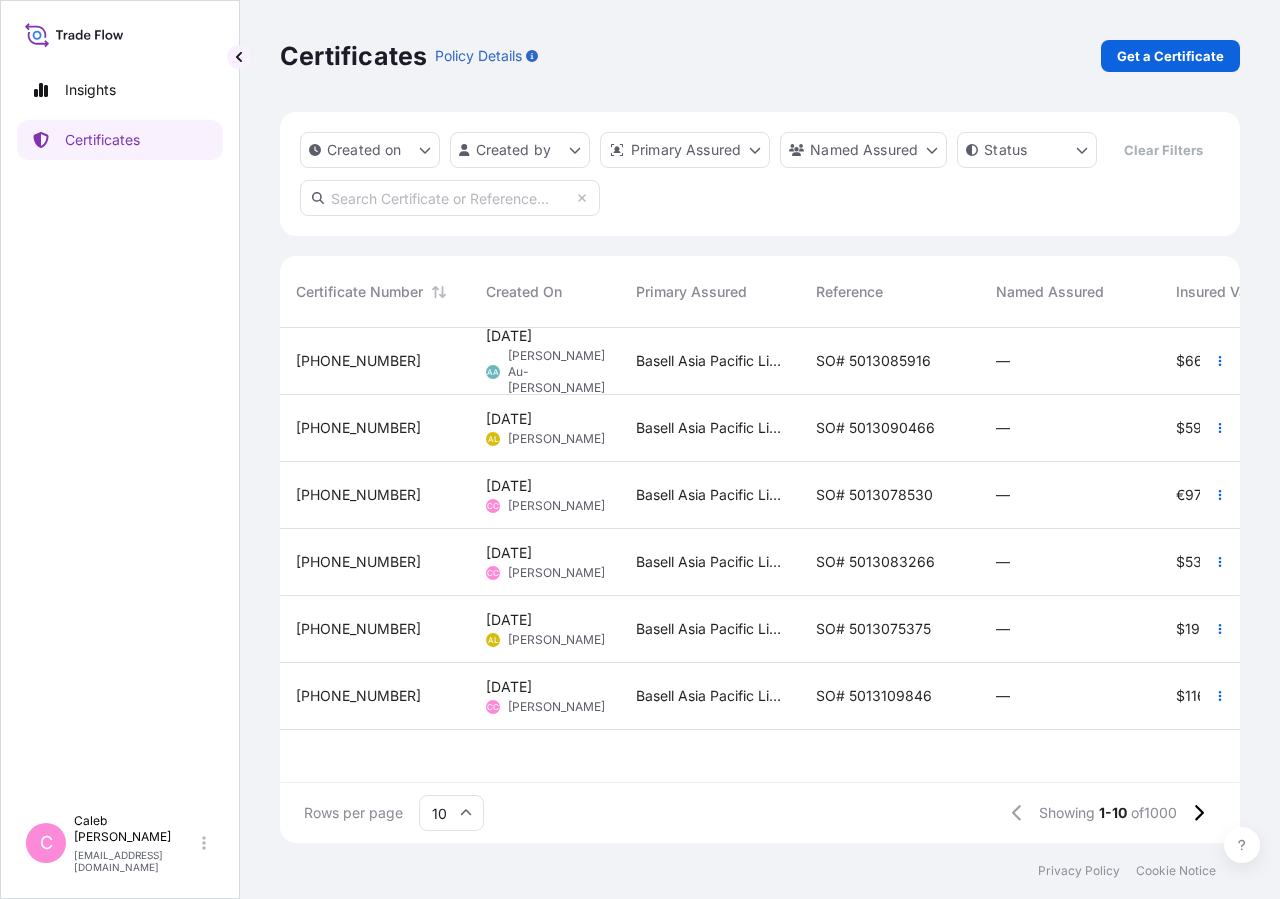 click on "Created on Created by Primary Assured Named Assured Status Clear Filters" at bounding box center [760, 174] 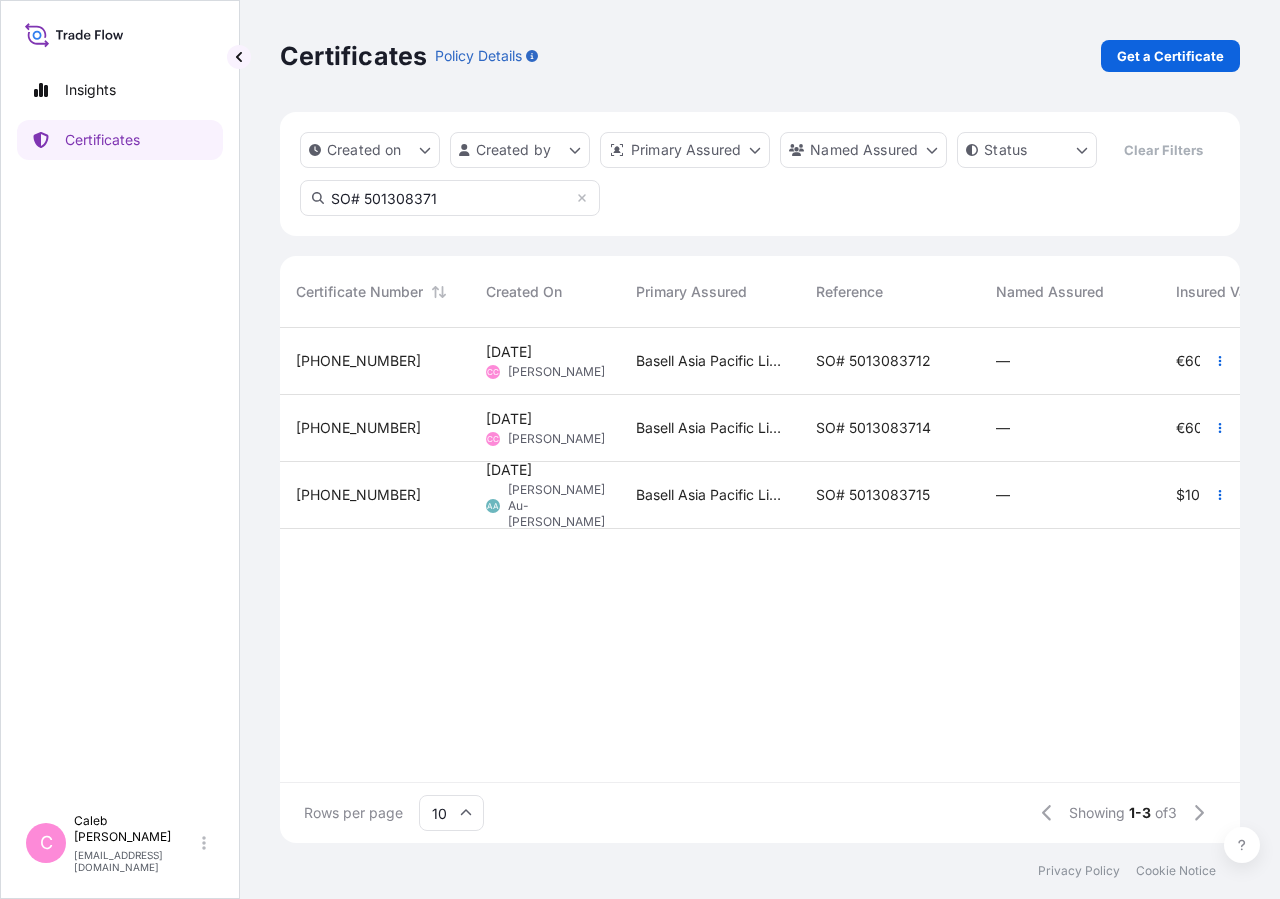 type on "SO# 501308371" 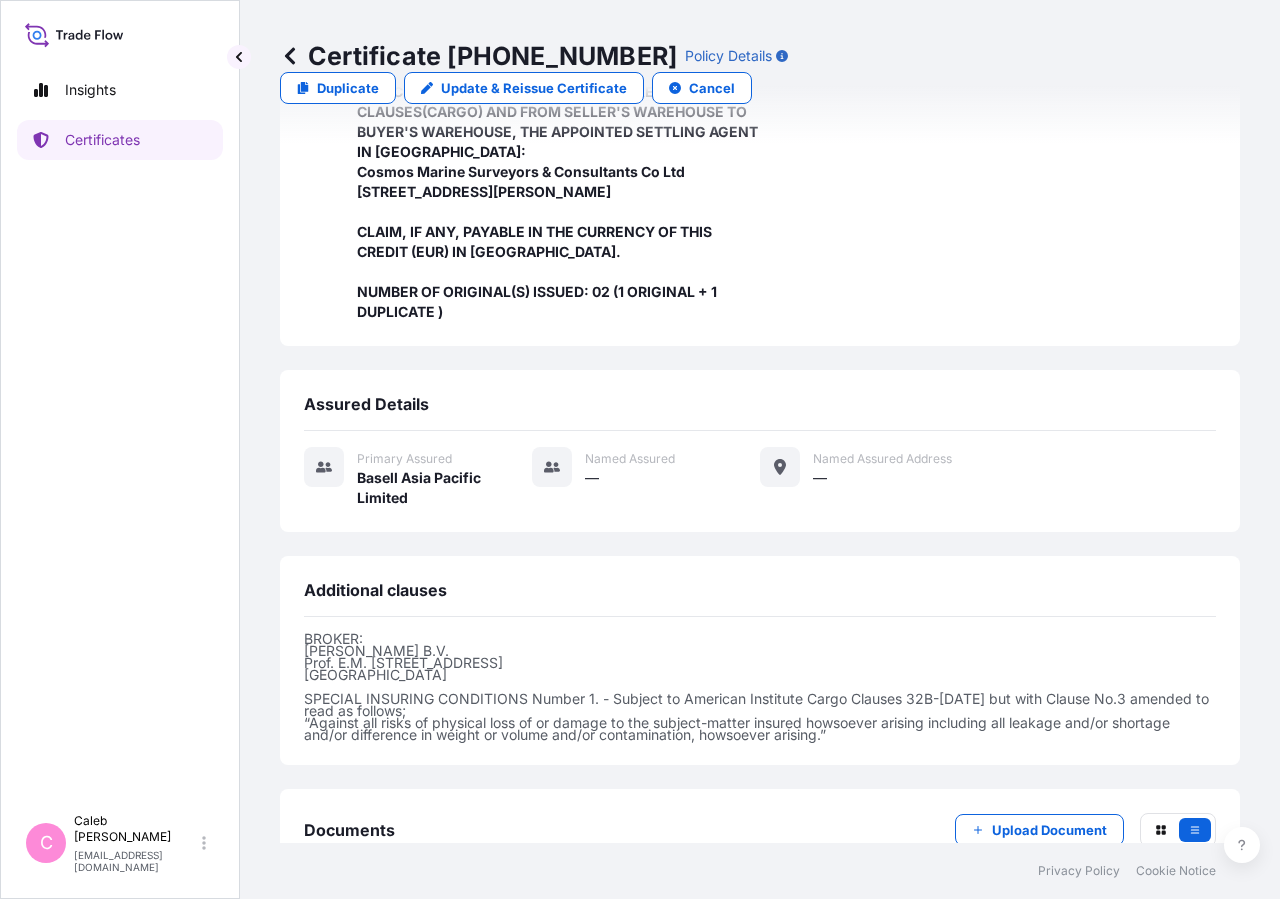 scroll, scrollTop: 0, scrollLeft: 0, axis: both 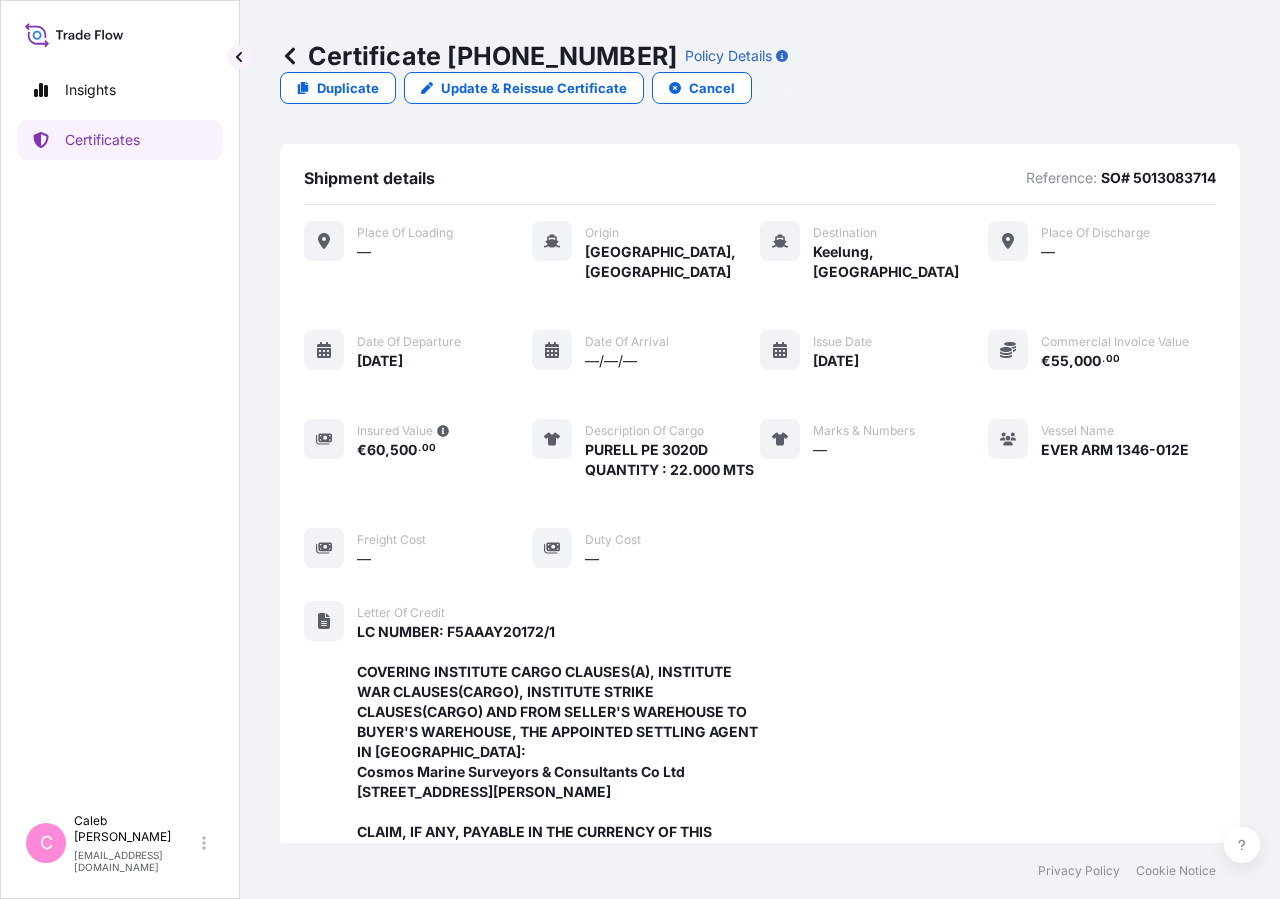 click on "Update & Reissue Certificate" at bounding box center [534, 88] 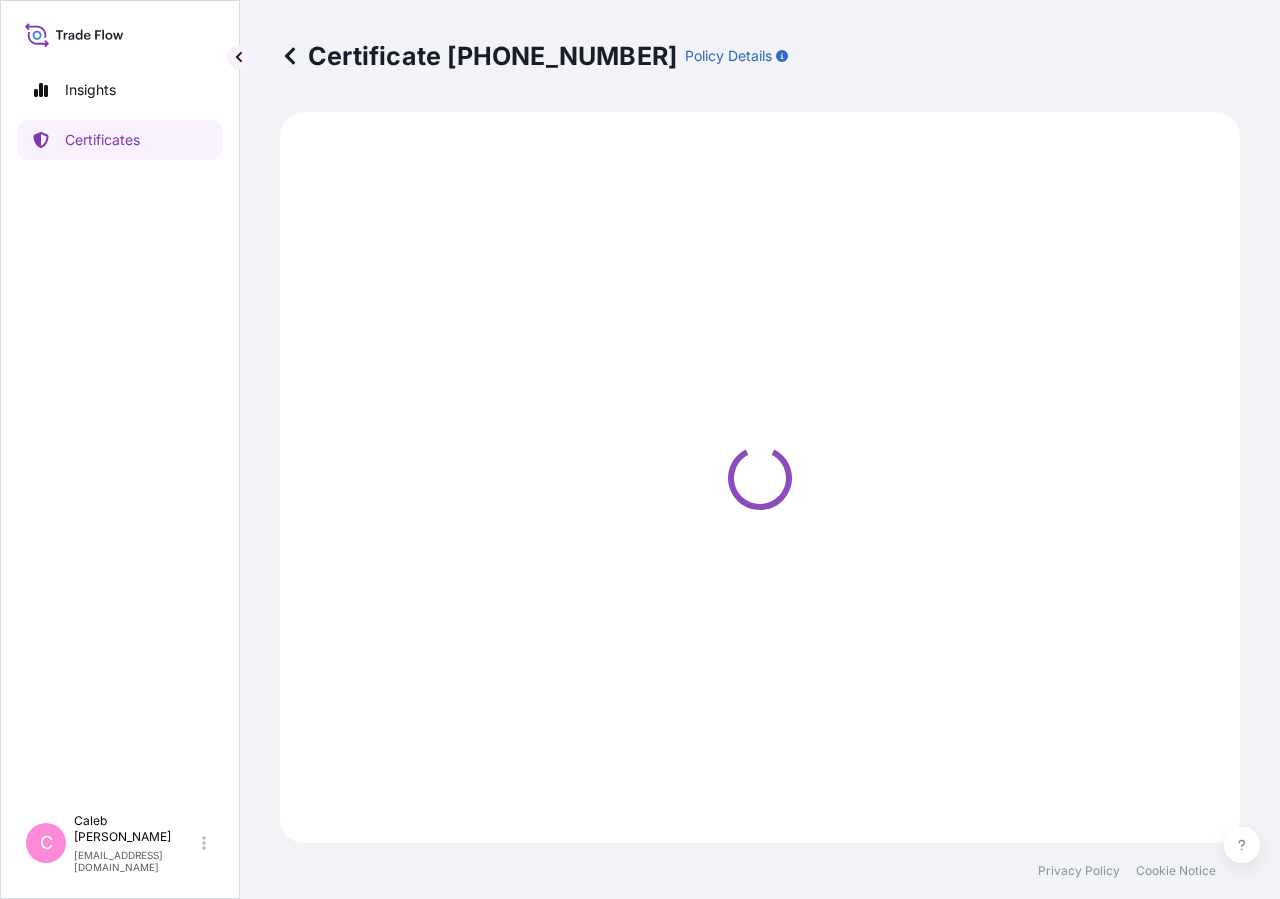 select on "Sea" 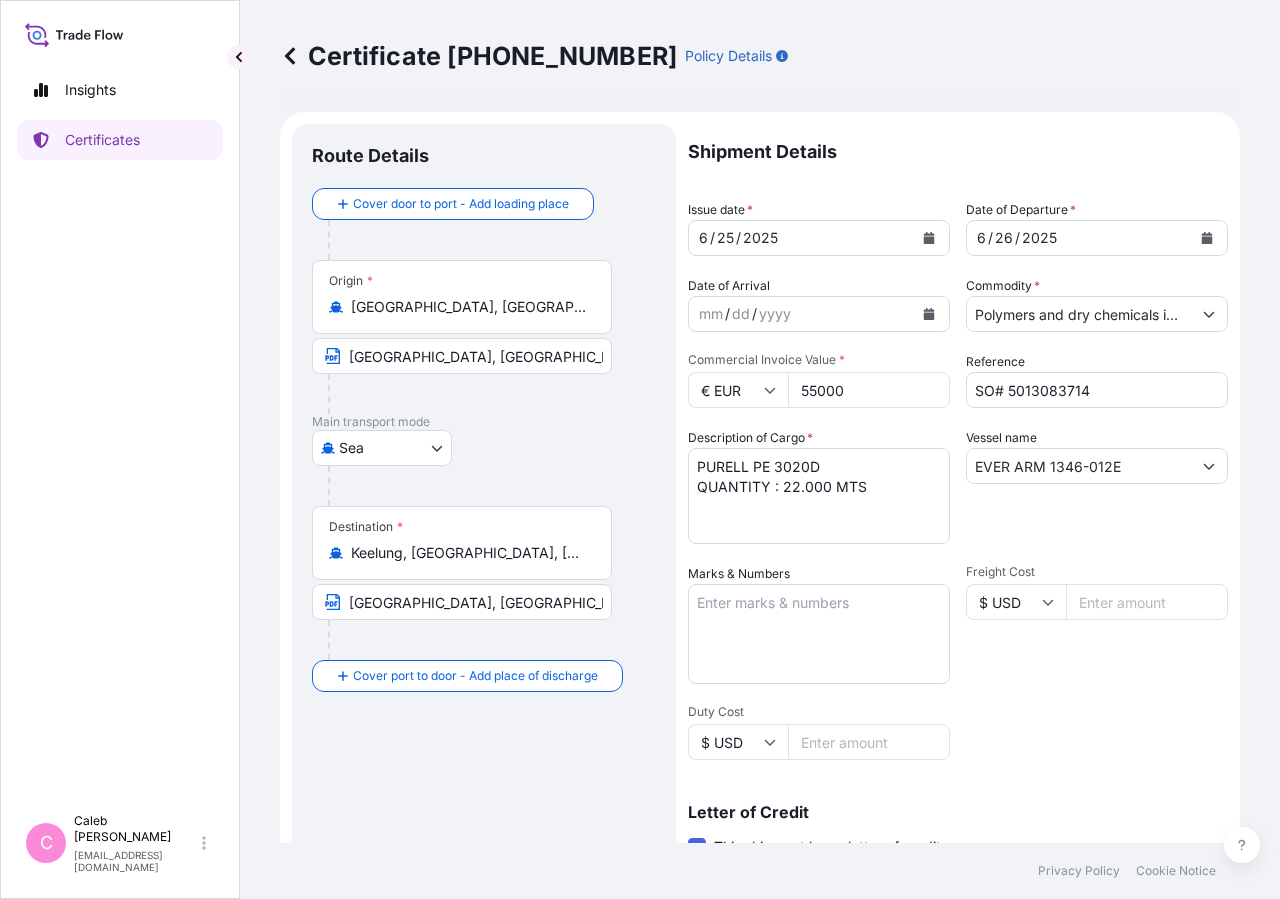 select on "32034" 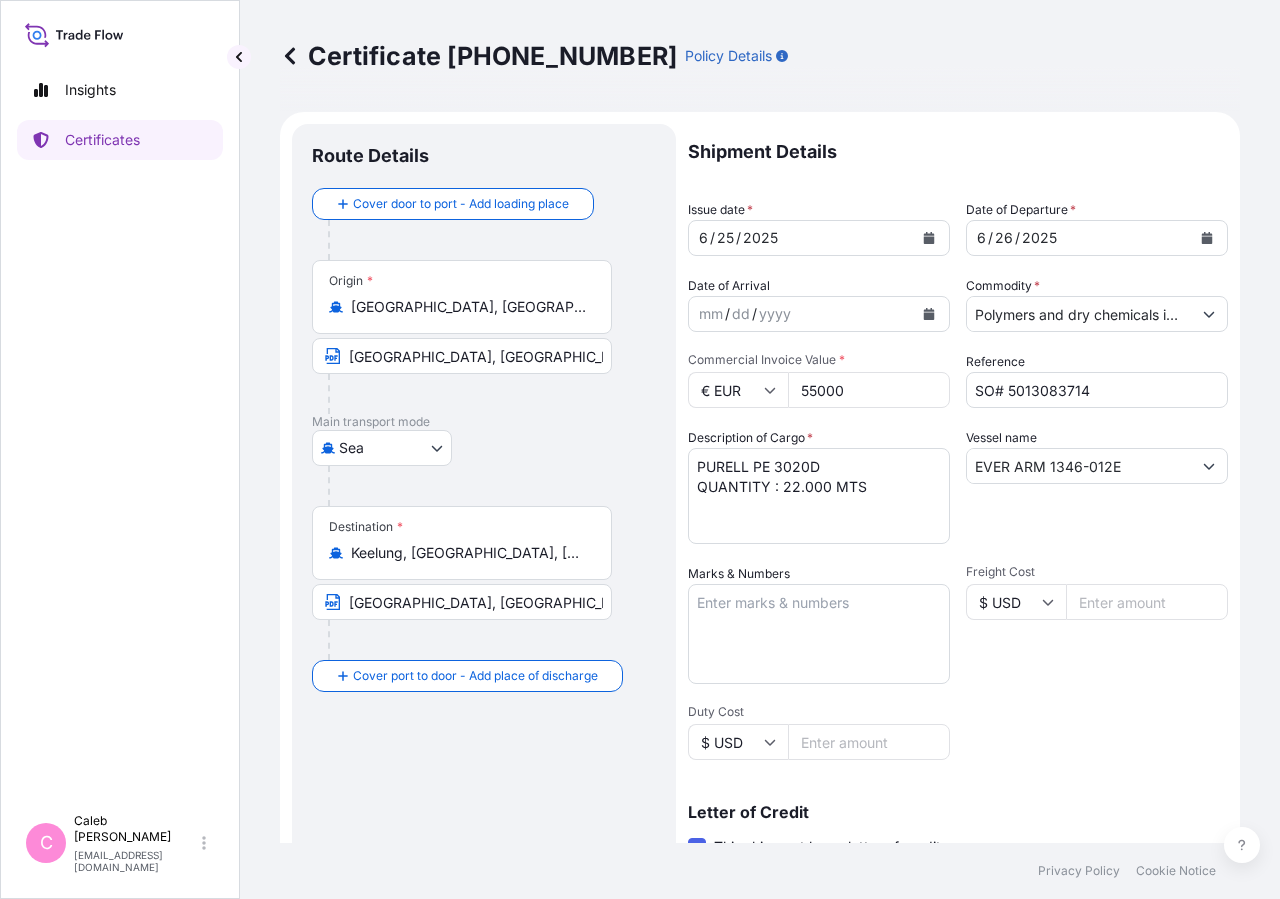 click 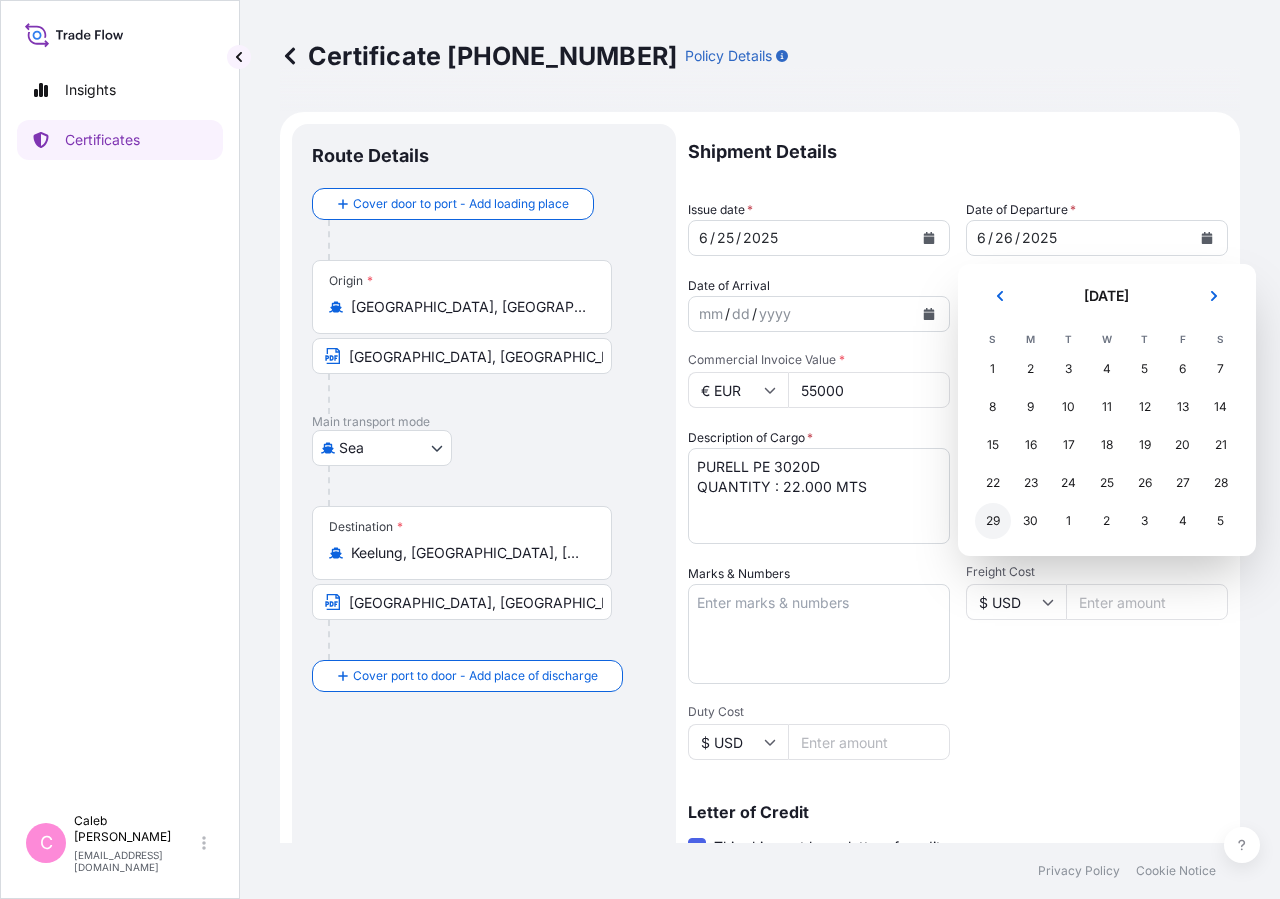 click on "29" at bounding box center [993, 521] 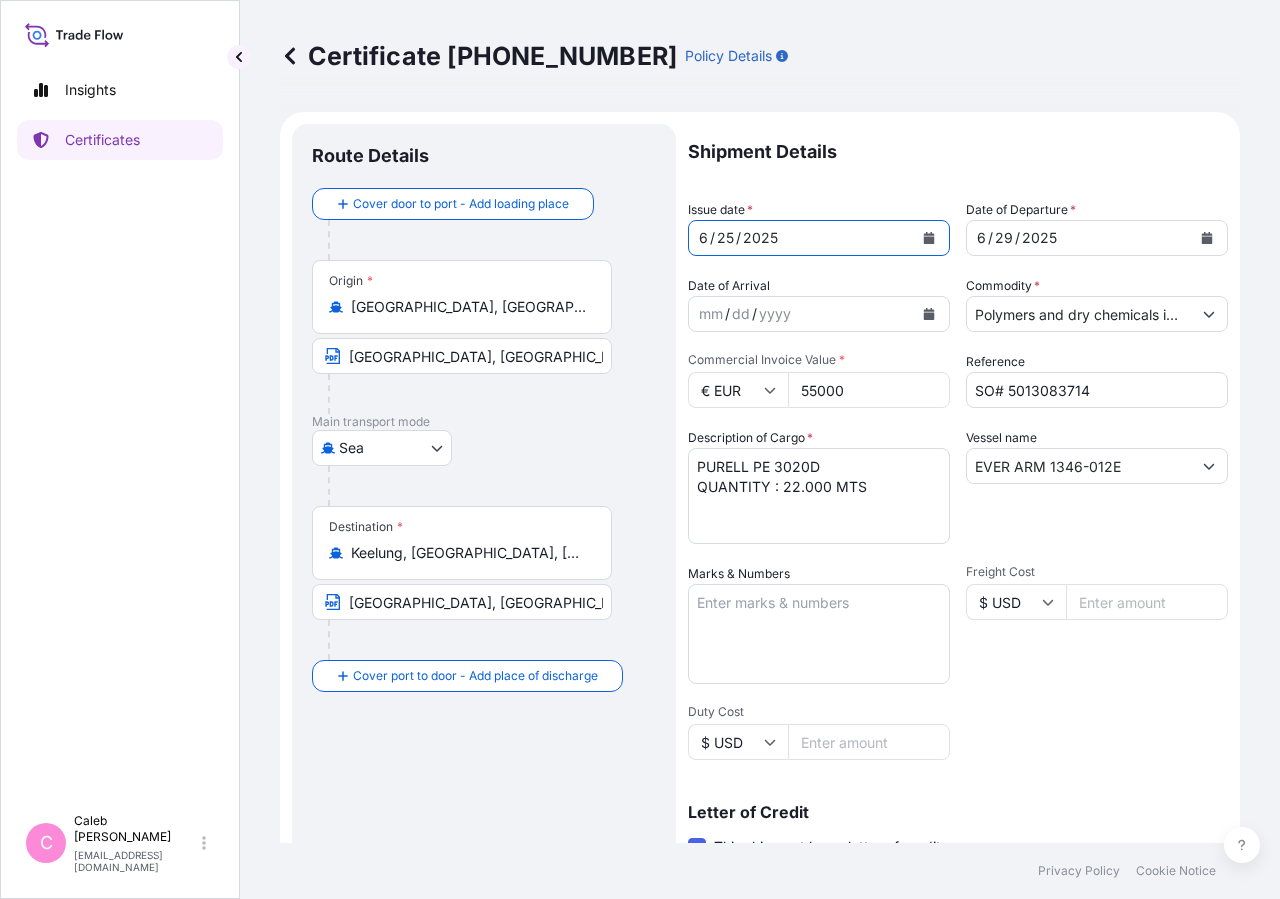click at bounding box center (929, 238) 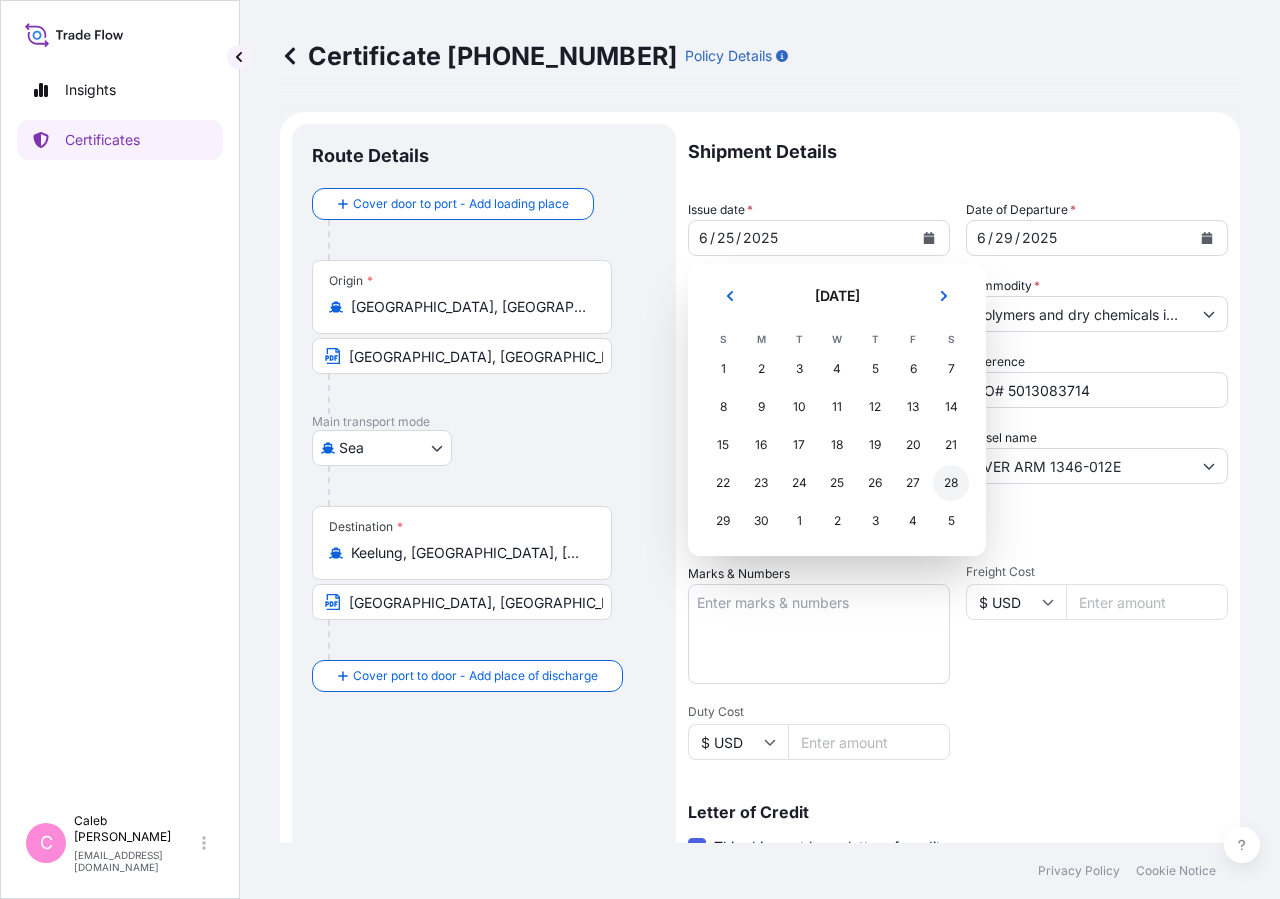 click on "28" at bounding box center [951, 483] 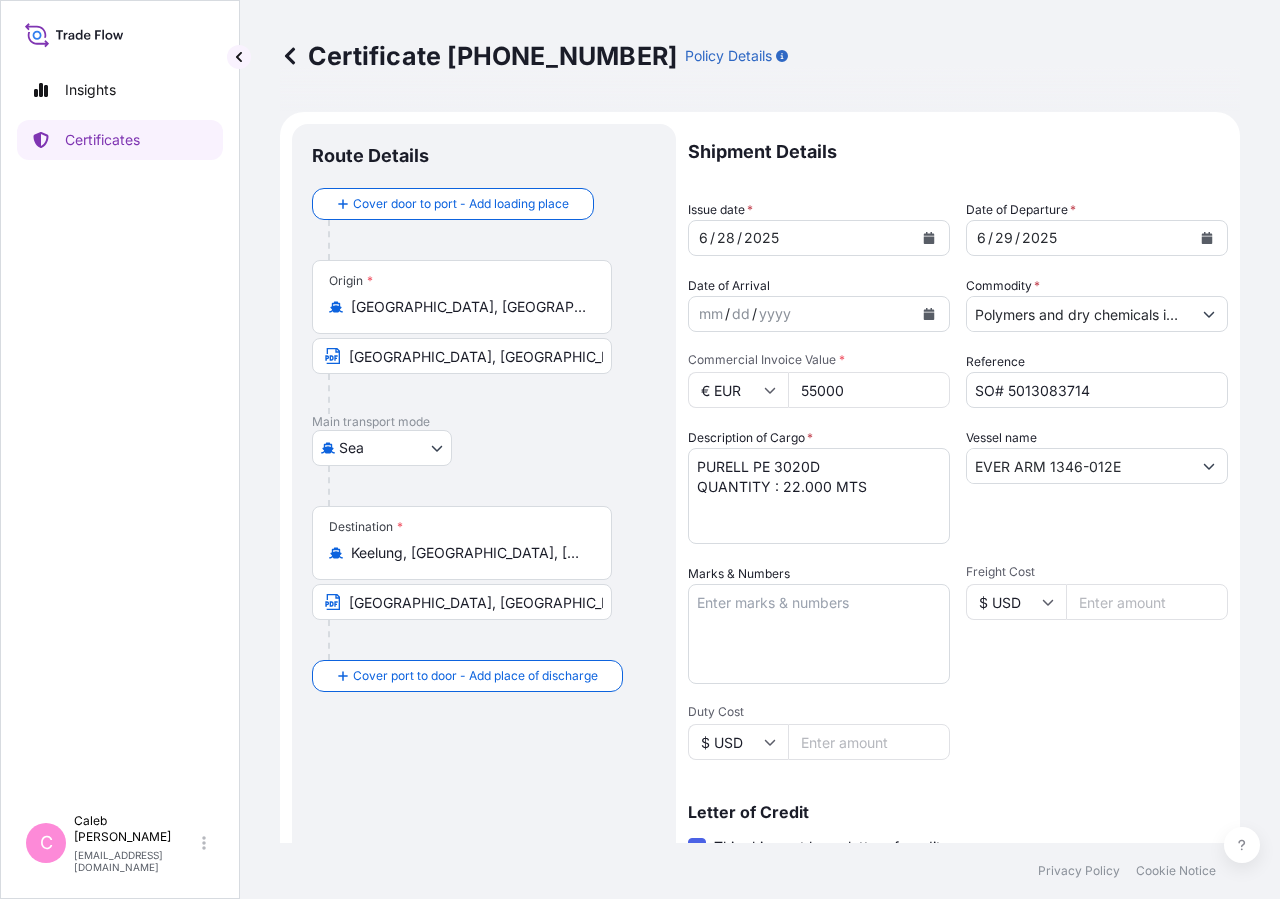 click on "Shipment Details Issue date * [DATE] Date of Departure * [DATE] Date of Arrival mm / dd / yyyy Commodity * Polymers and dry chemicals in bulk Packing Category Commercial Invoice Value    * € EUR 55000 Reference SO# 5013083714 Description of Cargo * PURELL PE 3020D
QUANTITY : 22.000 MTS Vessel name EVER ARM 1346-012E Marks & Numbers Freight Cost   $ USD Duty Cost   $ USD Letter of Credit This shipment has a letter of credit Letter of credit * LC NUMBER: F5AAAY20172/1
COVERING INSTITUTE CARGO CLAUSES(A), INSTITUTE WAR CLAUSES(CARGO), INSTITUTE STRIKE CLAUSES(CARGO) AND FROM SELLER'S WAREHOUSE TO BUYER'S WAREHOUSE, THE APPOINTED SETTLING AGENT IN [GEOGRAPHIC_DATA]:
Cosmos Marine Surveyors & Consultants Co Ltd
[STREET_ADDRESS][PERSON_NAME]
CLAIM, IF ANY, PAYABLE IN THE CURRENCY OF THIS CREDIT (EUR) IN [GEOGRAPHIC_DATA].
NUMBER OF ORIGINAL(S) ISSUED: 02 (1 ORIGINAL + 1 DUPLICATE ) Letter of credit may not exceed 12000 characters Assured Details Primary Assured * Named Assured" at bounding box center [958, 676] 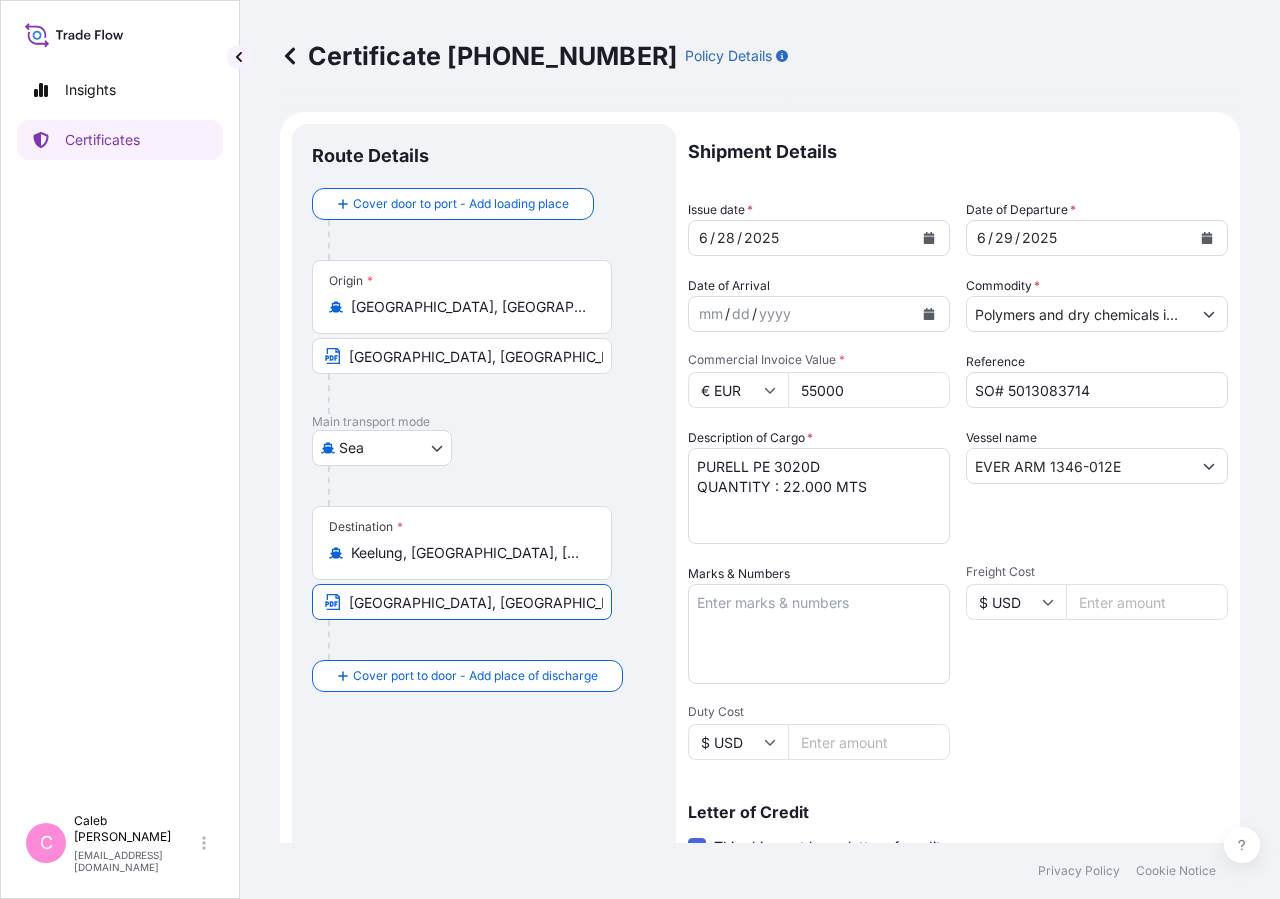 click on "[GEOGRAPHIC_DATA], [GEOGRAPHIC_DATA]; PLACE OF DELIVERY:[GEOGRAPHIC_DATA],[GEOGRAPHIC_DATA]" at bounding box center (462, 602) 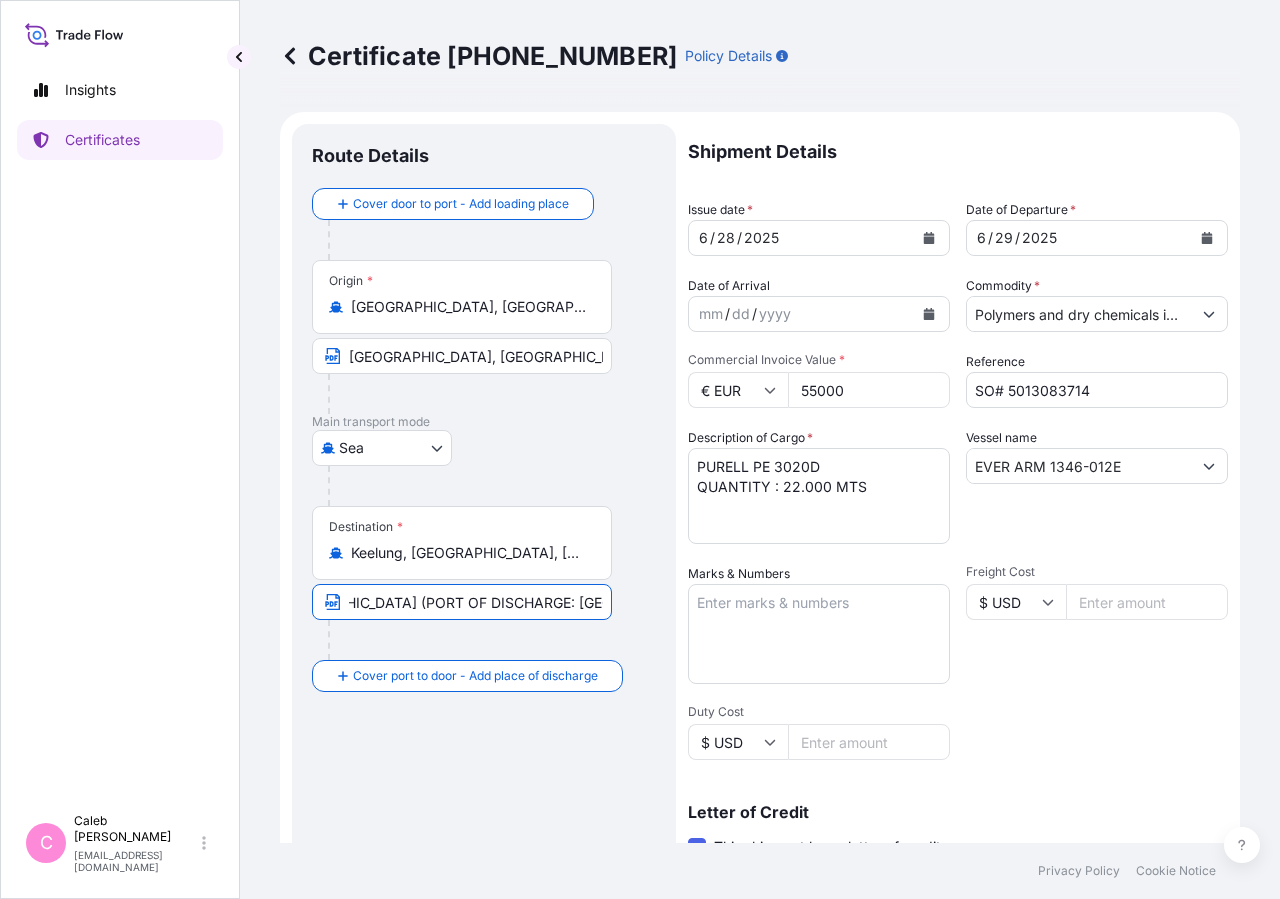 scroll, scrollTop: 0, scrollLeft: 243, axis: horizontal 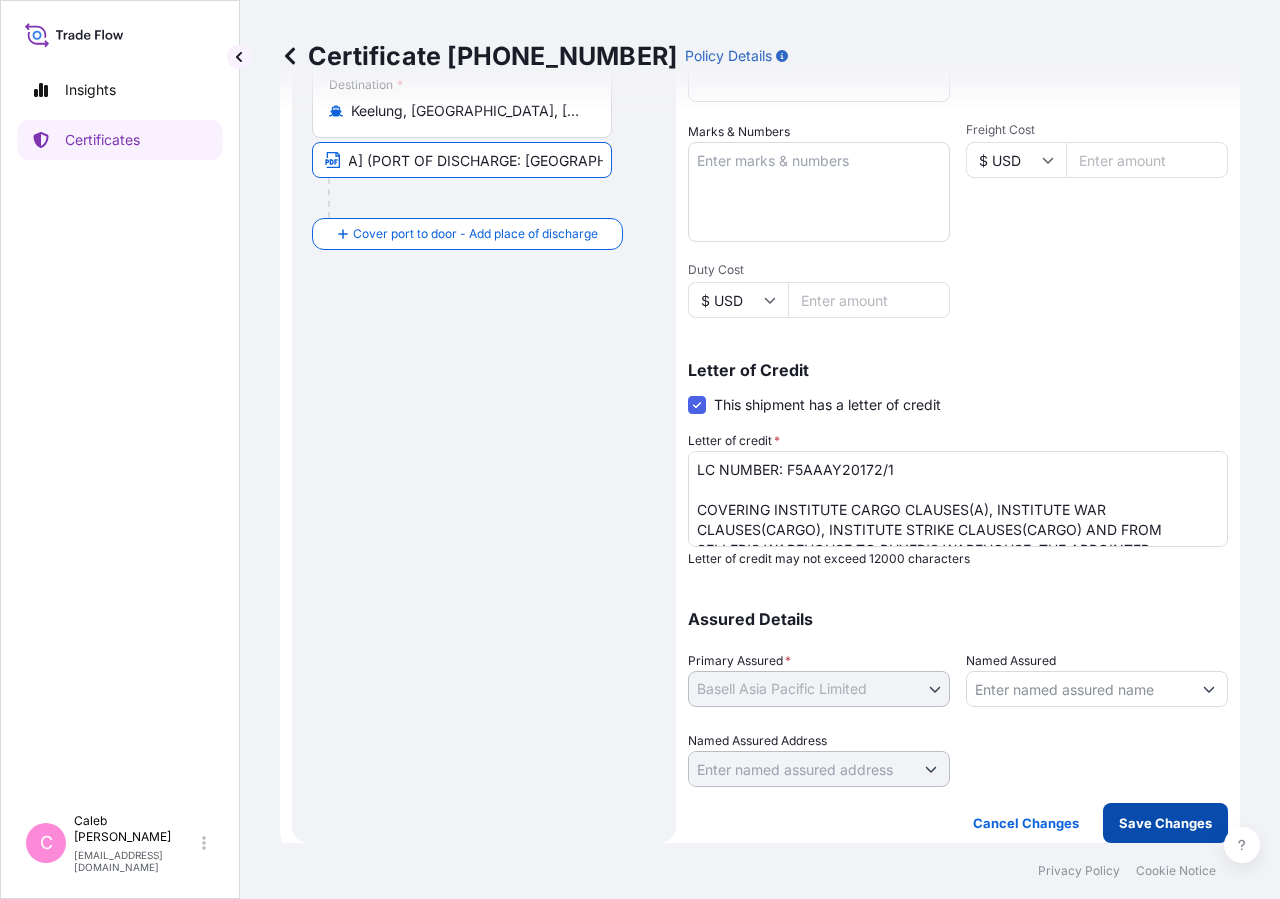 type on "KEELUNG PORT, [GEOGRAPHIC_DATA] (PORT OF DISCHARGE: [GEOGRAPHIC_DATA],[GEOGRAPHIC_DATA]" 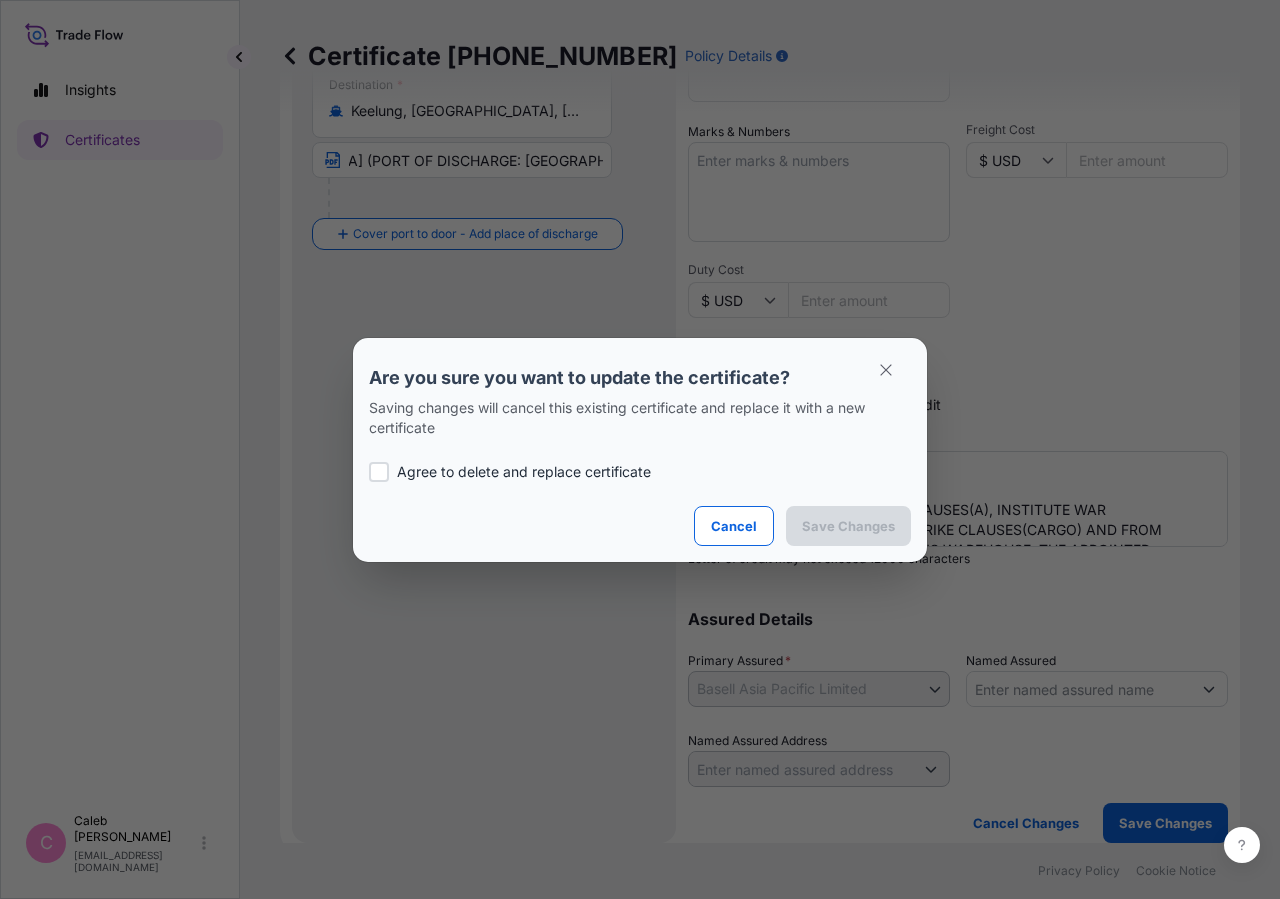click on "Agree to delete and replace certificate" at bounding box center [524, 472] 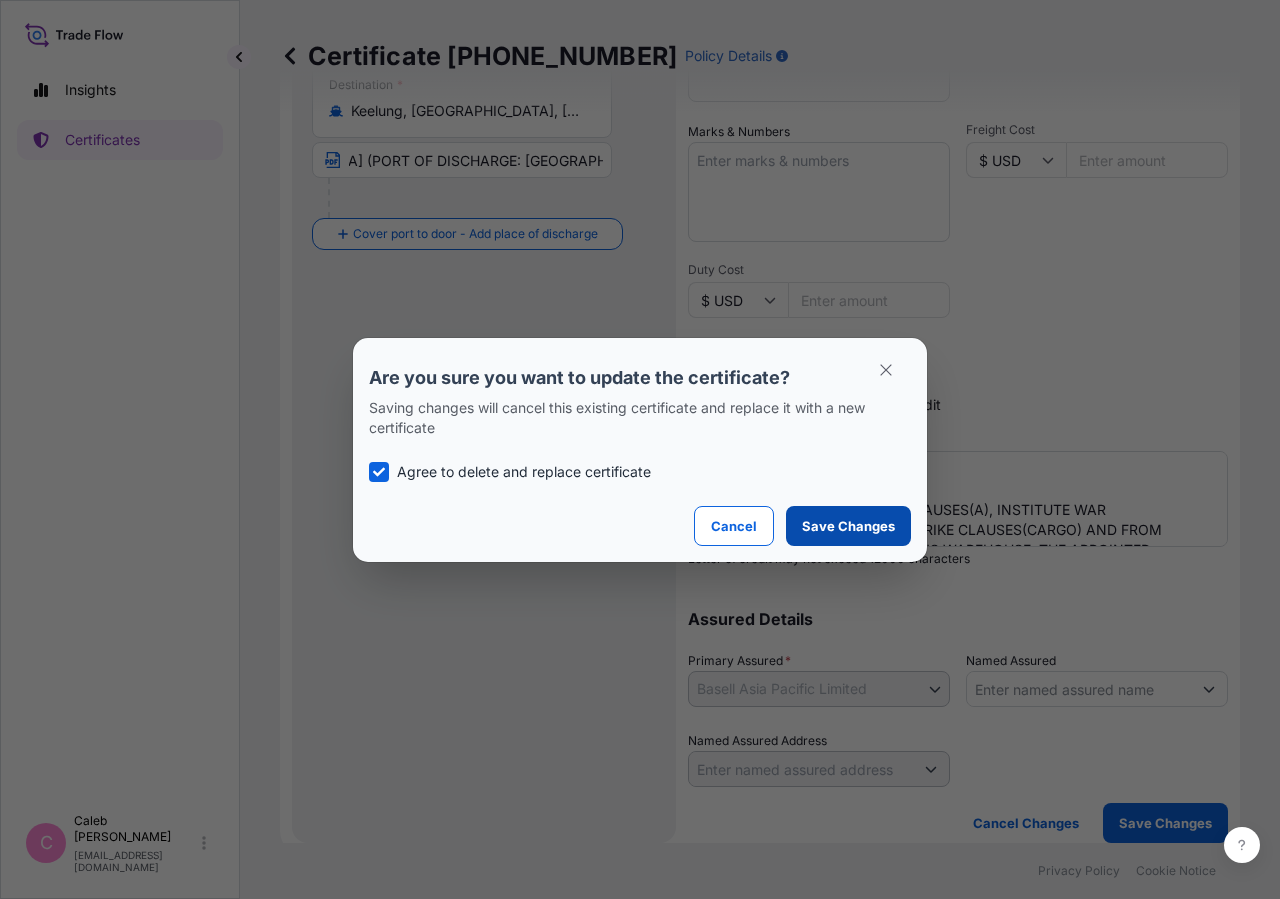 click on "Save Changes" at bounding box center [848, 526] 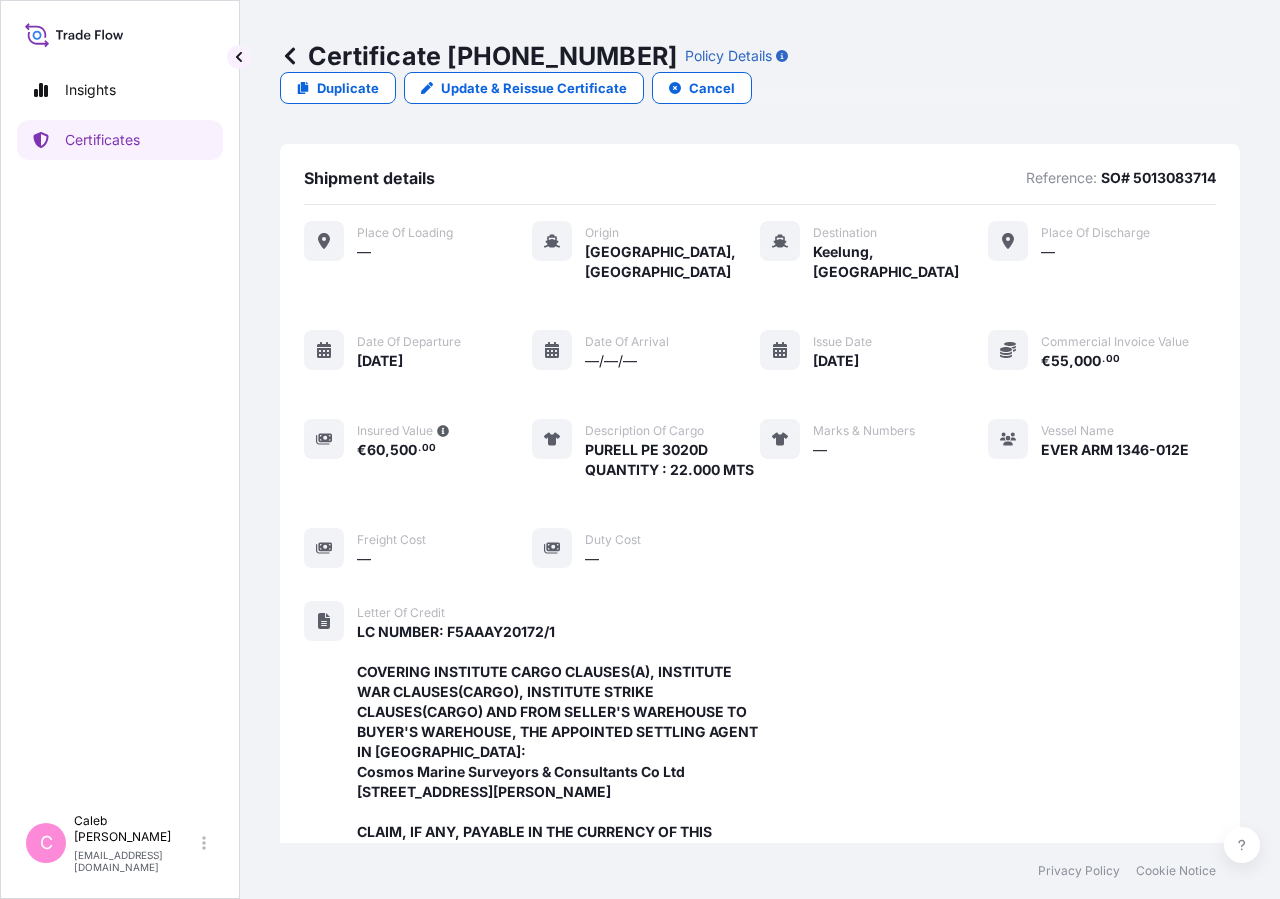 scroll, scrollTop: 718, scrollLeft: 0, axis: vertical 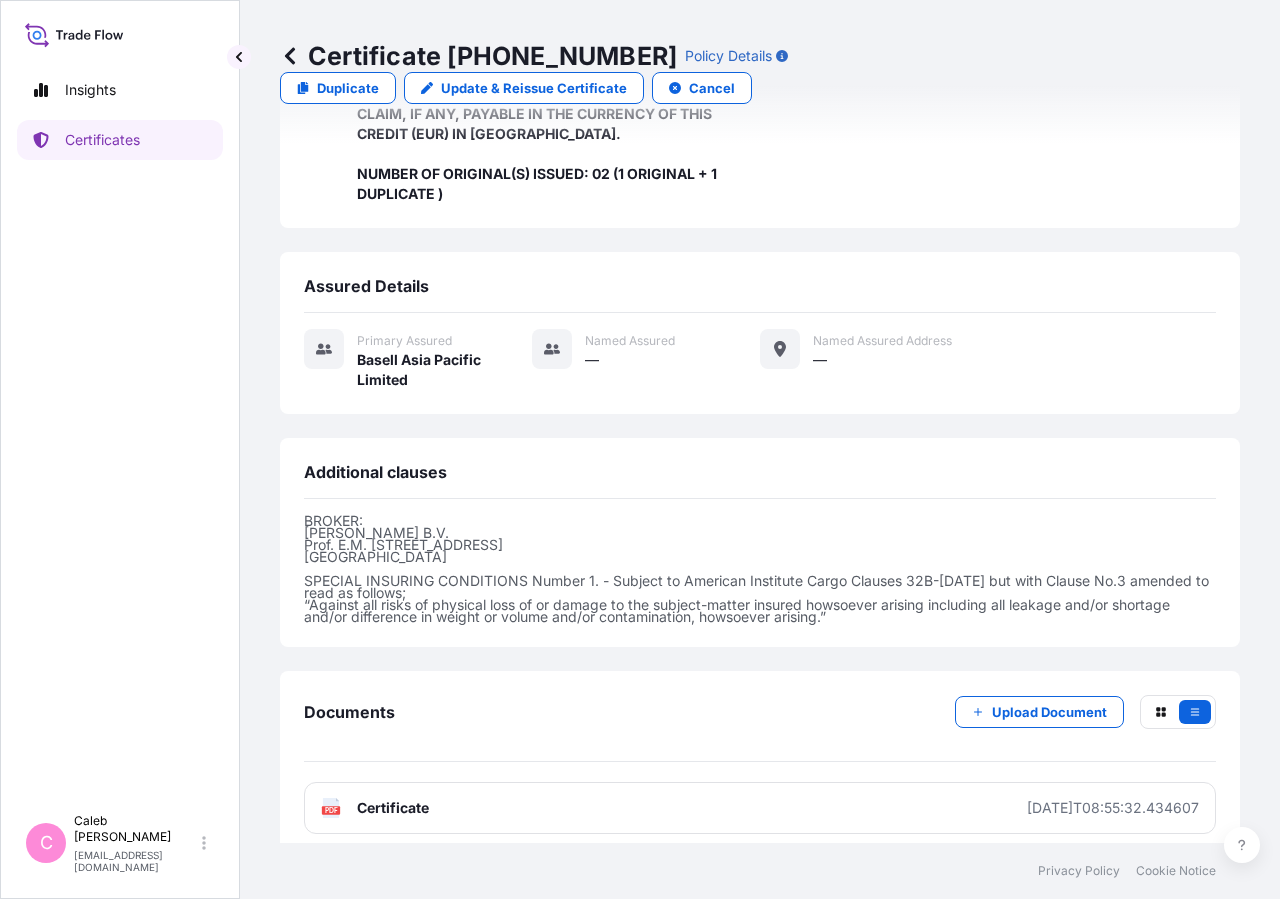 click on "Certificate" at bounding box center [393, 808] 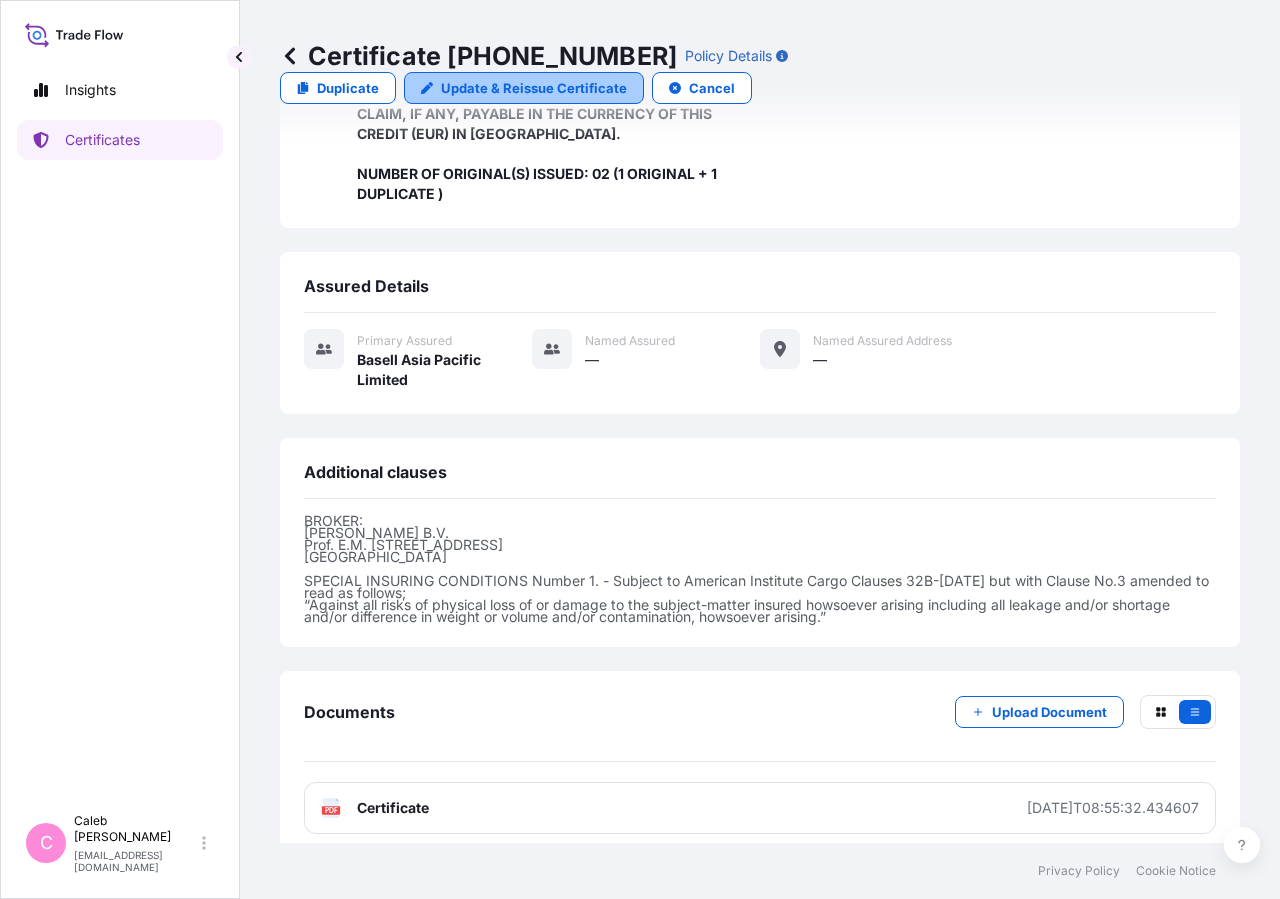 click on "Update & Reissue Certificate" at bounding box center [534, 88] 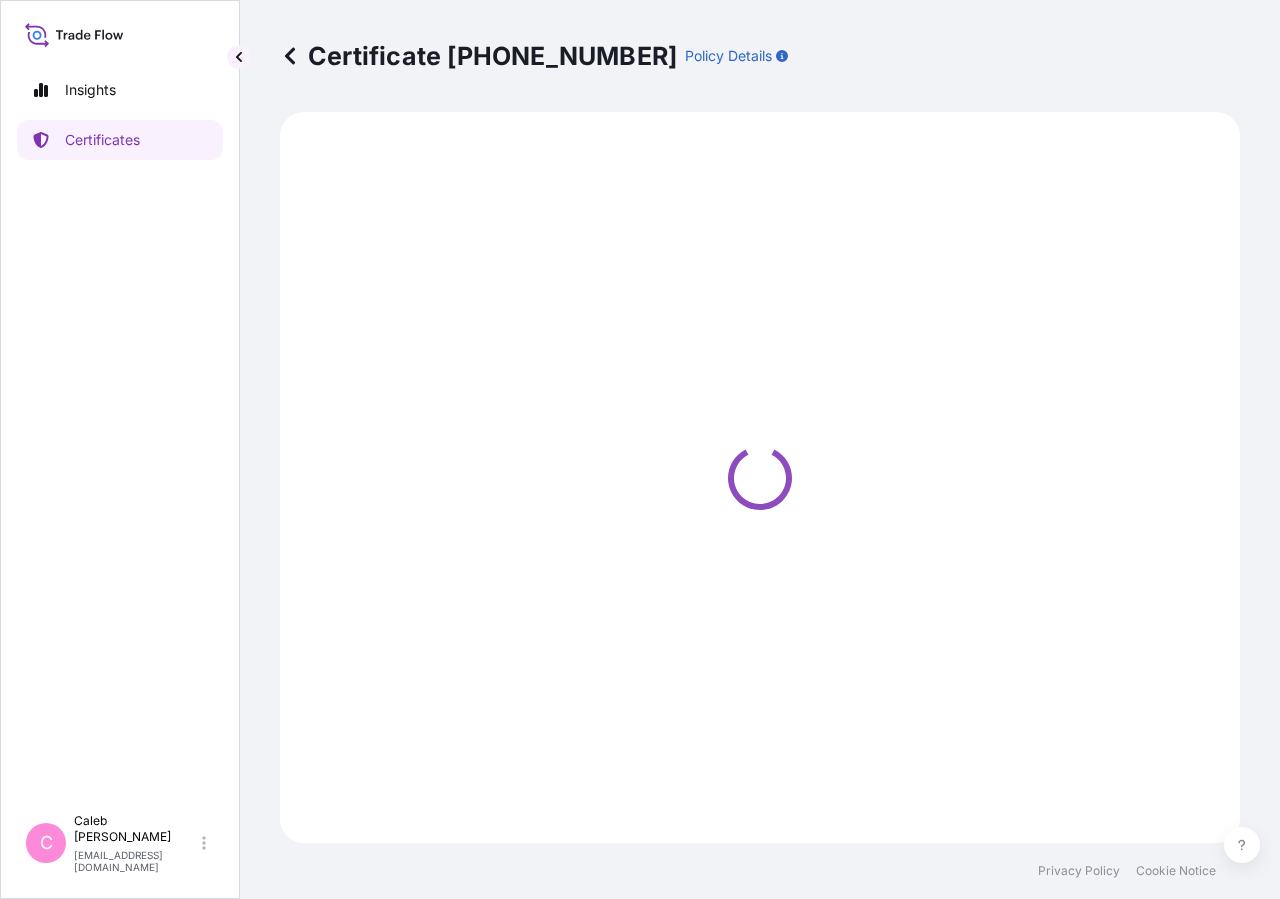 select on "Sea" 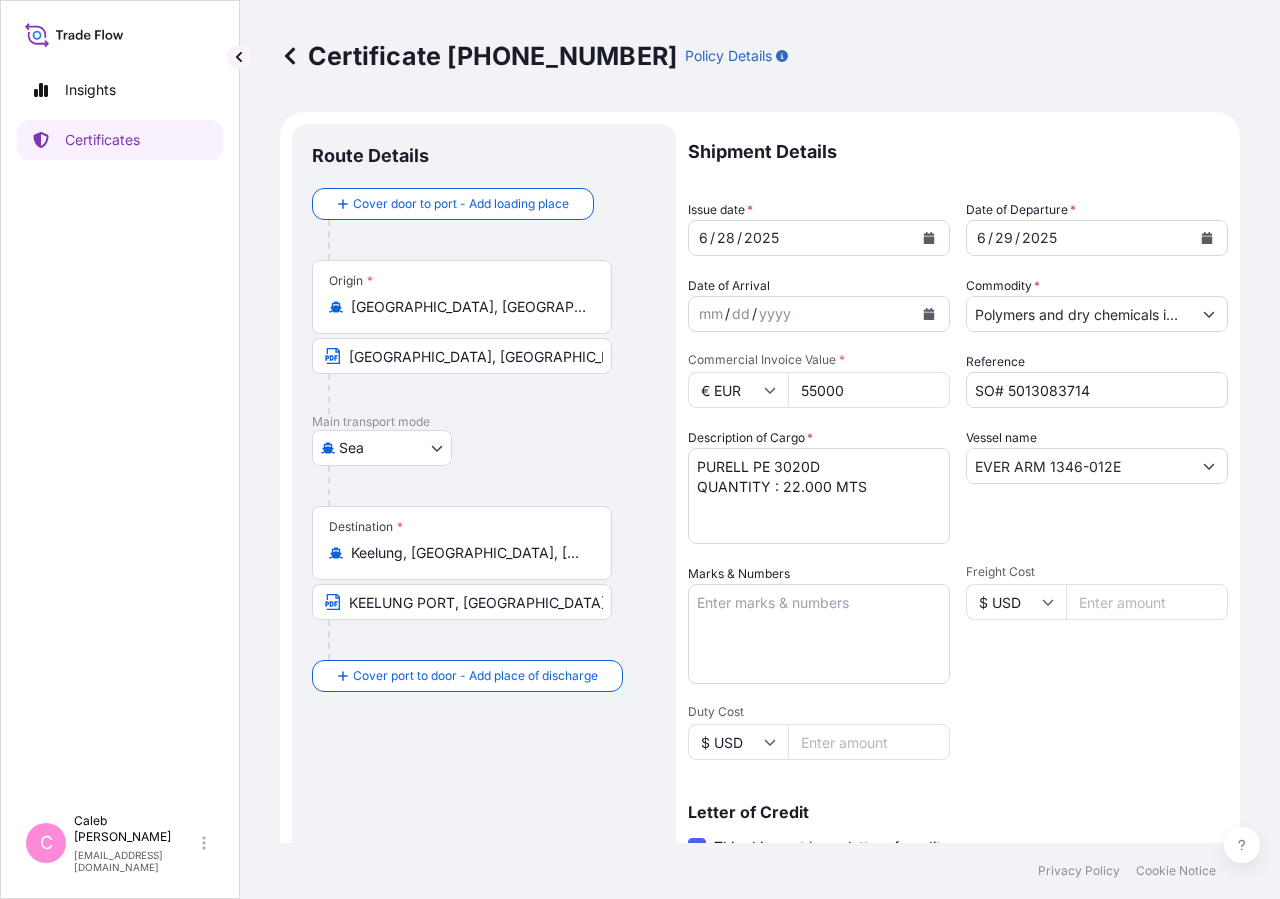 select on "32034" 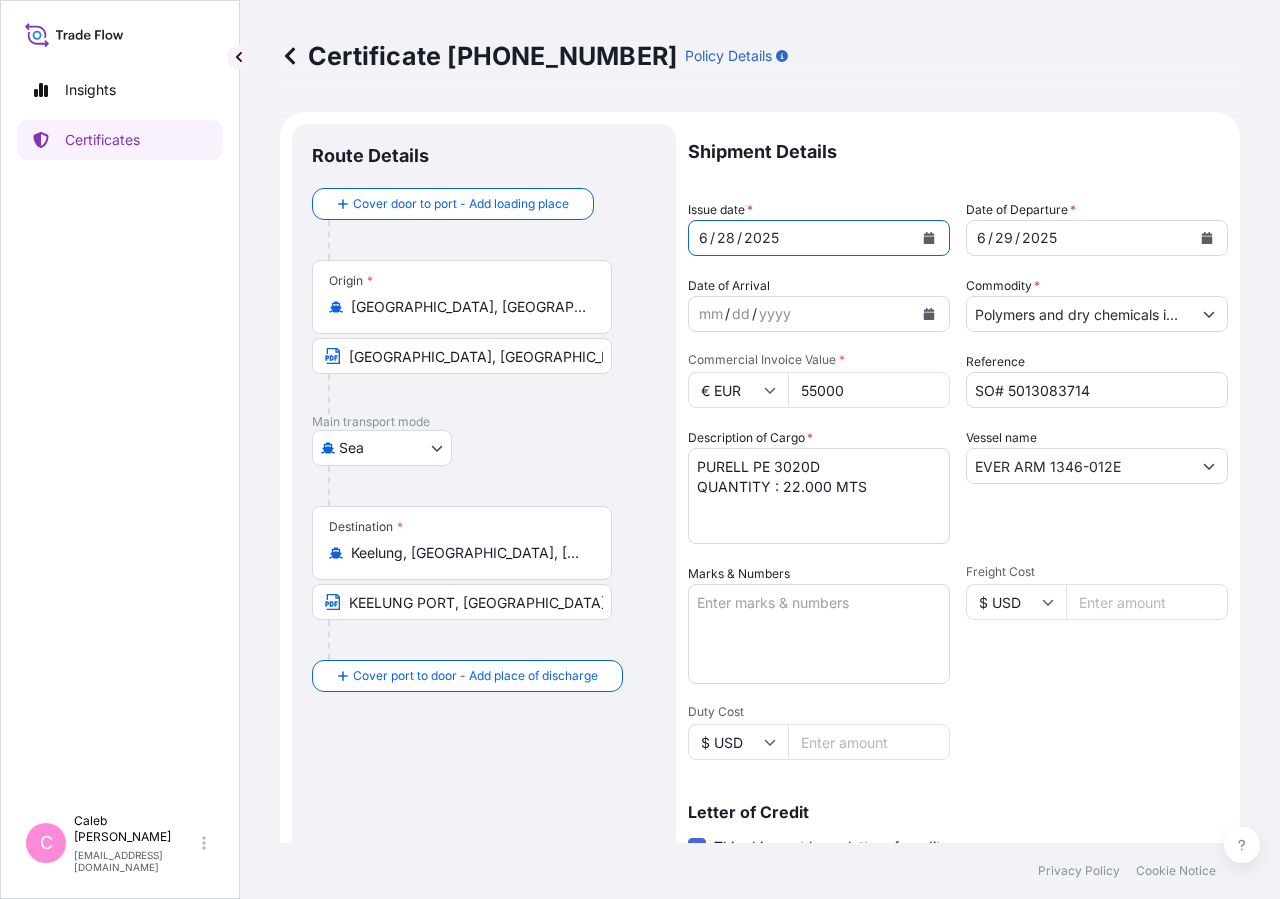 click on "[DATE]" at bounding box center (801, 238) 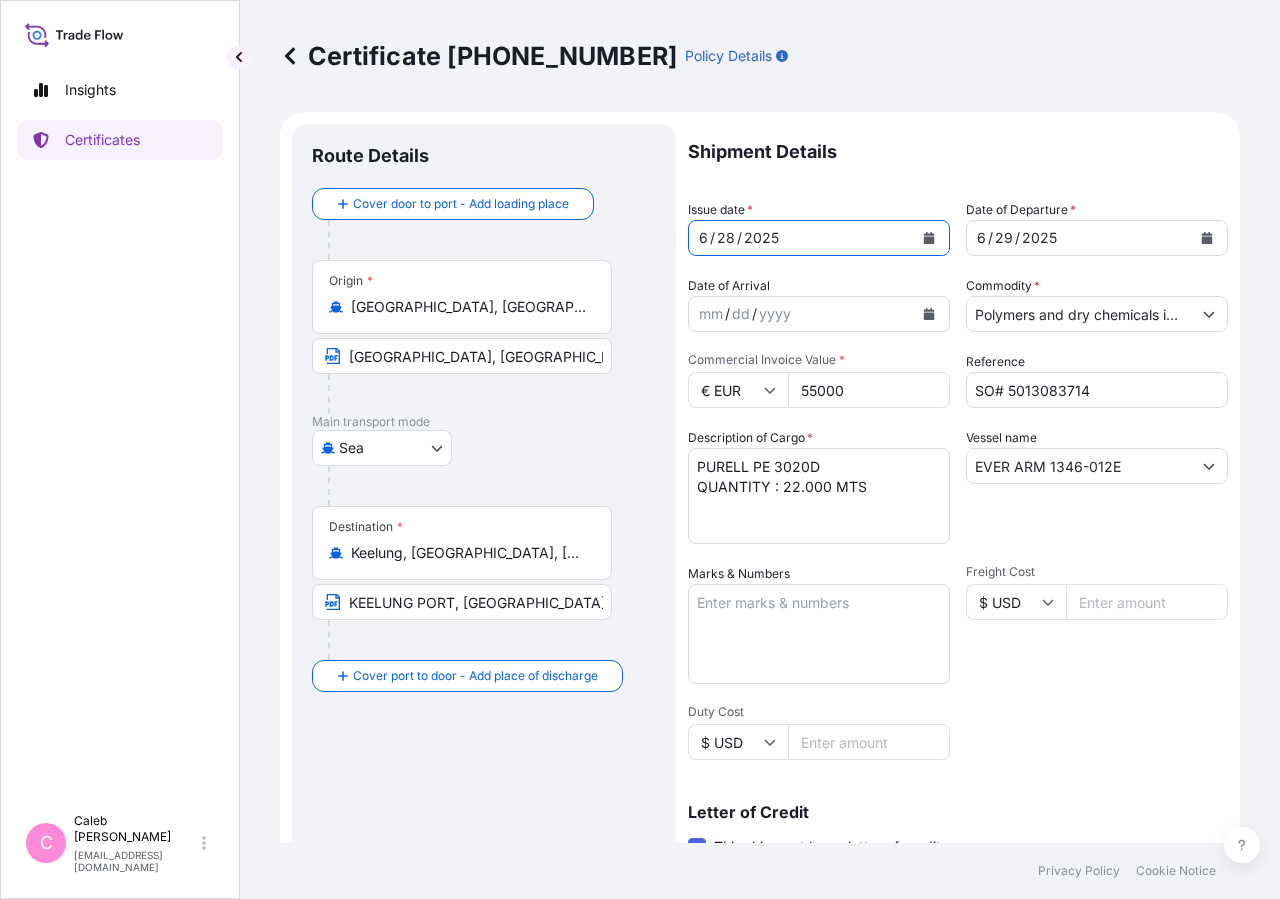 click 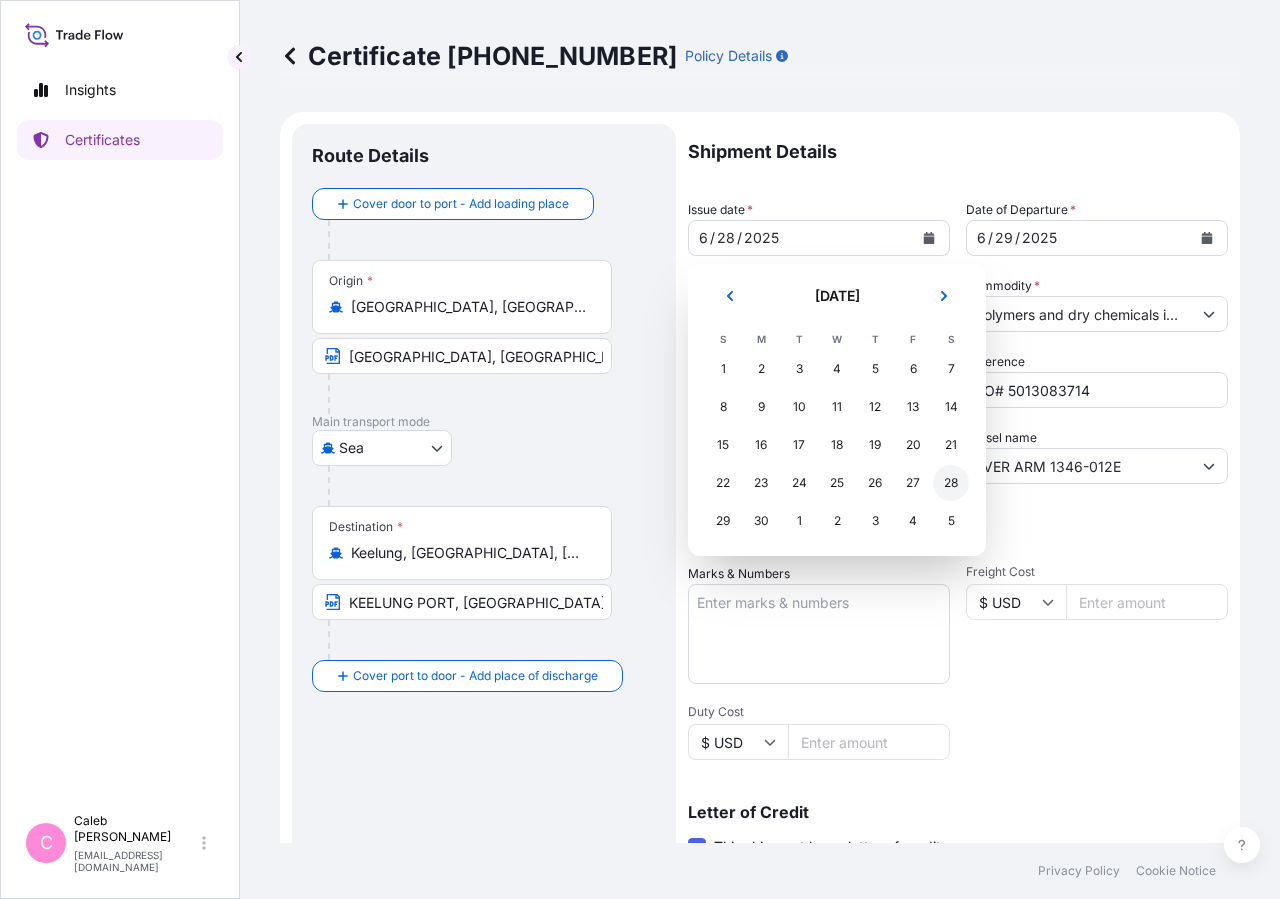 click on "28" at bounding box center (951, 483) 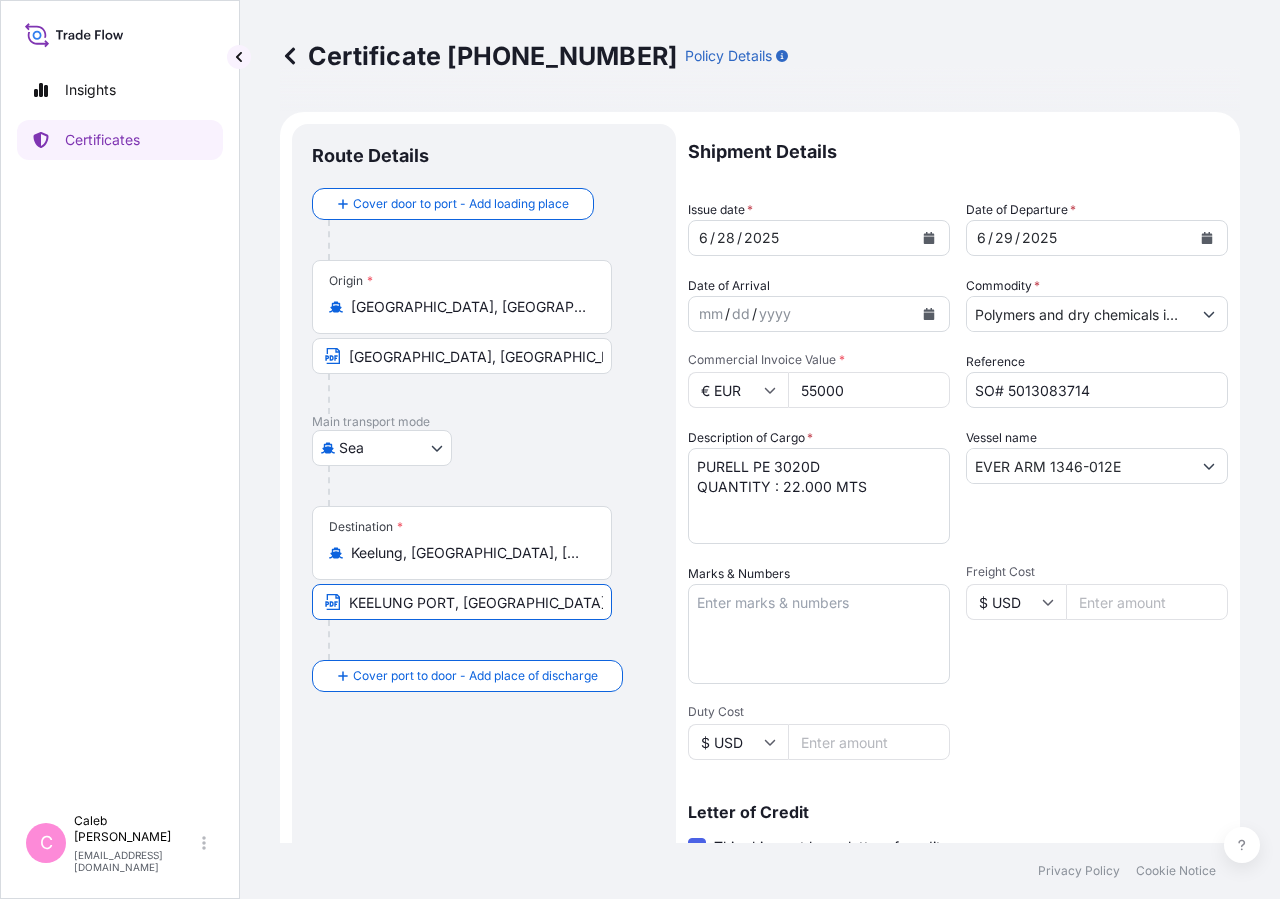 scroll, scrollTop: 0, scrollLeft: 243, axis: horizontal 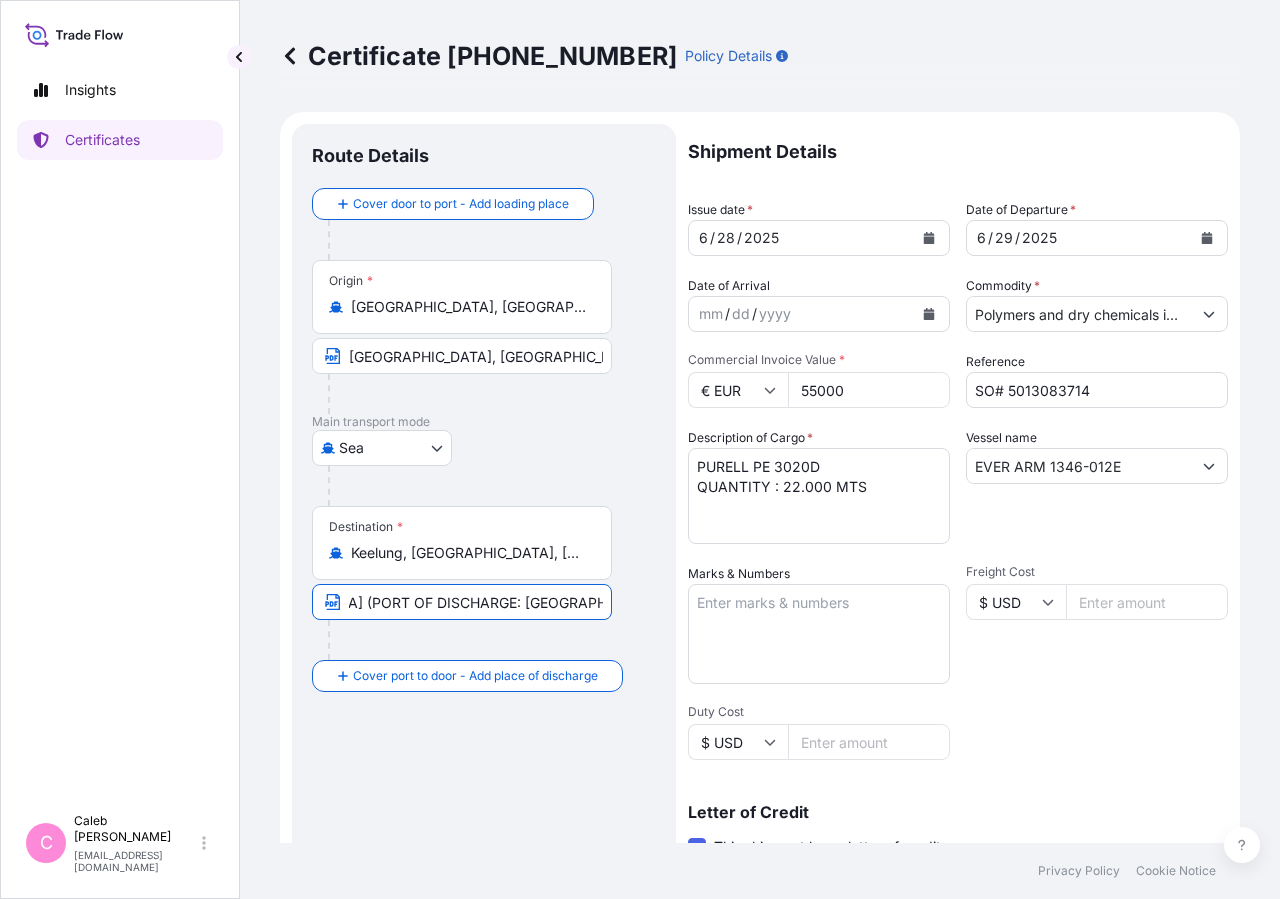 drag, startPoint x: 668, startPoint y: 605, endPoint x: 786, endPoint y: 633, distance: 121.27654 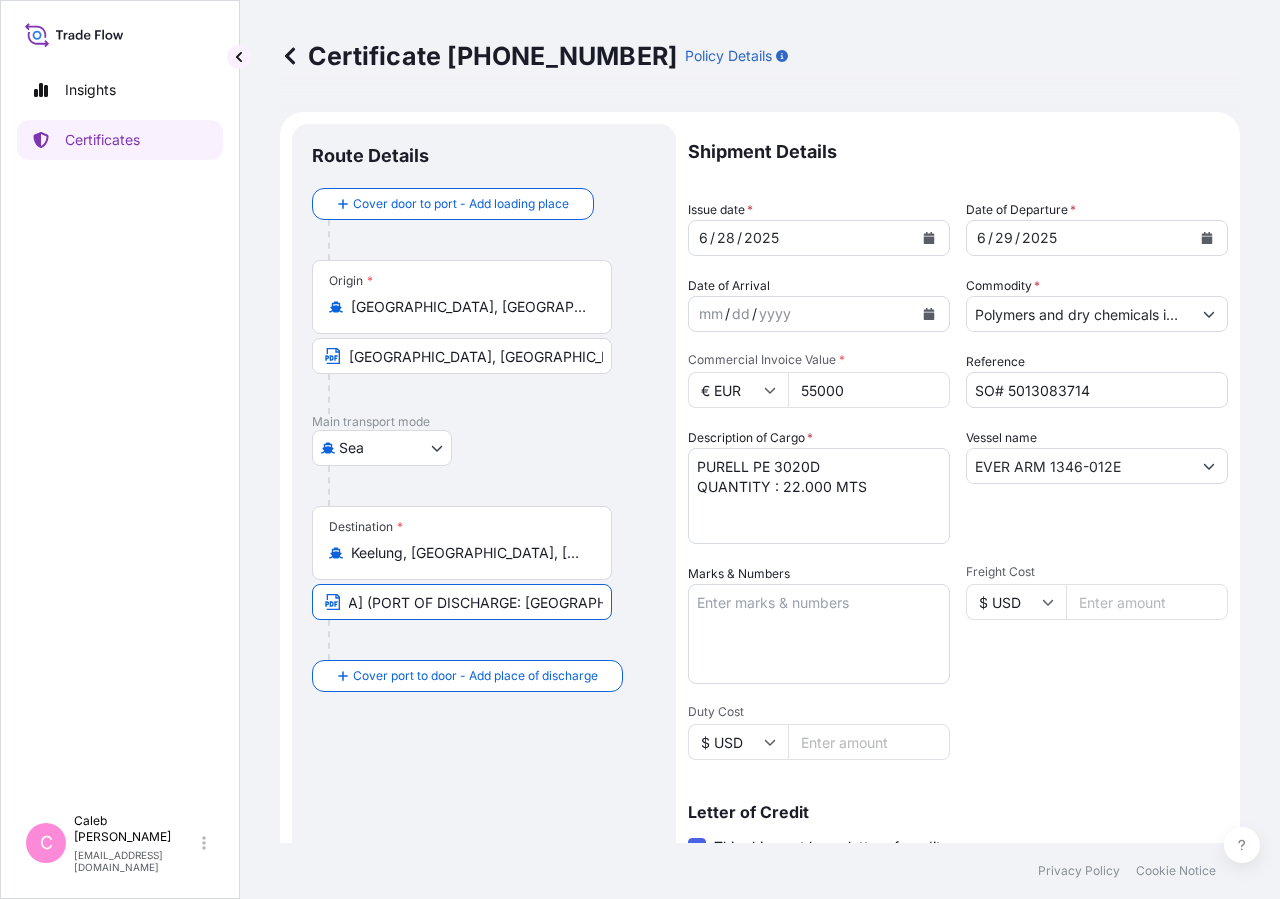 scroll, scrollTop: 0, scrollLeft: 248, axis: horizontal 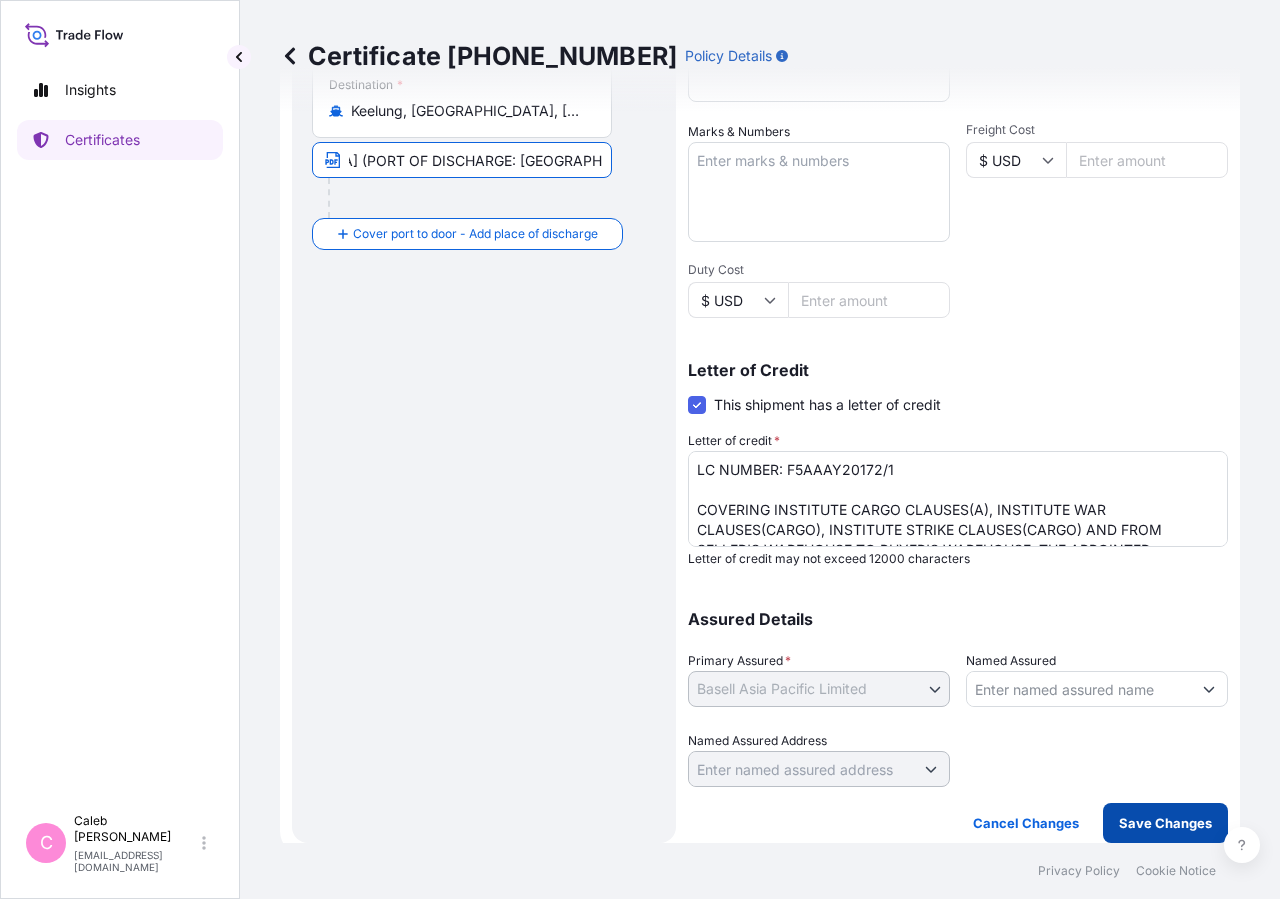 type on "KEELUNG PORT, [GEOGRAPHIC_DATA] (PORT OF DISCHARGE: [GEOGRAPHIC_DATA],[GEOGRAPHIC_DATA])" 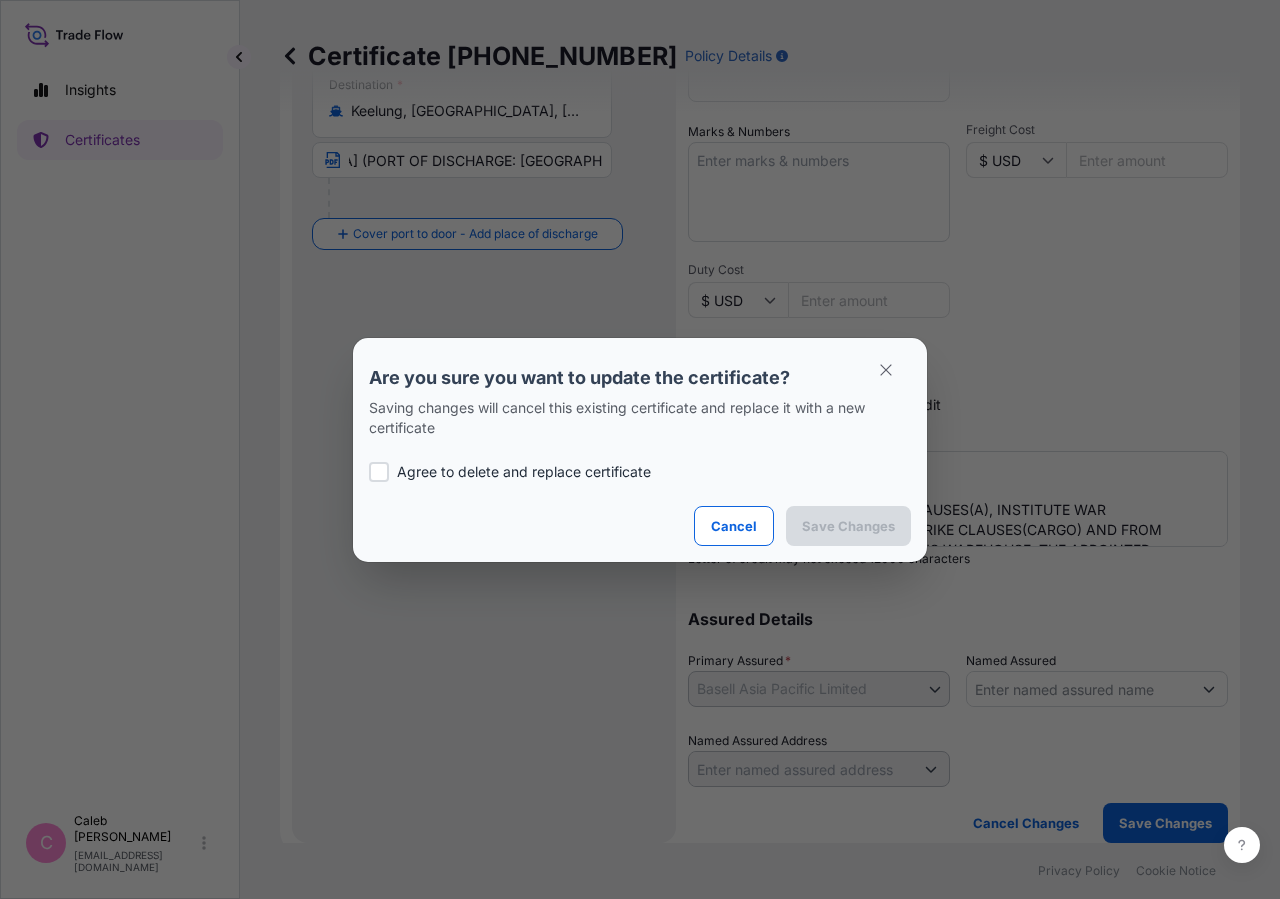 click on "Agree to delete and replace certificate" at bounding box center (524, 472) 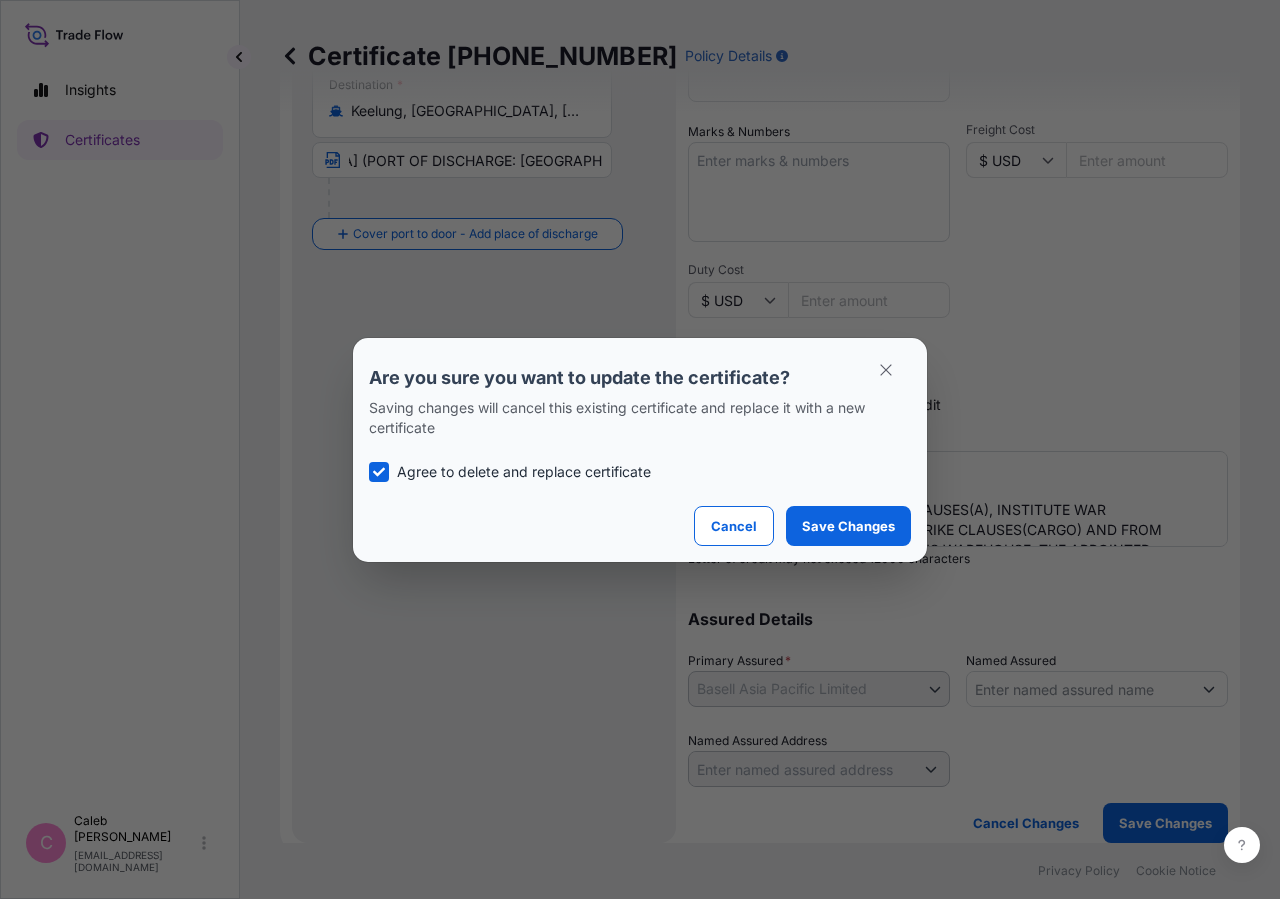 checkbox on "true" 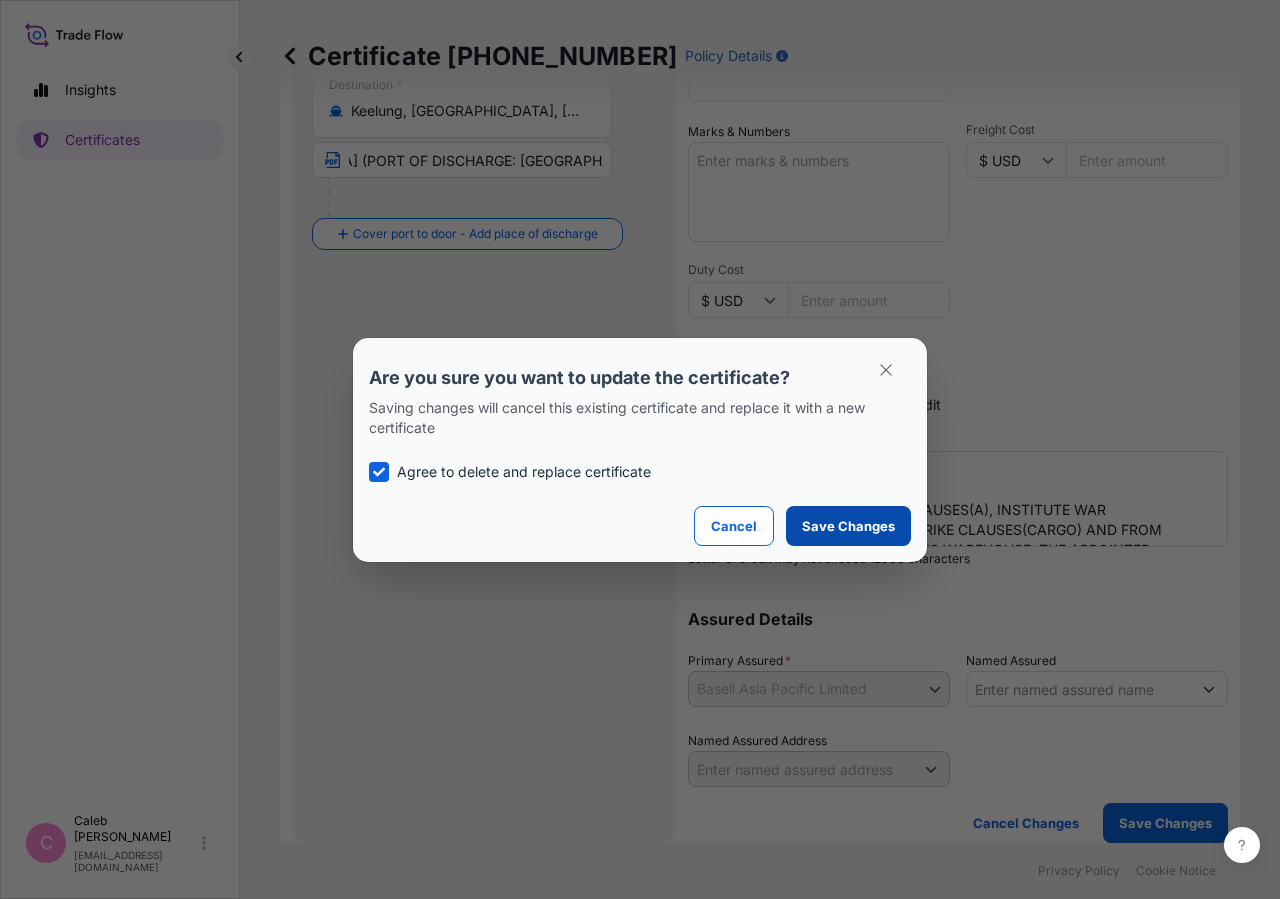 click on "Save Changes" at bounding box center (848, 526) 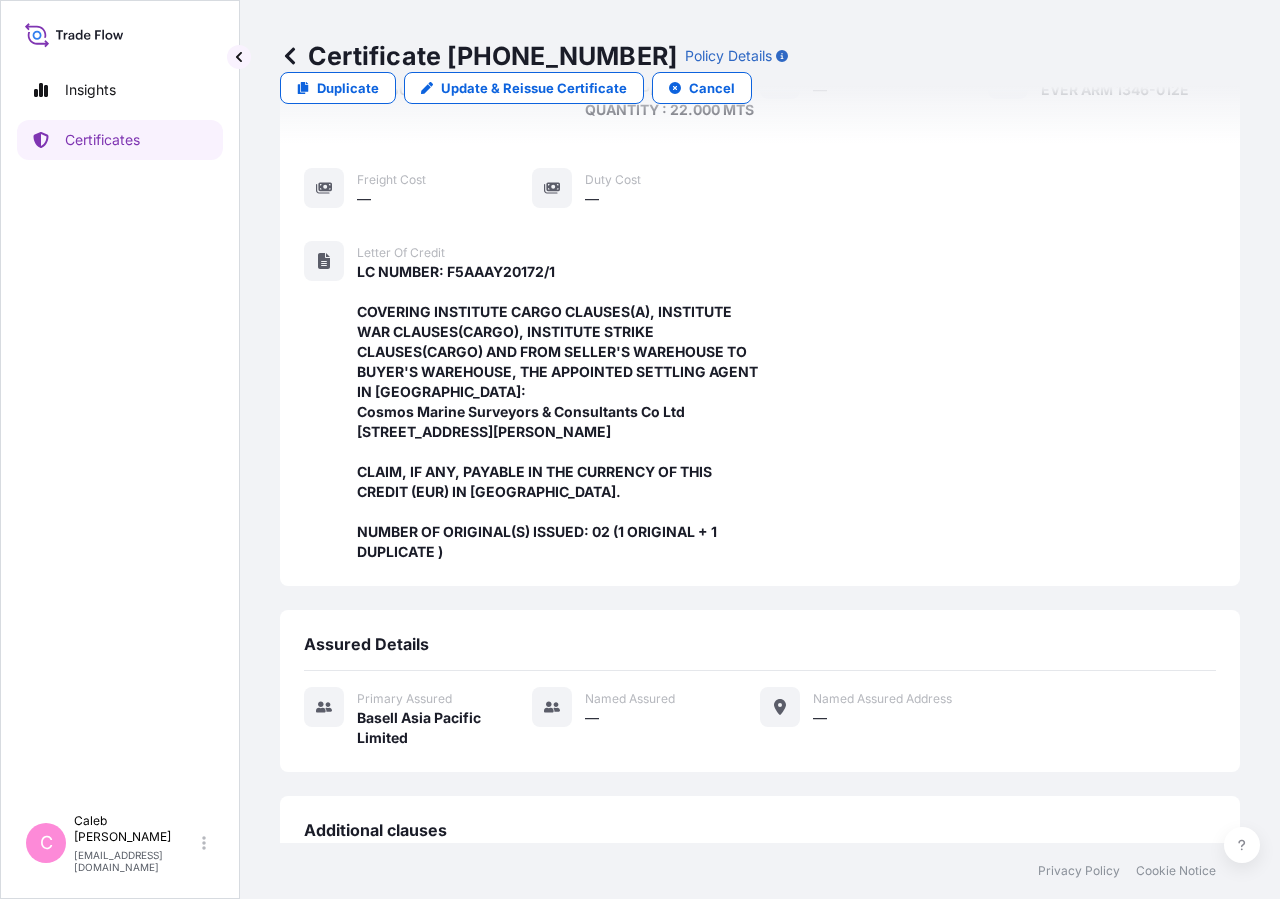 scroll, scrollTop: 718, scrollLeft: 0, axis: vertical 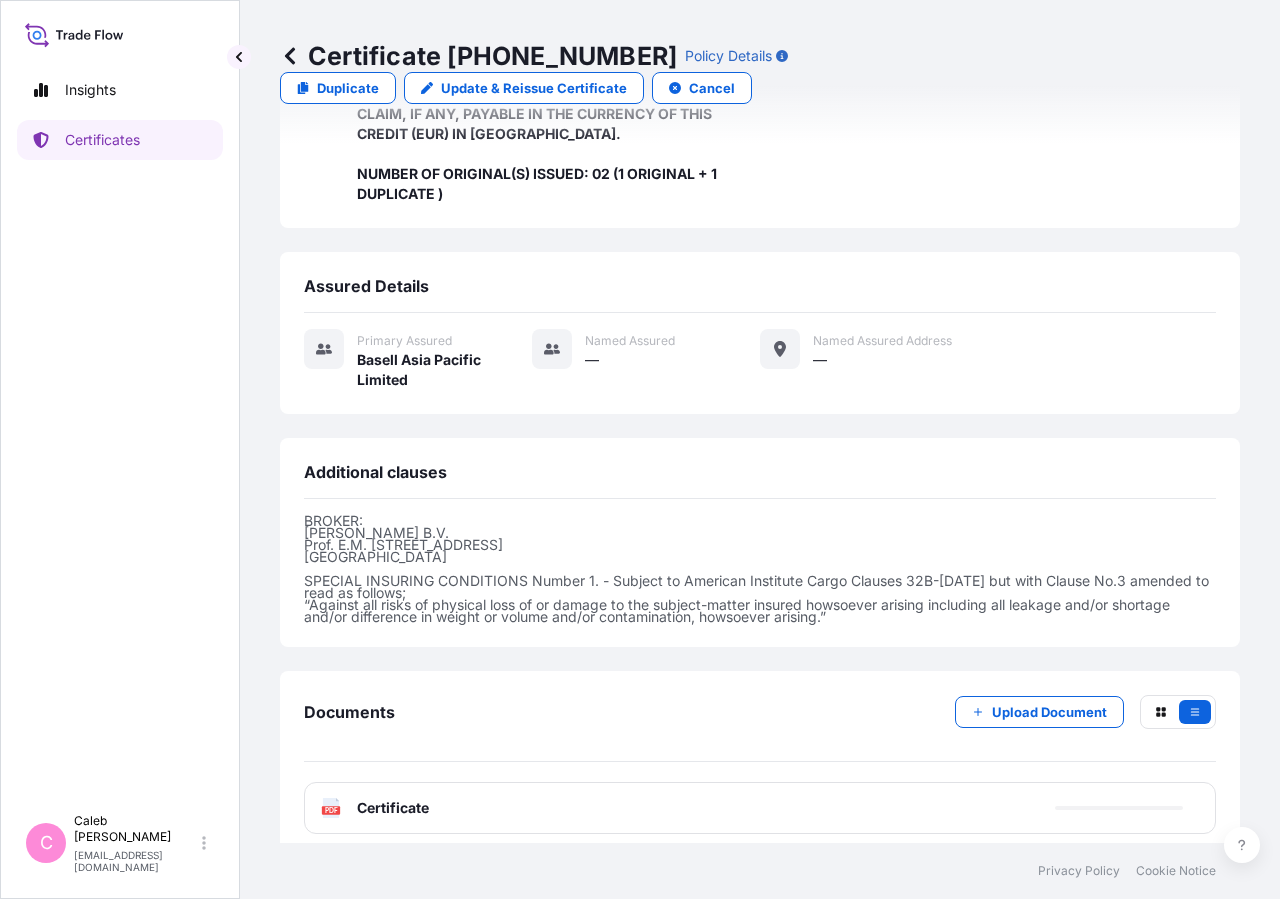 click on "Certificate" at bounding box center [393, 808] 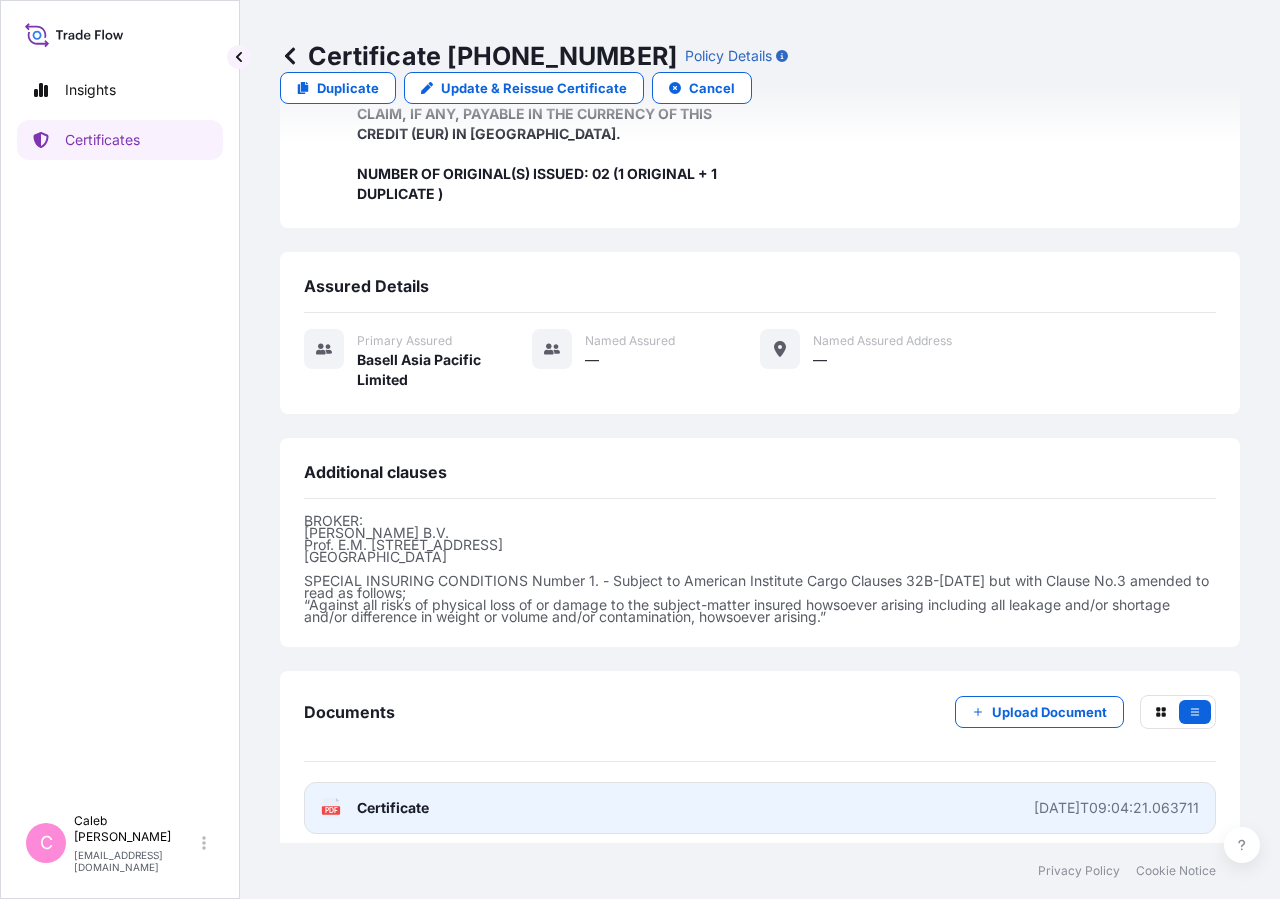 click on "Certificate" at bounding box center (393, 808) 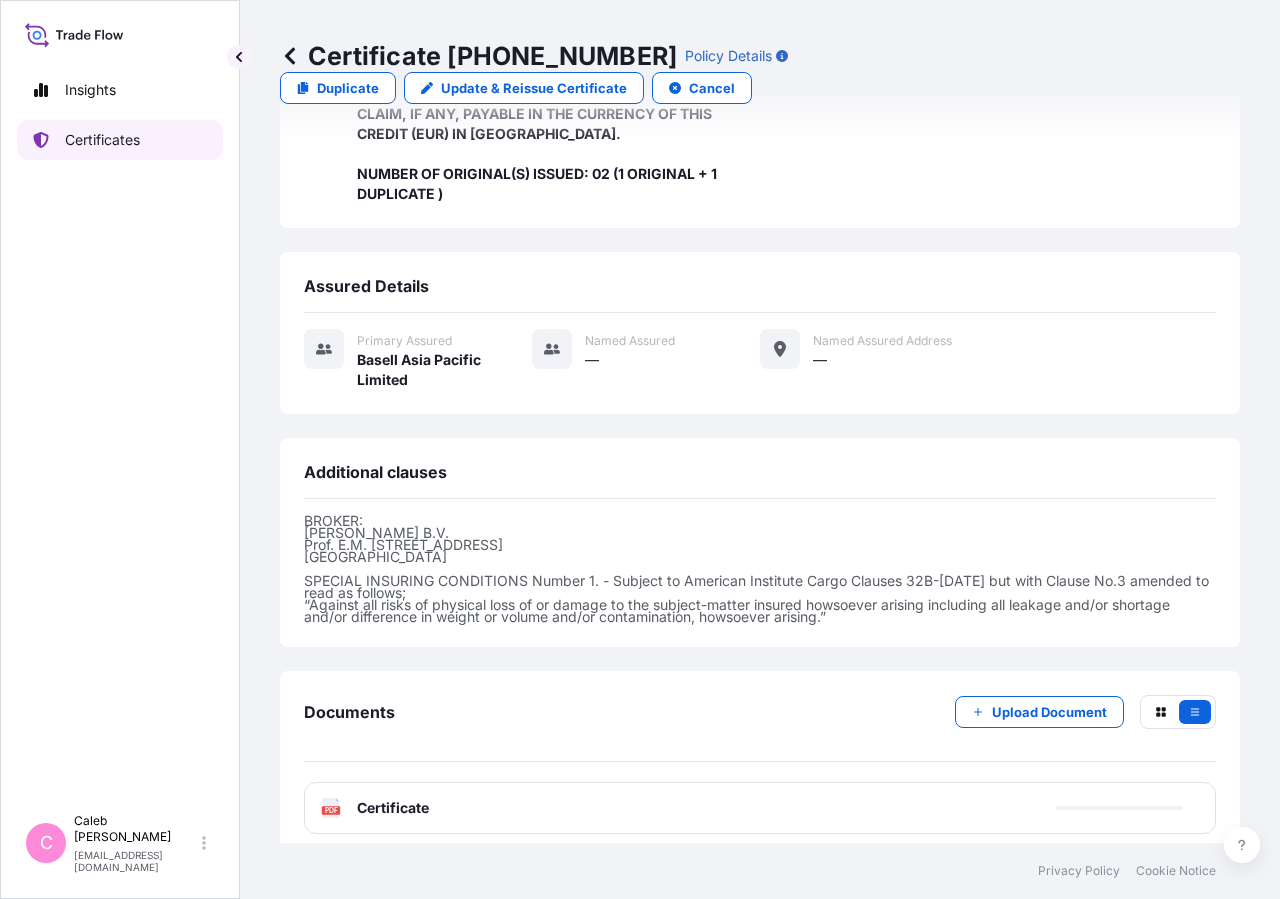 click on "Certificates" at bounding box center [102, 140] 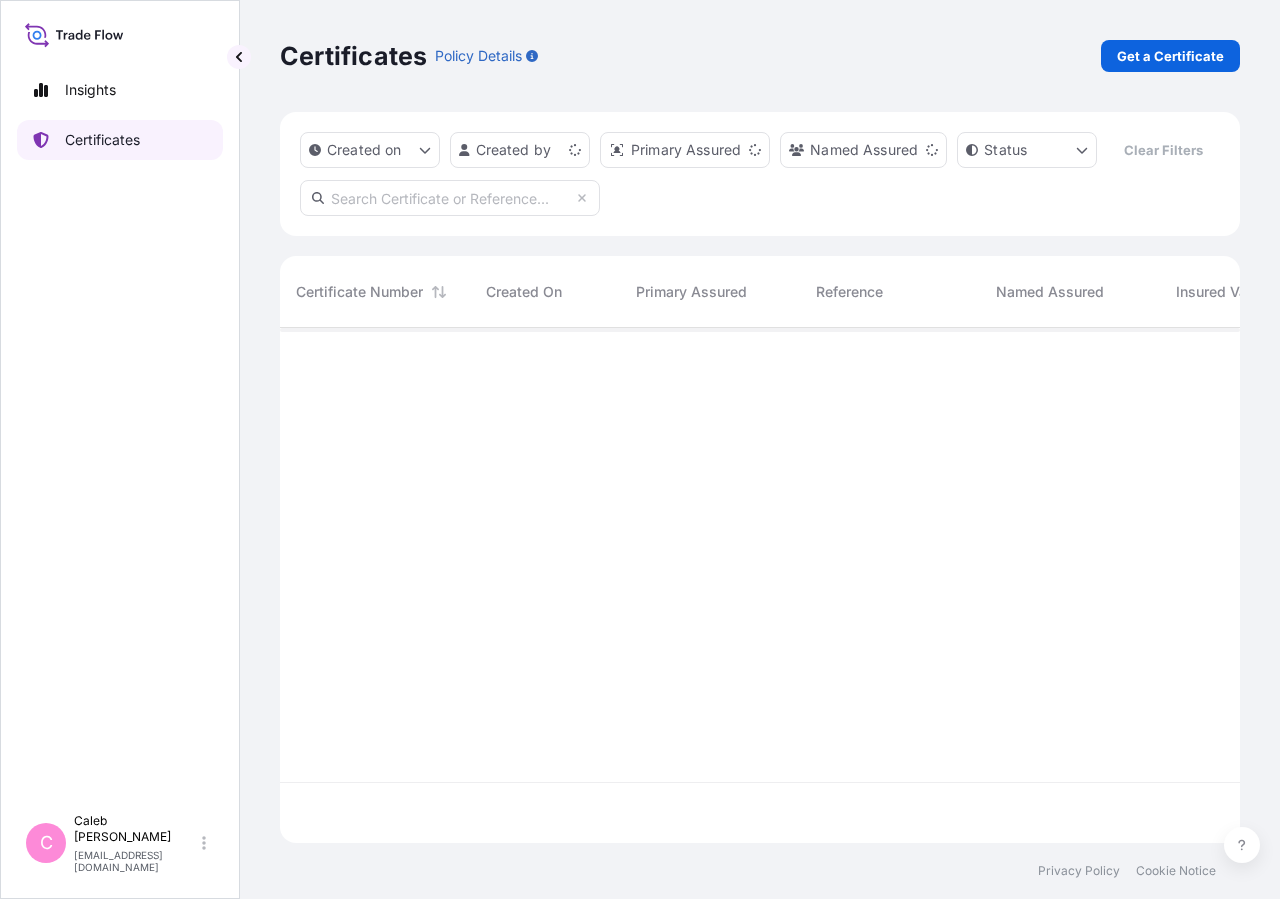 scroll, scrollTop: 0, scrollLeft: 0, axis: both 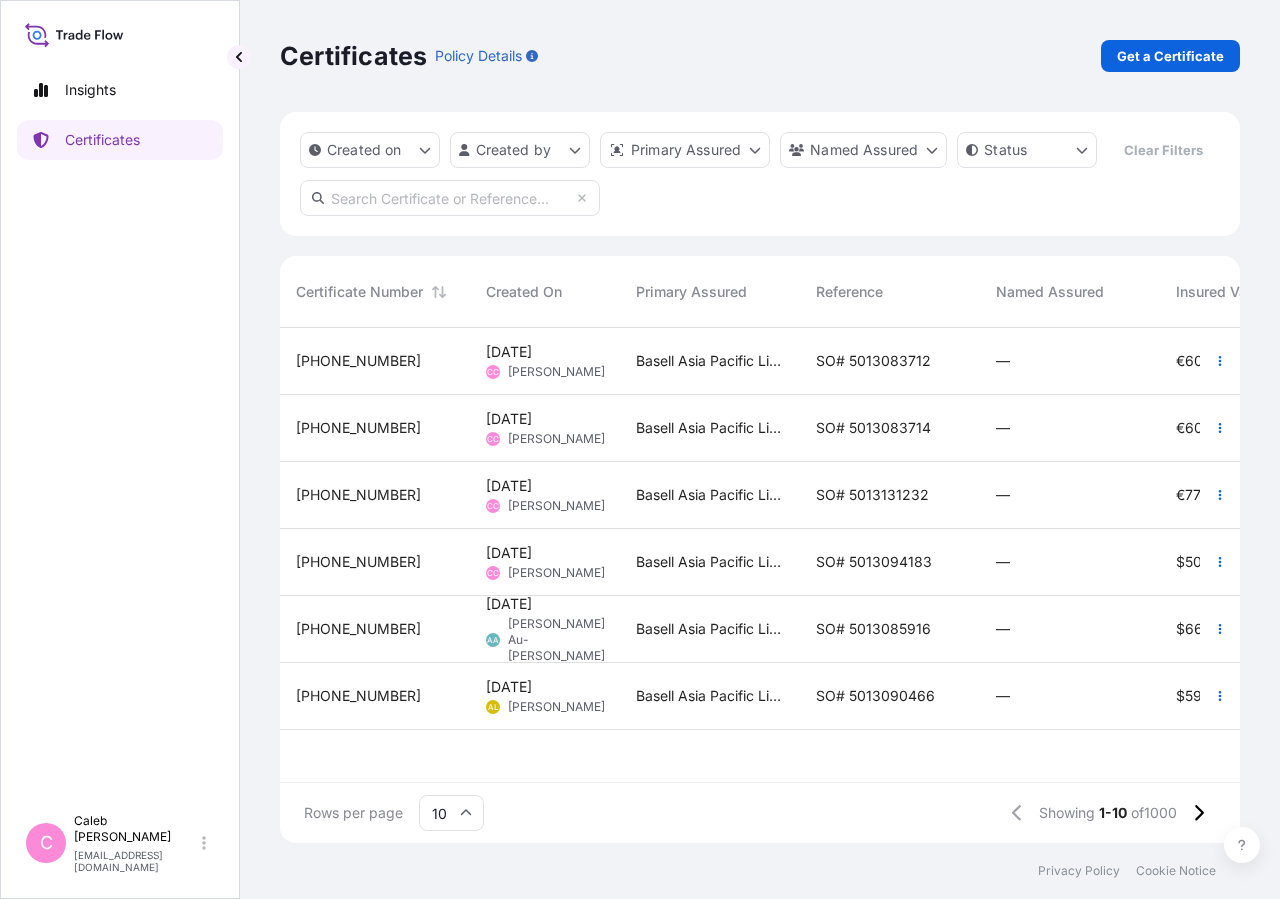 click at bounding box center [450, 198] 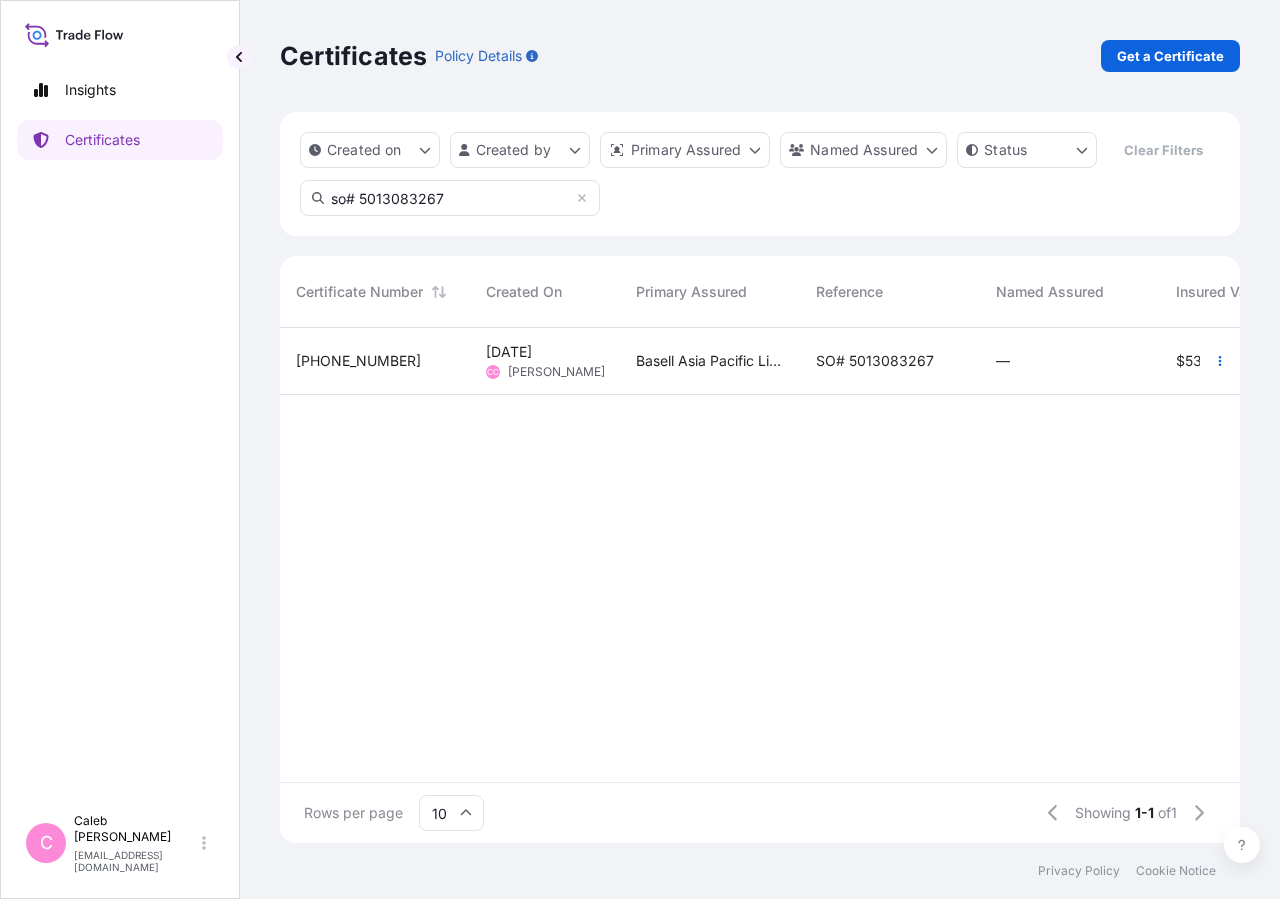 type on "so# 5013083267" 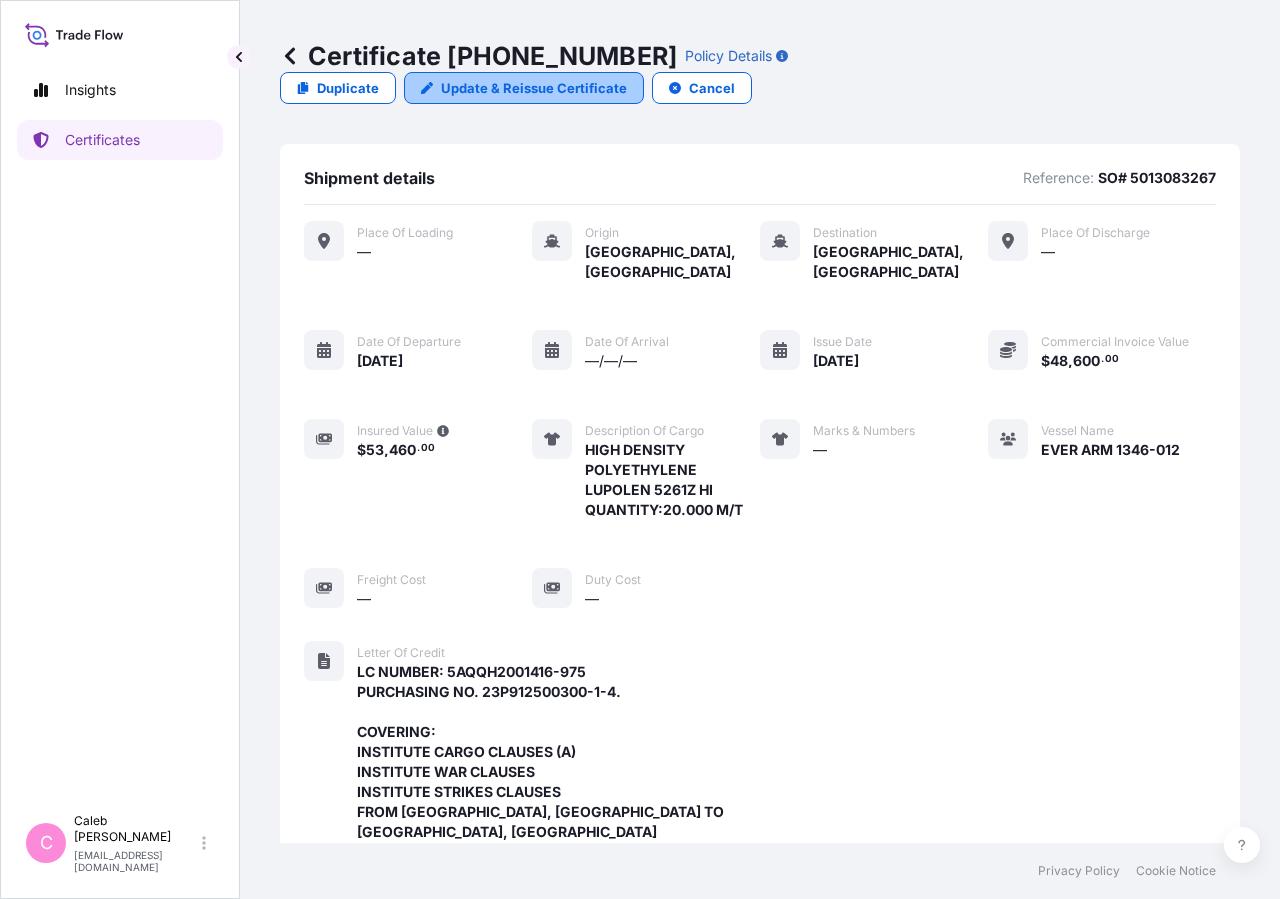click on "Update & Reissue Certificate" at bounding box center [534, 88] 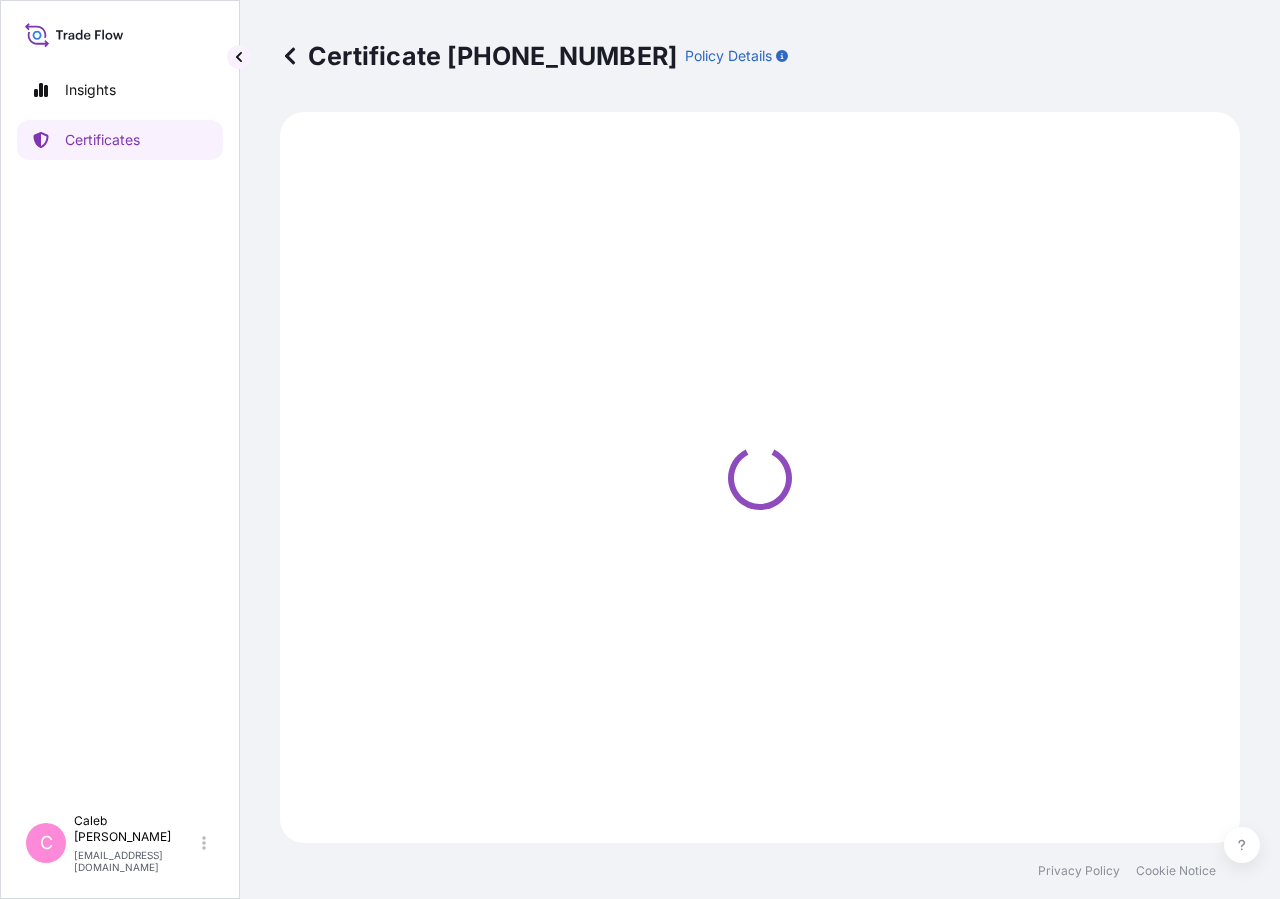 select on "Sea" 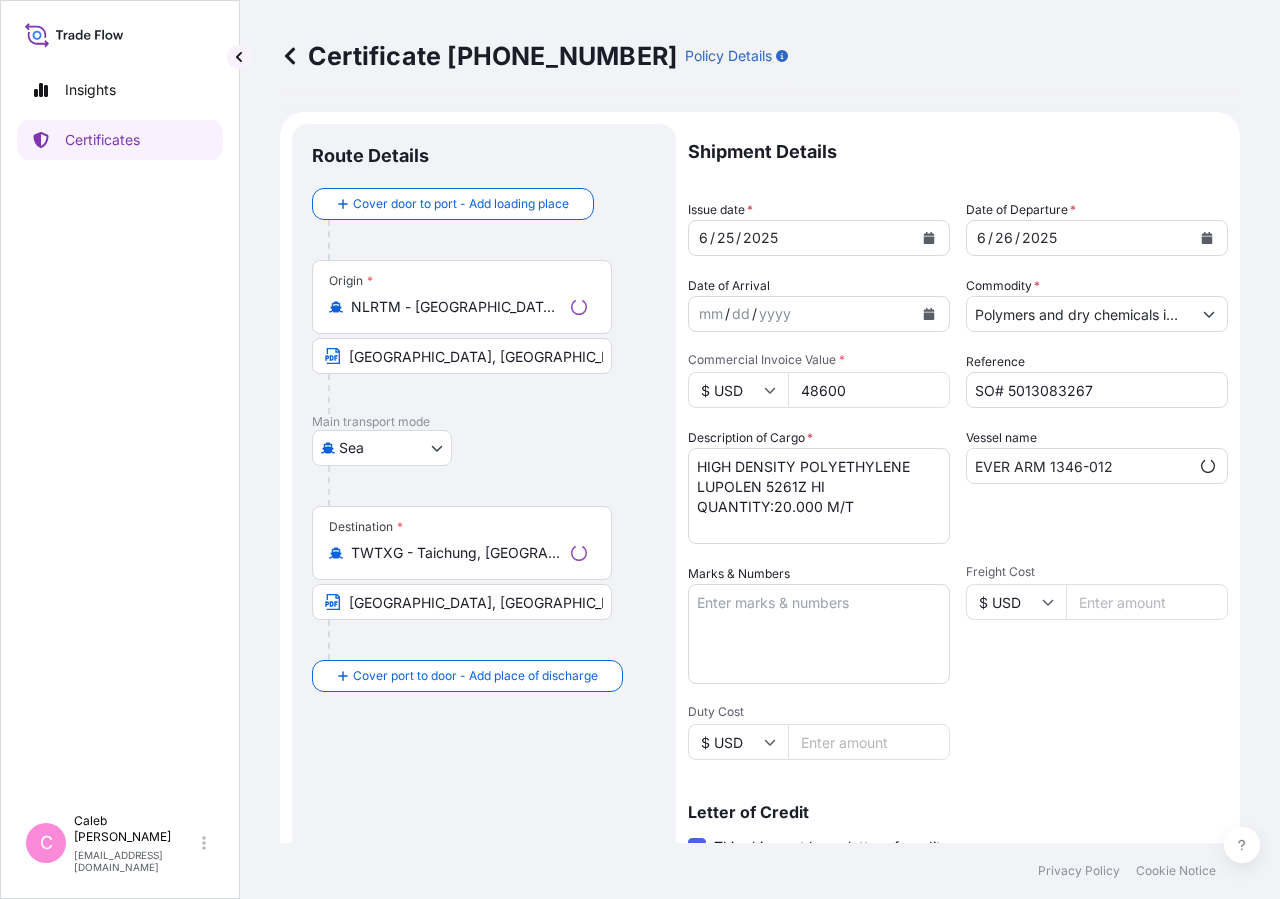 scroll, scrollTop: 0, scrollLeft: 248, axis: horizontal 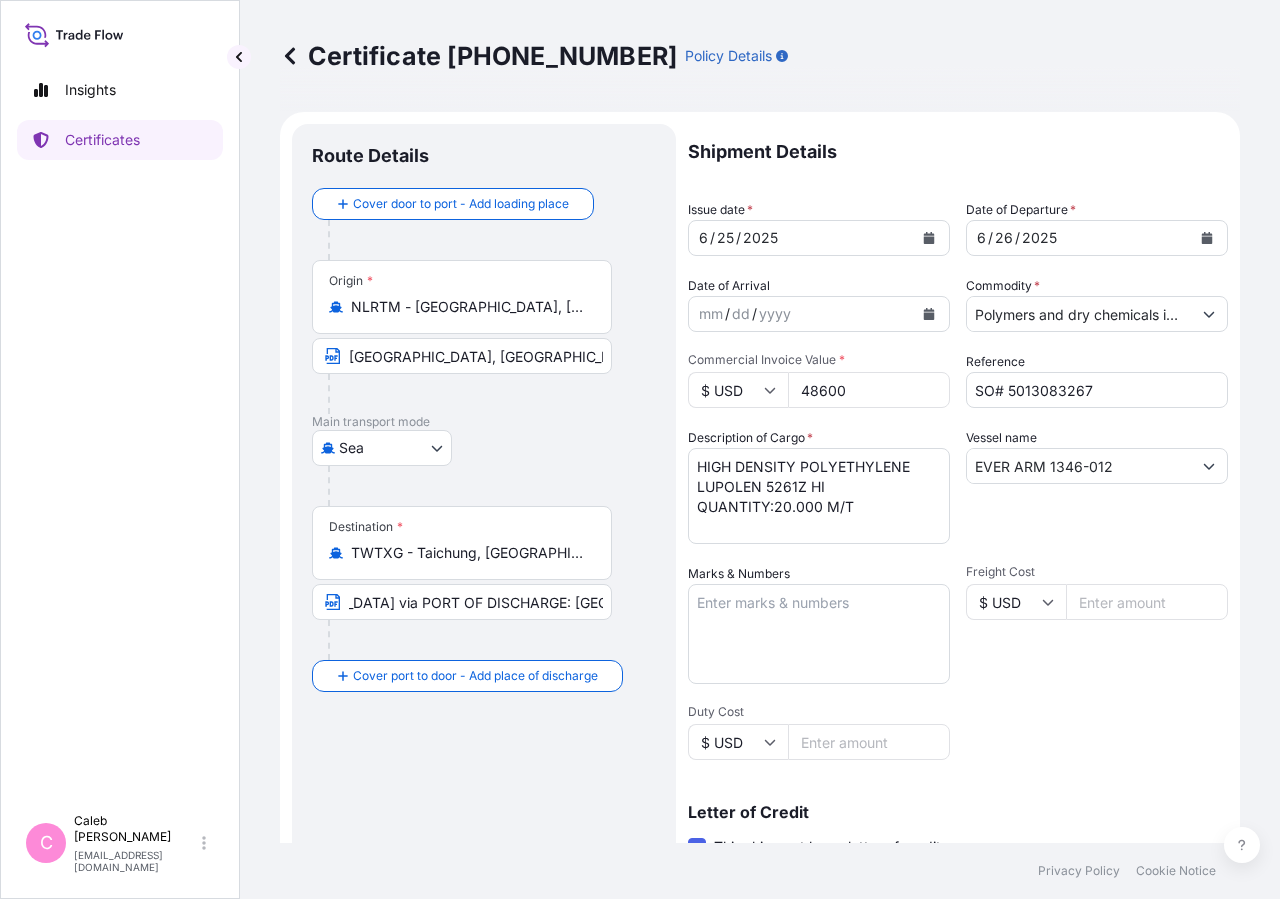 select on "32034" 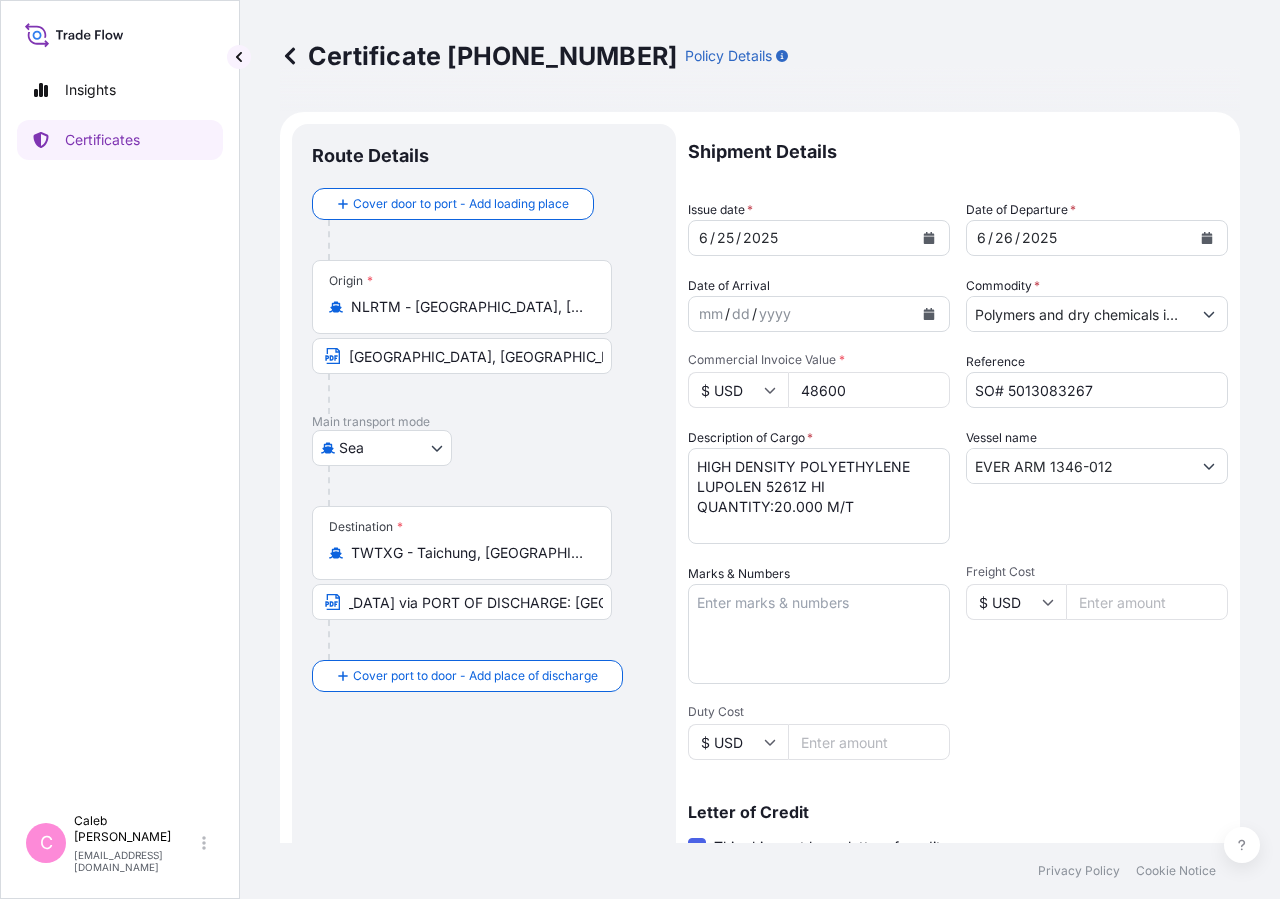 click at bounding box center (1207, 238) 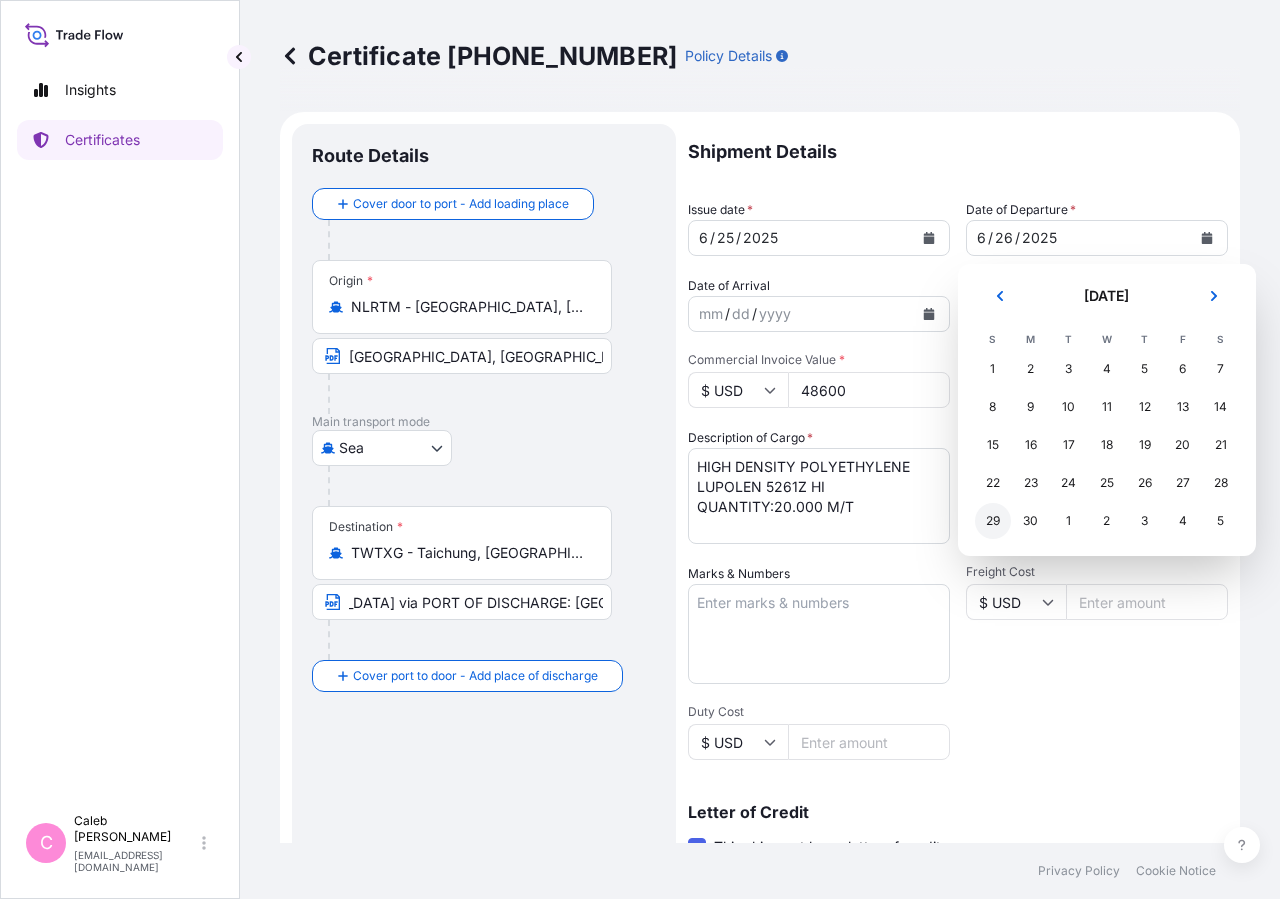 click on "29" at bounding box center [993, 521] 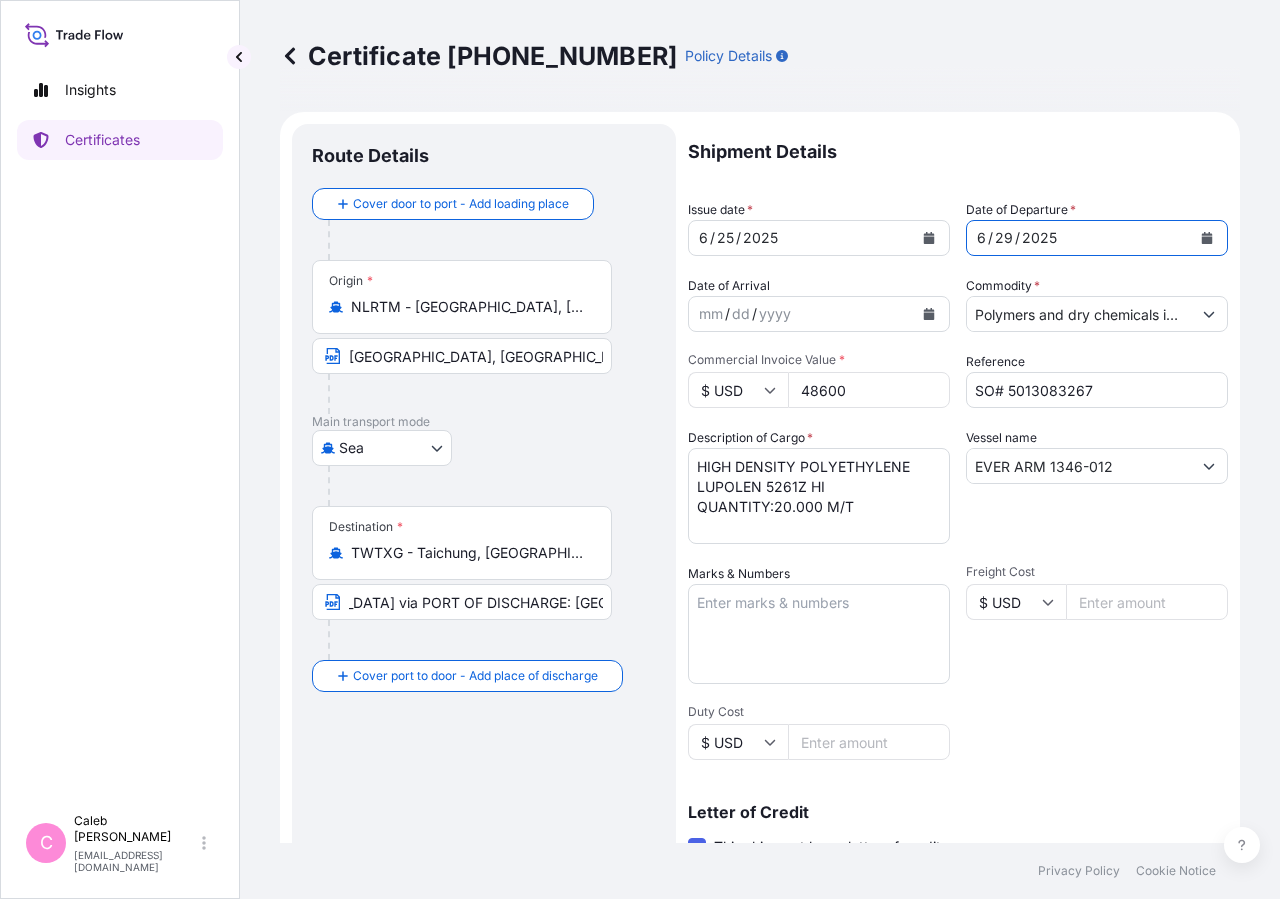 click on "[DATE]" at bounding box center (801, 238) 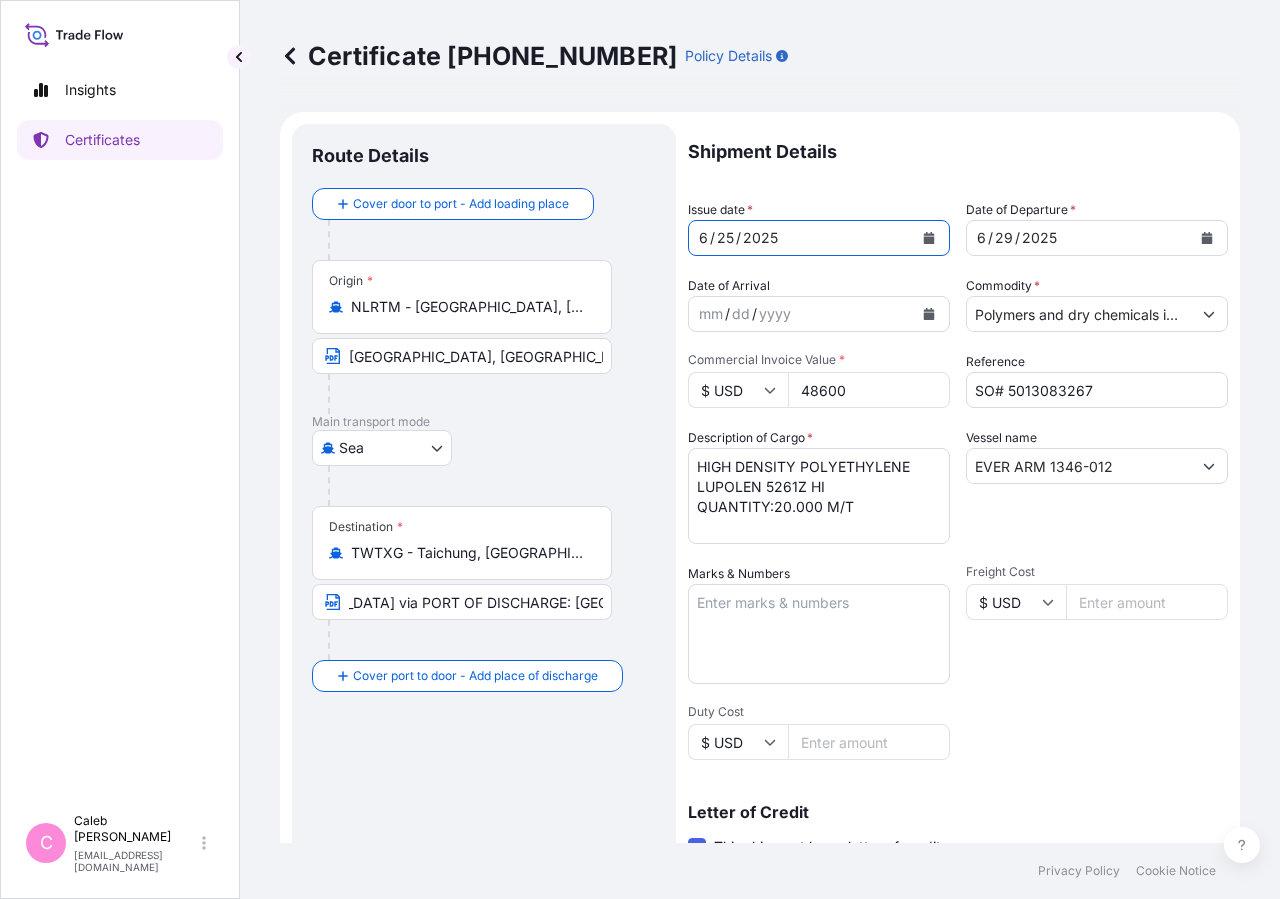 click 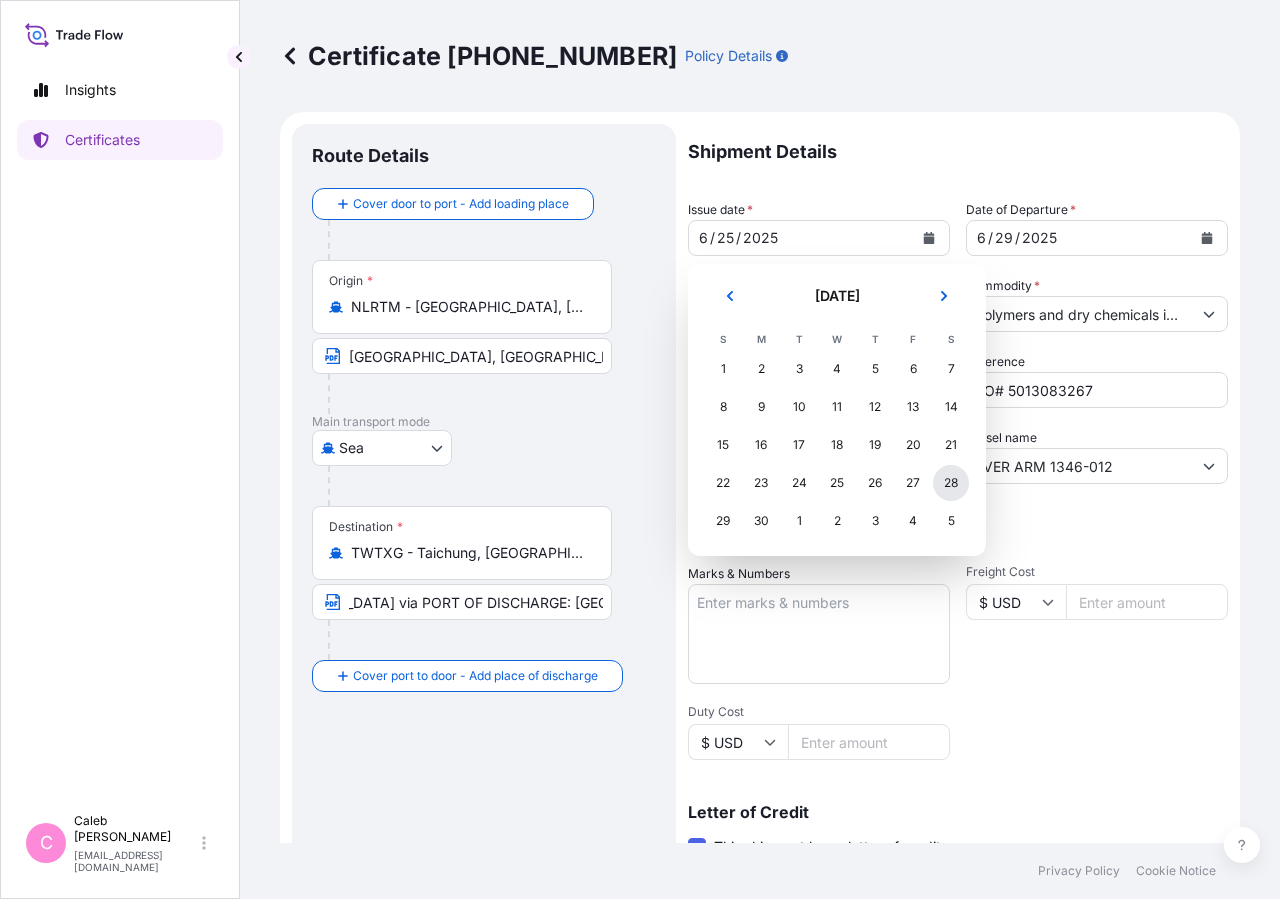 click on "28" at bounding box center (951, 483) 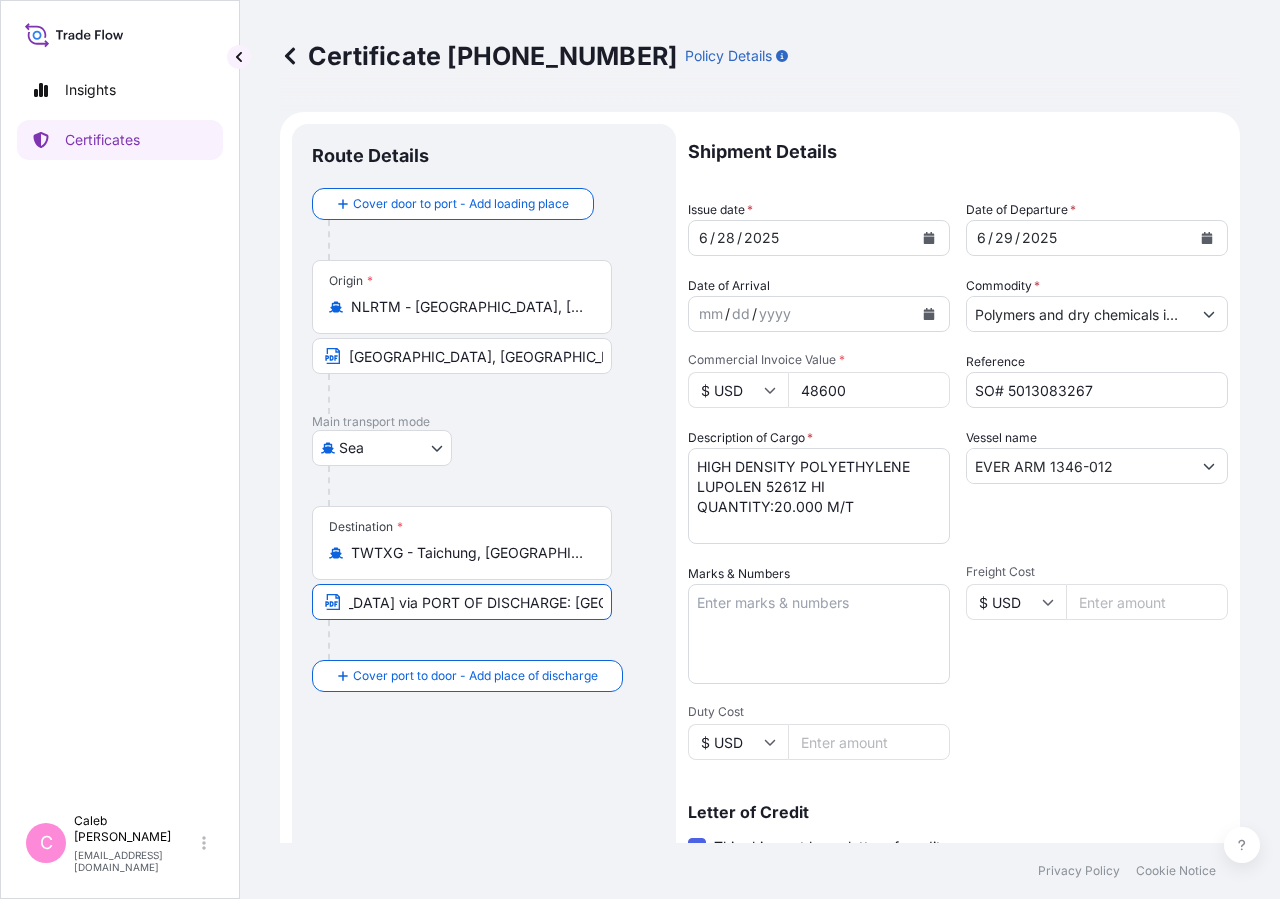 scroll, scrollTop: 0, scrollLeft: 287, axis: horizontal 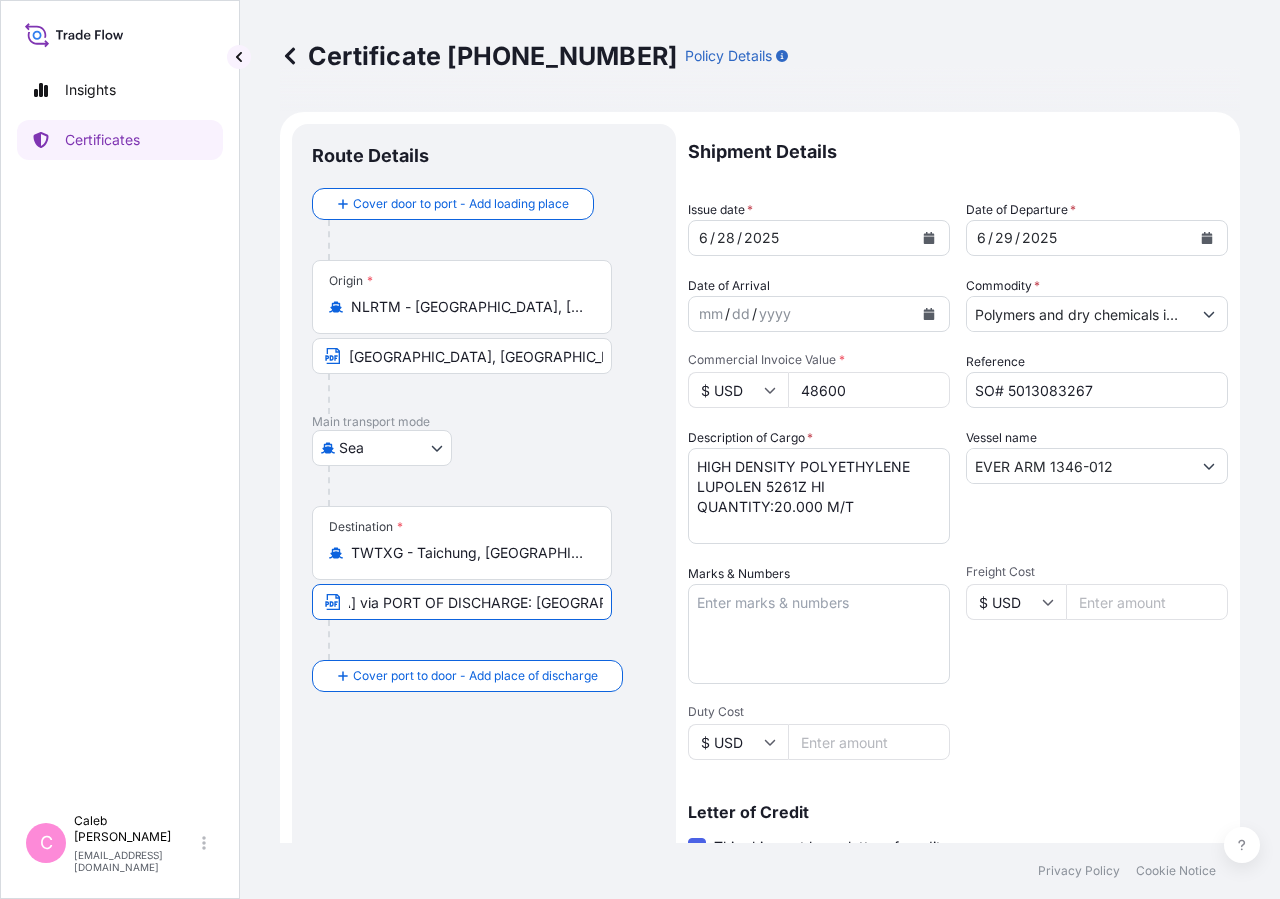 drag, startPoint x: 569, startPoint y: 598, endPoint x: 686, endPoint y: 607, distance: 117.34564 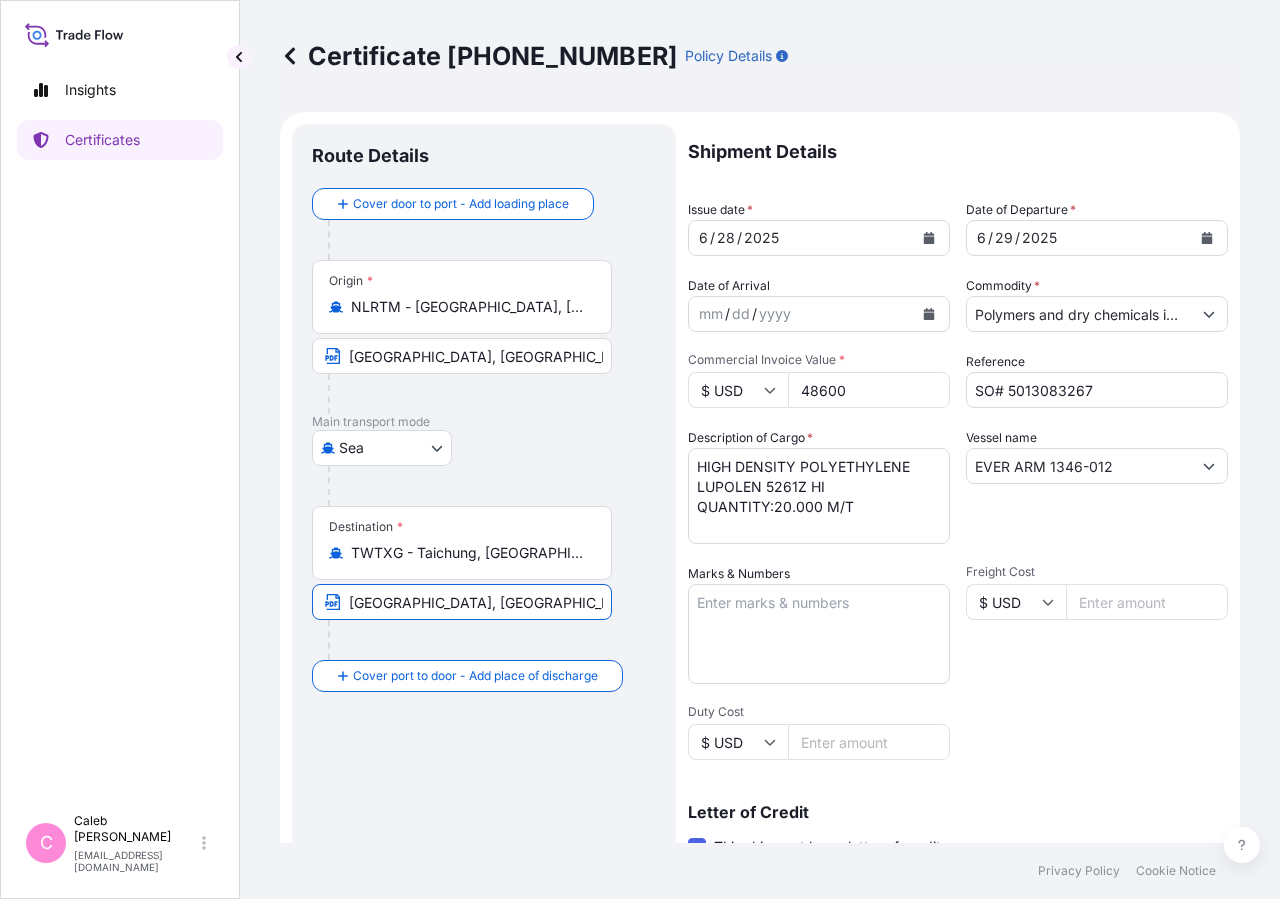 drag, startPoint x: 431, startPoint y: 603, endPoint x: 131, endPoint y: 595, distance: 300.10666 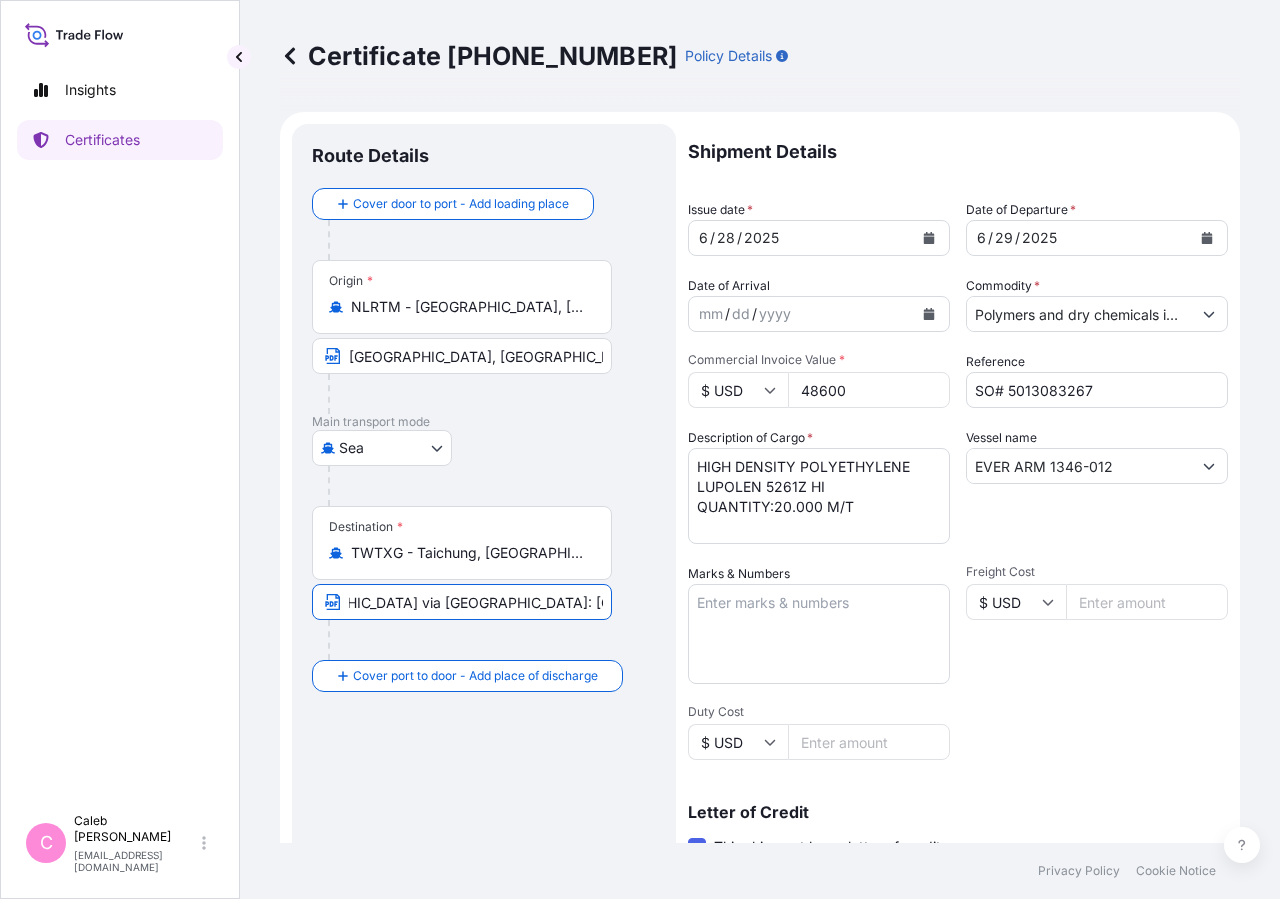 scroll, scrollTop: 0, scrollLeft: 257, axis: horizontal 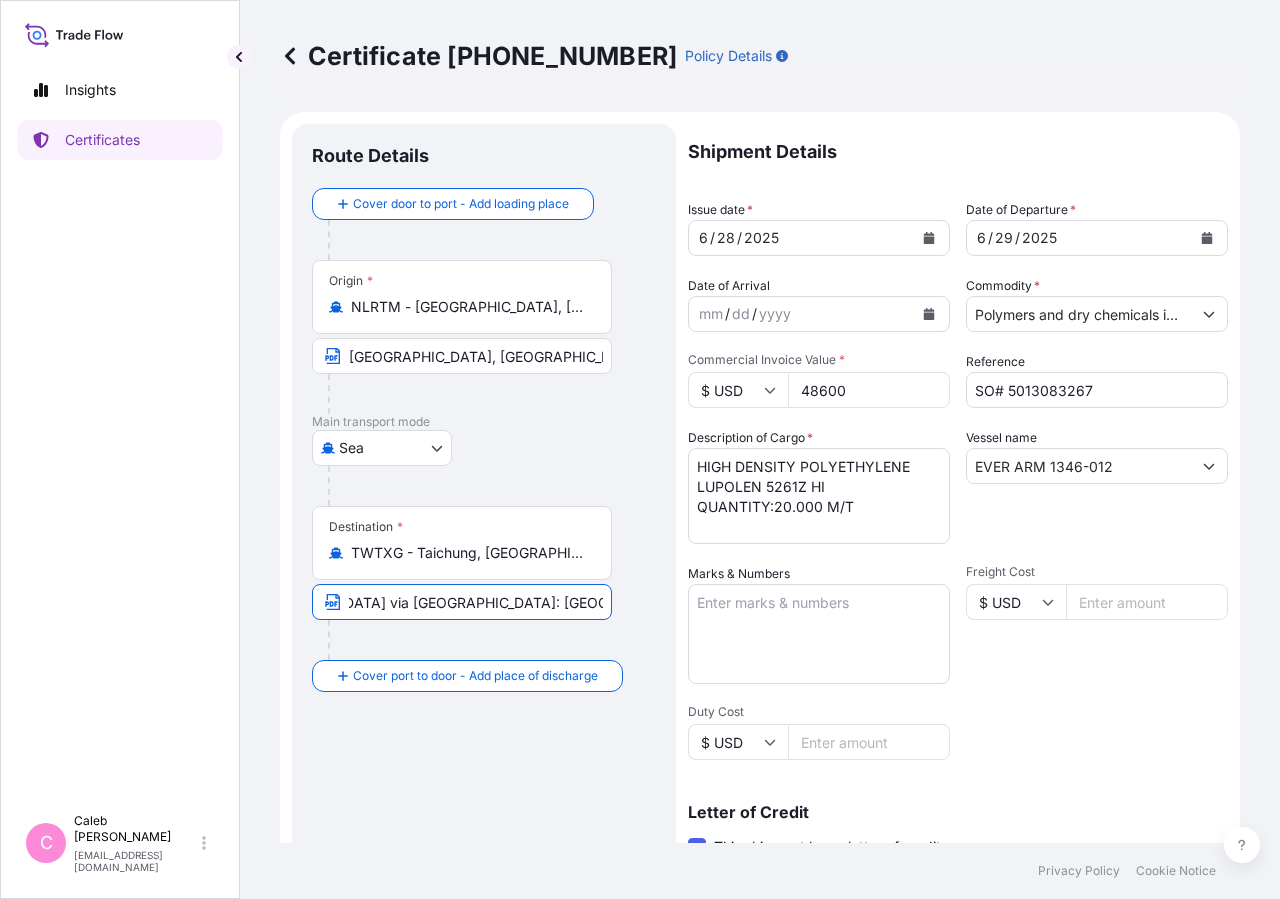 type on "[GEOGRAPHIC_DATA], [GEOGRAPHIC_DATA] via [GEOGRAPHIC_DATA]: [GEOGRAPHIC_DATA] [GEOGRAPHIC_DATA]" 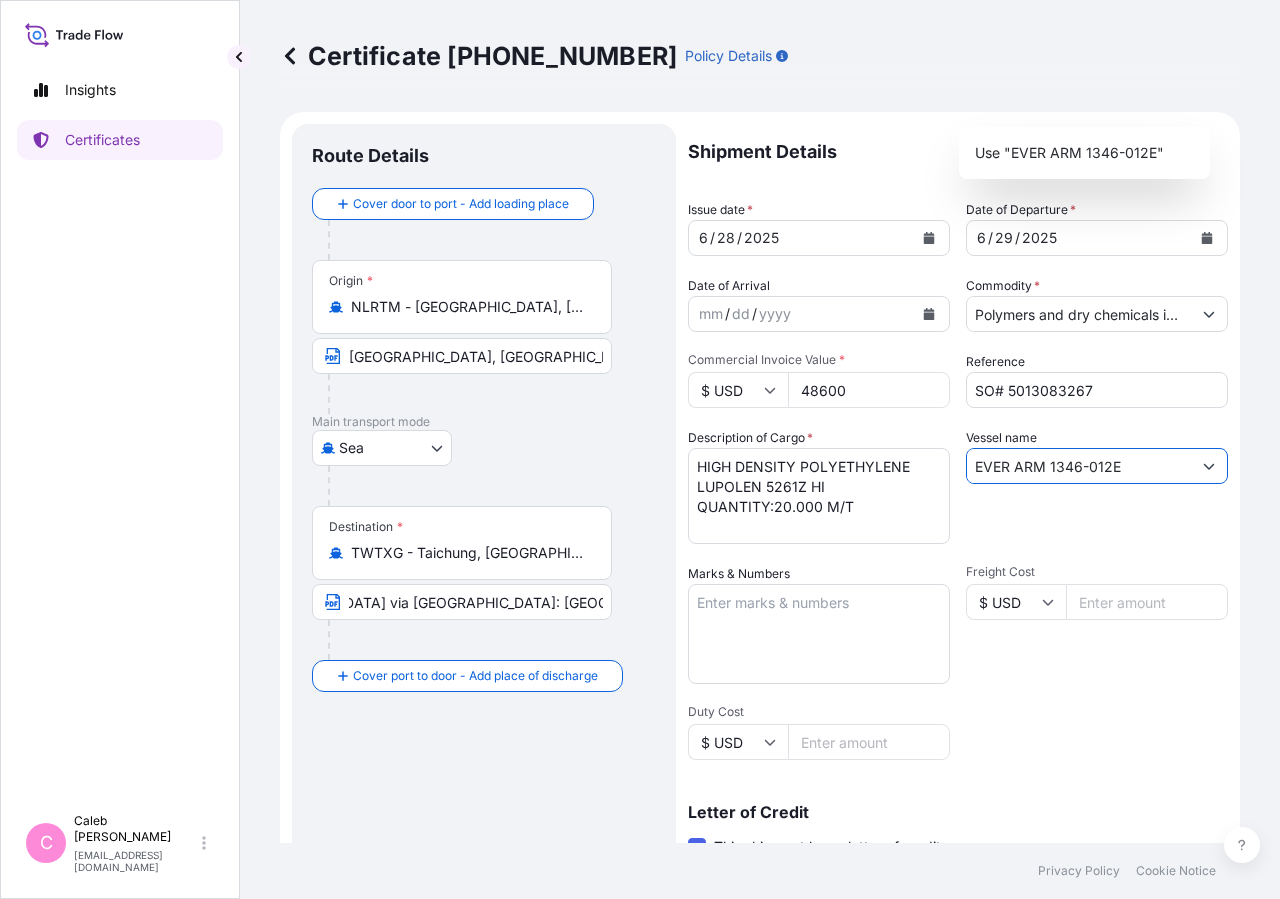 scroll, scrollTop: 442, scrollLeft: 0, axis: vertical 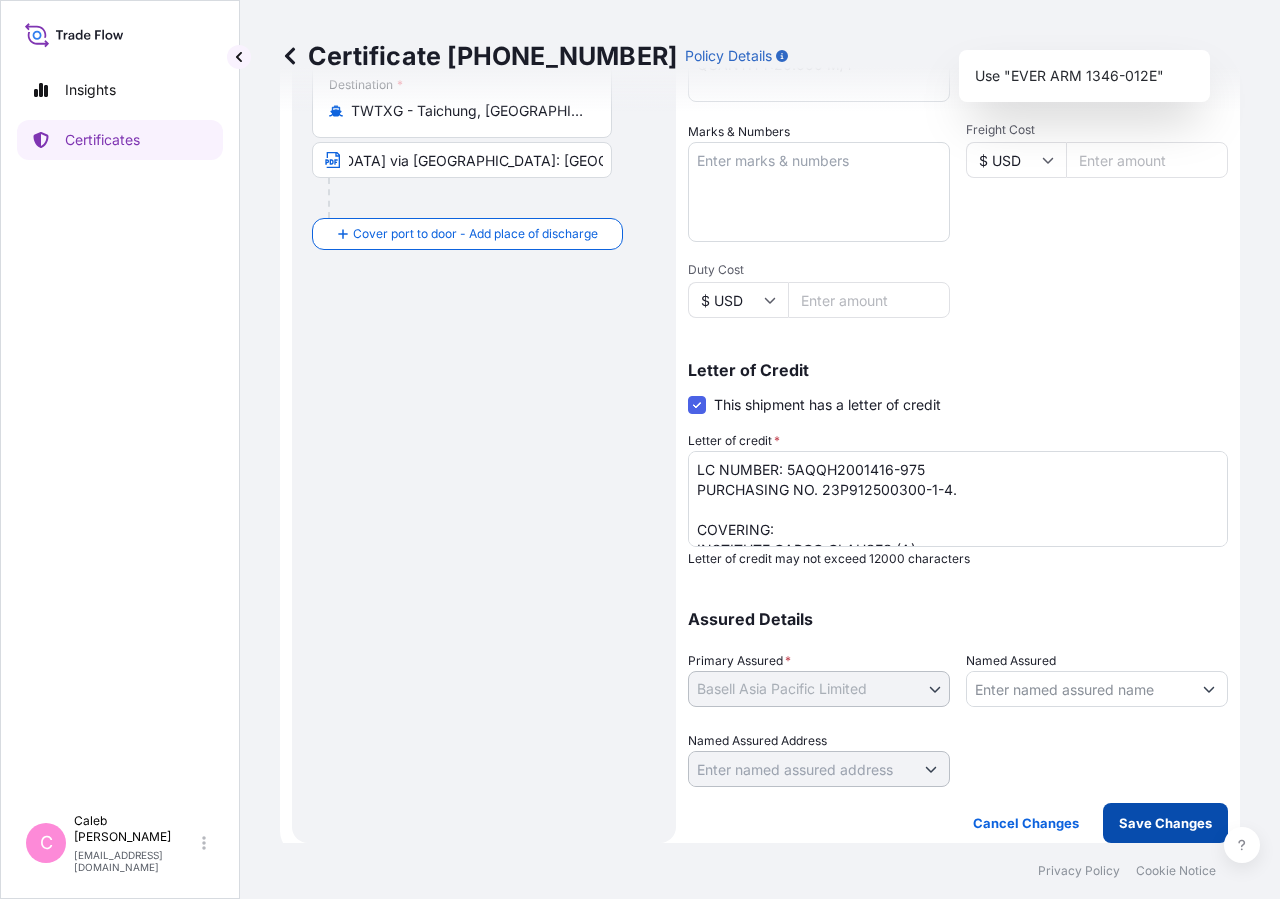 type on "EVER ARM 1346-012E" 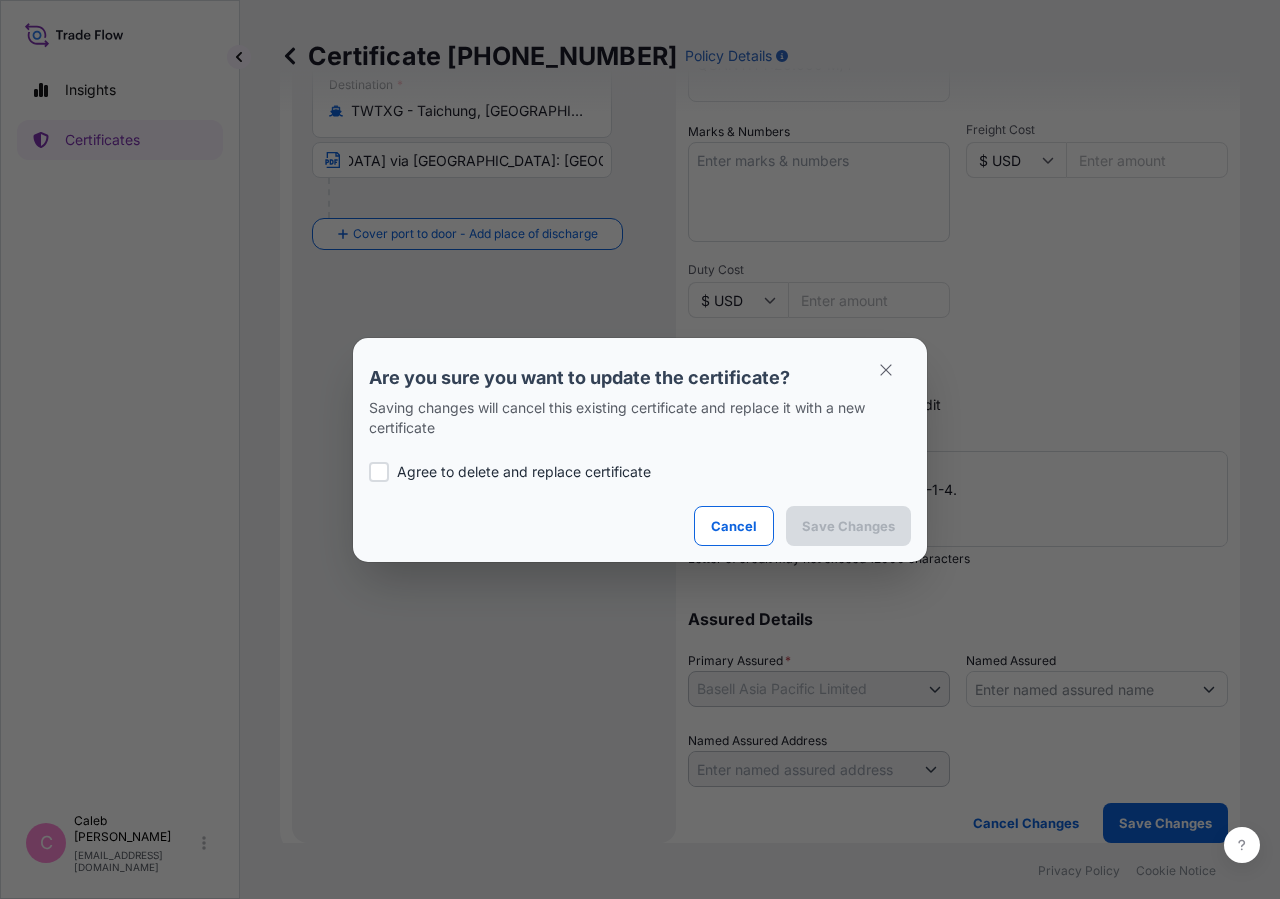 click on "Agree to delete and replace certificate" at bounding box center (640, 472) 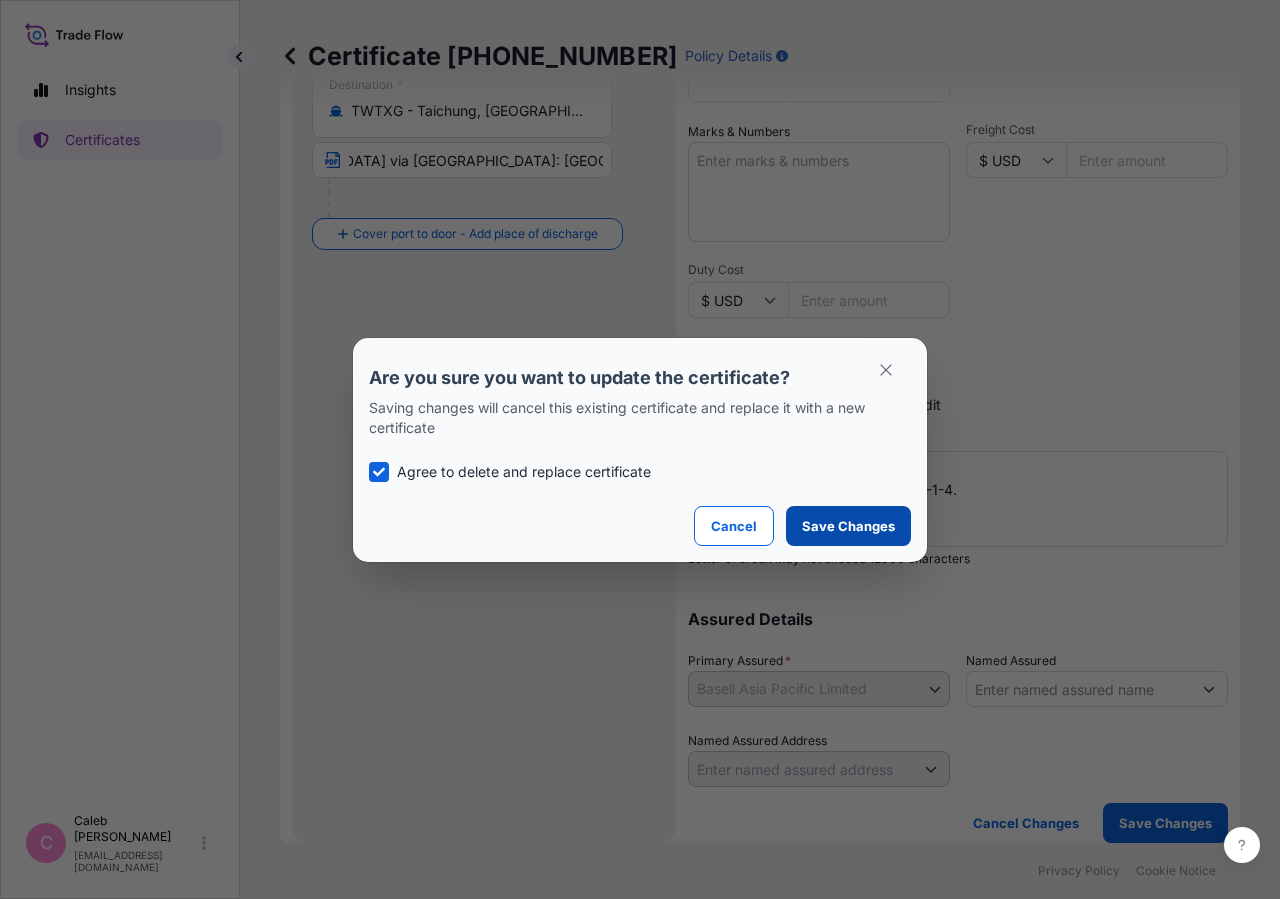 click on "Save Changes" at bounding box center (848, 526) 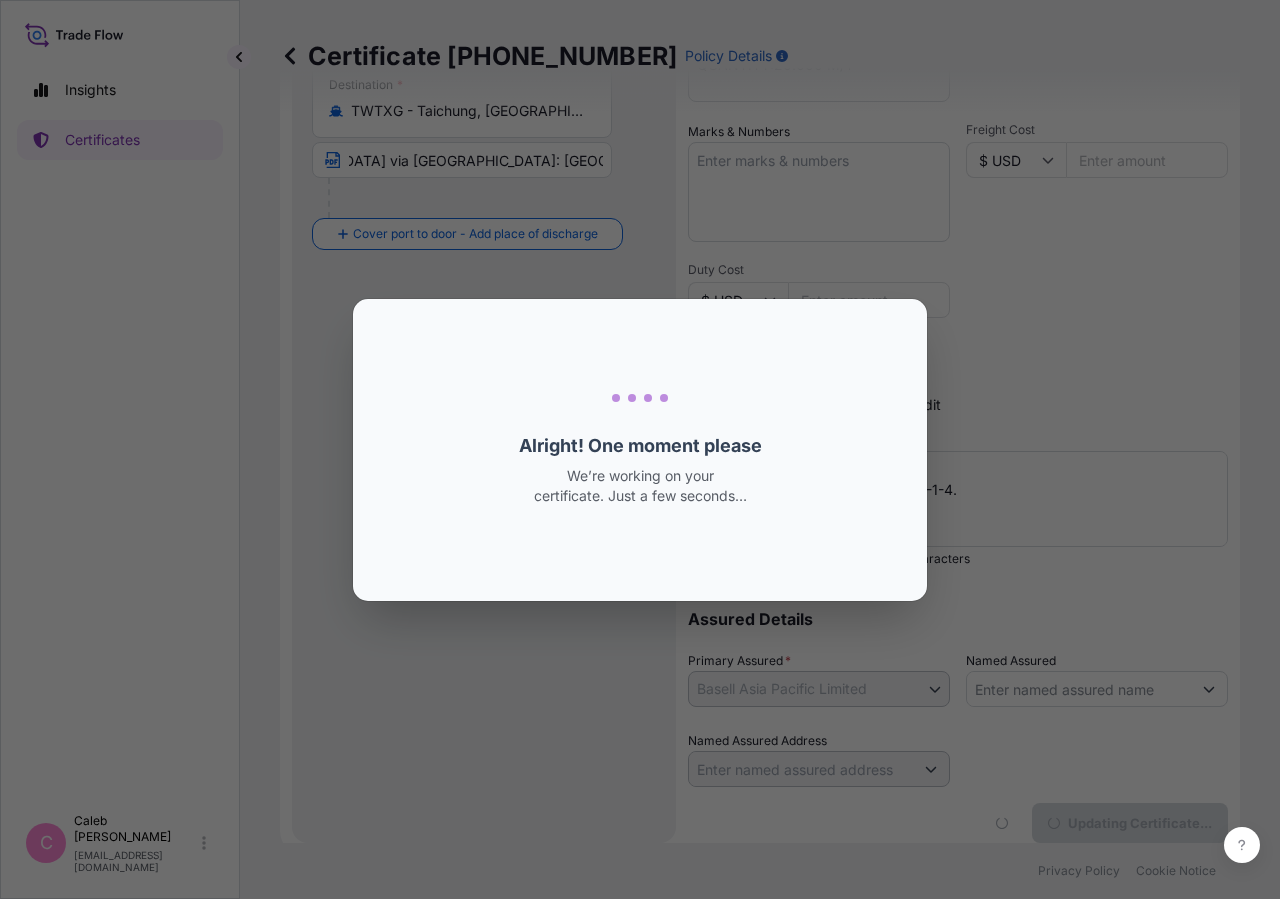 scroll, scrollTop: 0, scrollLeft: 0, axis: both 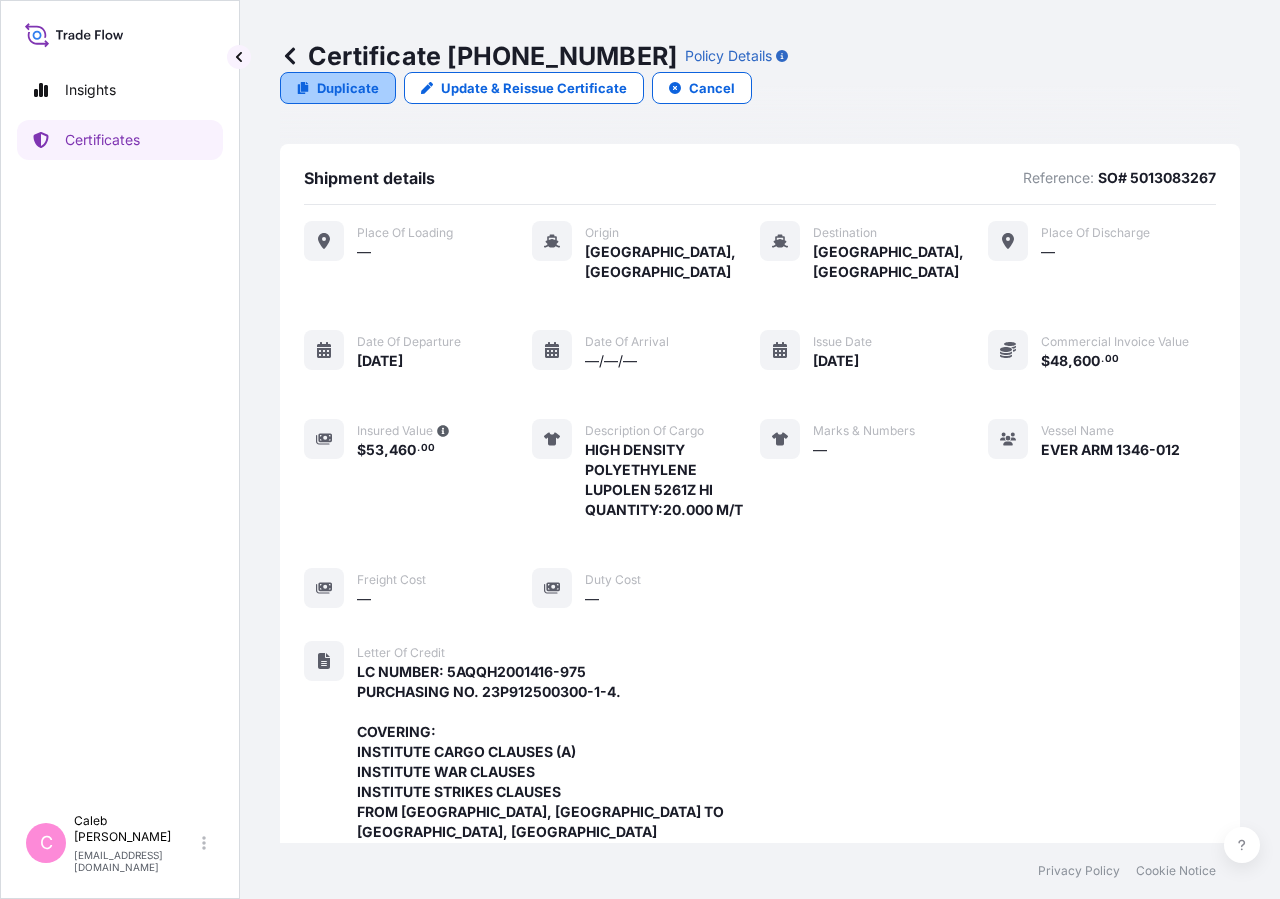 click on "Duplicate" at bounding box center [348, 88] 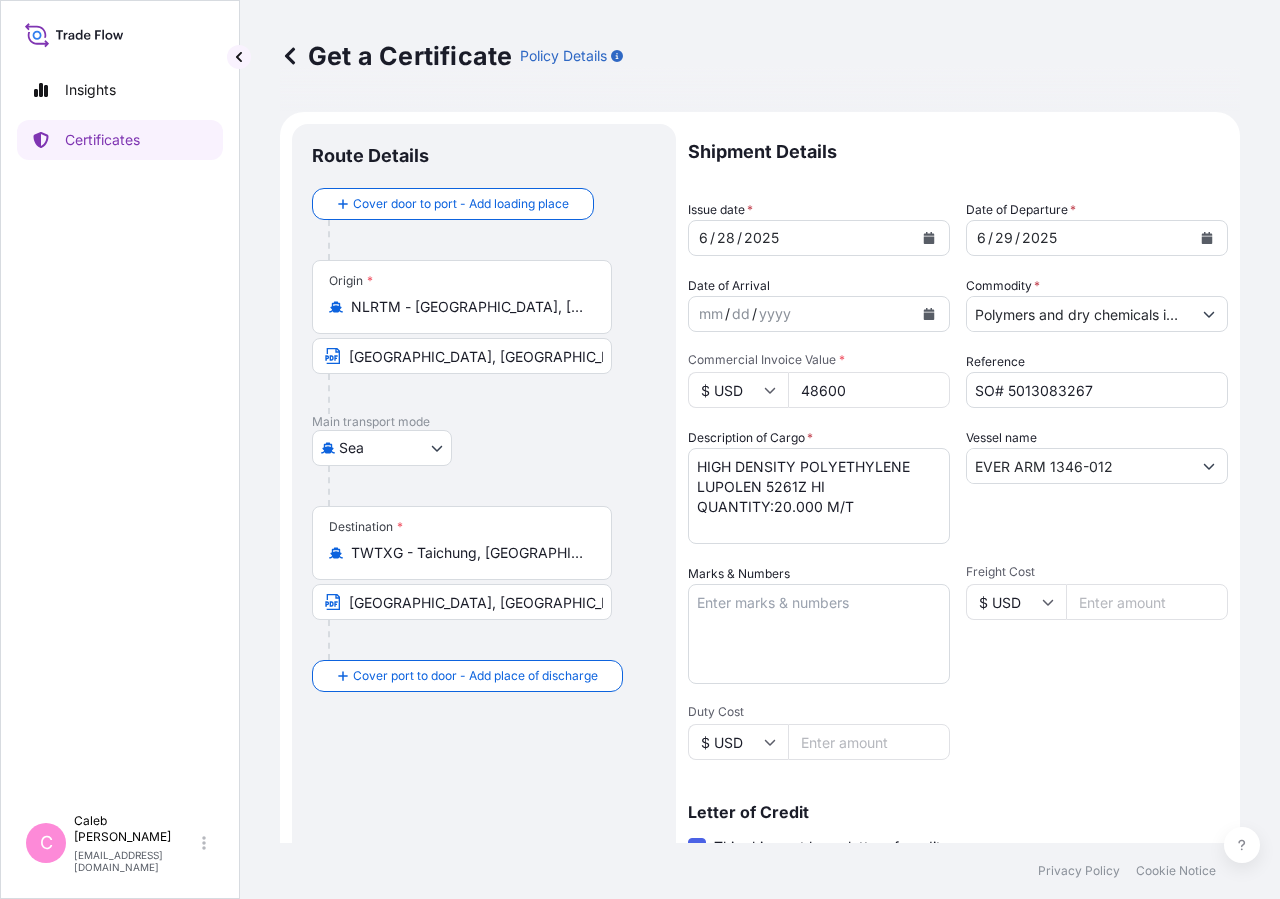 select on "32034" 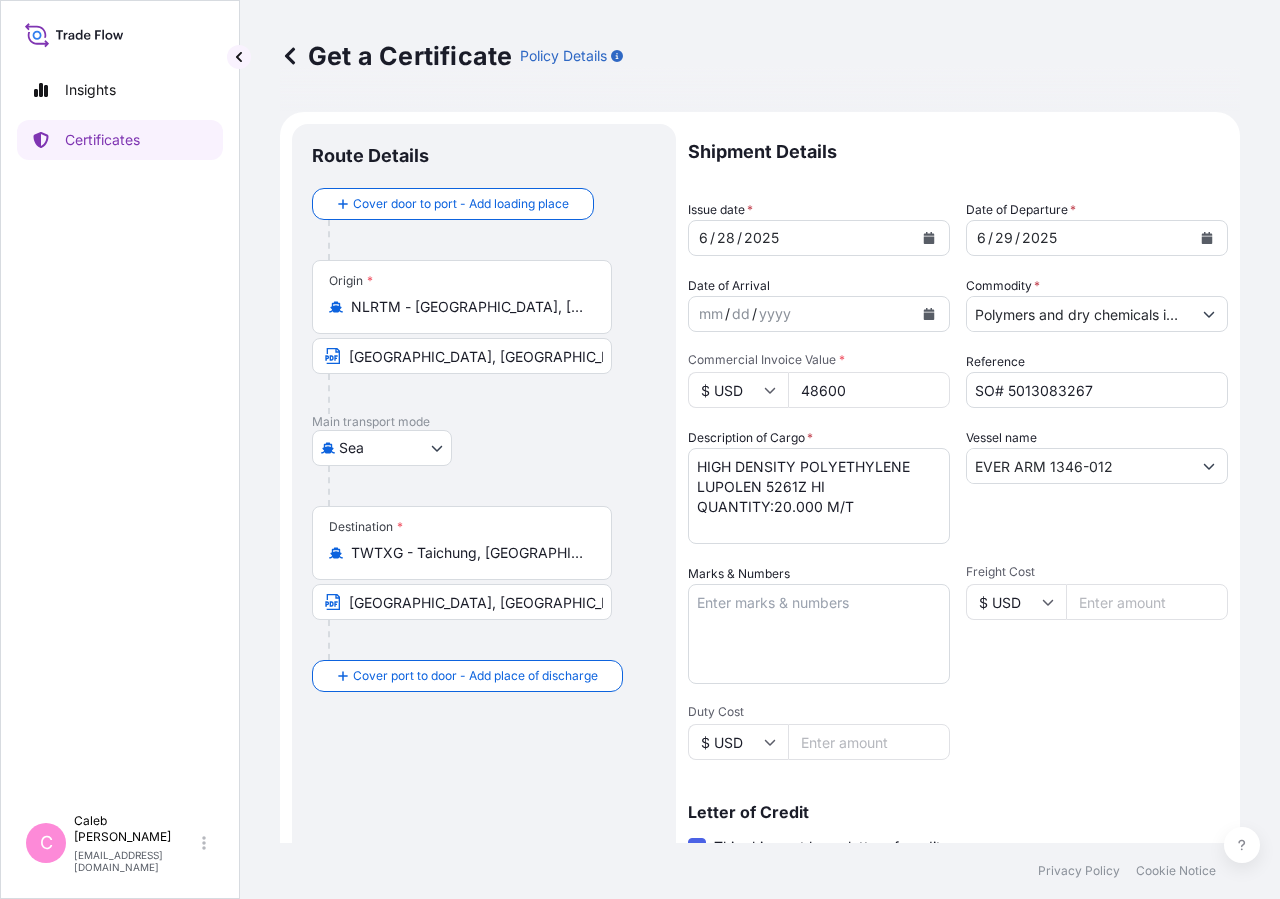 click on "EVER ARM 1346-012" at bounding box center (1079, 466) 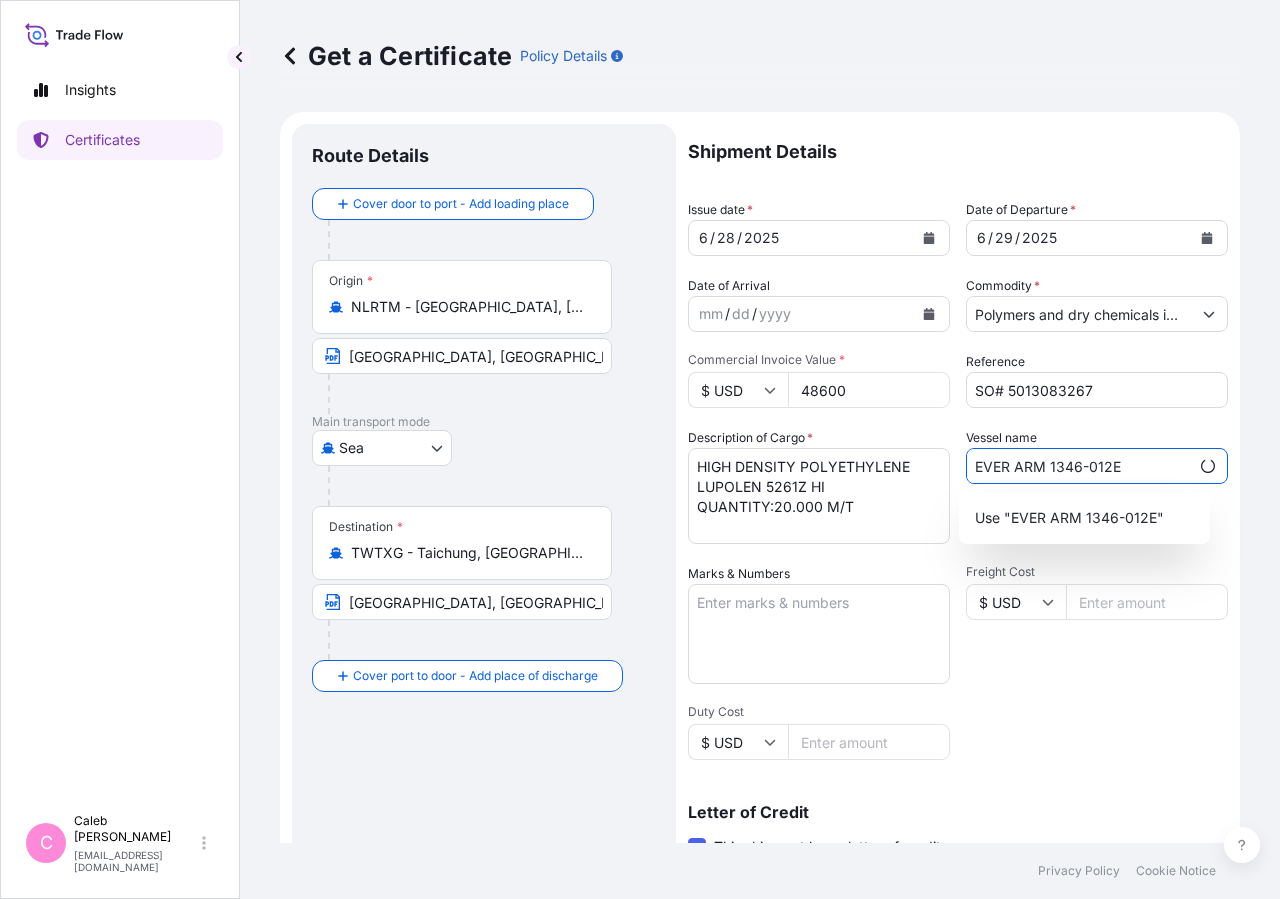 type on "EVER ARM 1346-012E" 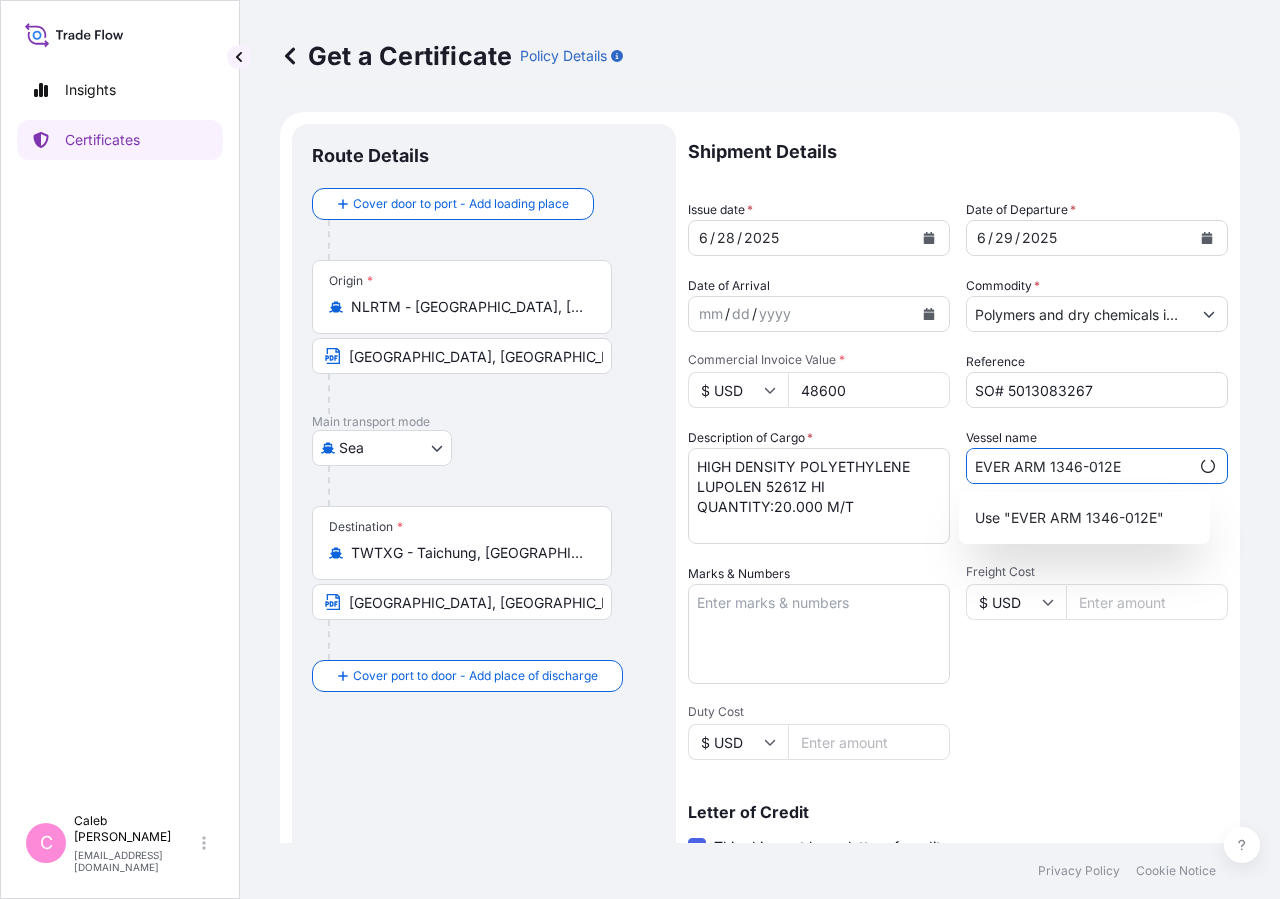 click at bounding box center [1207, 238] 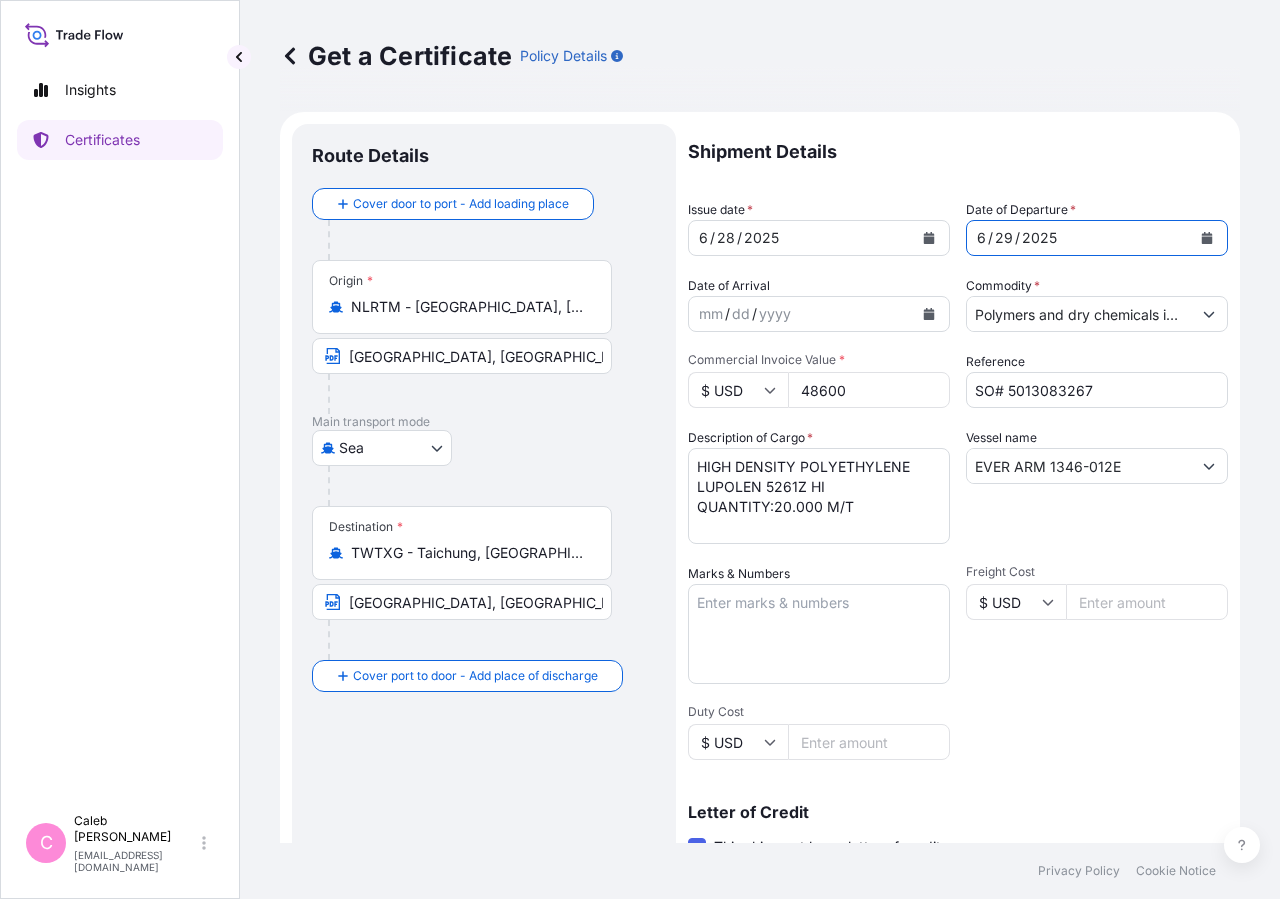 click on "[DATE]" at bounding box center [801, 238] 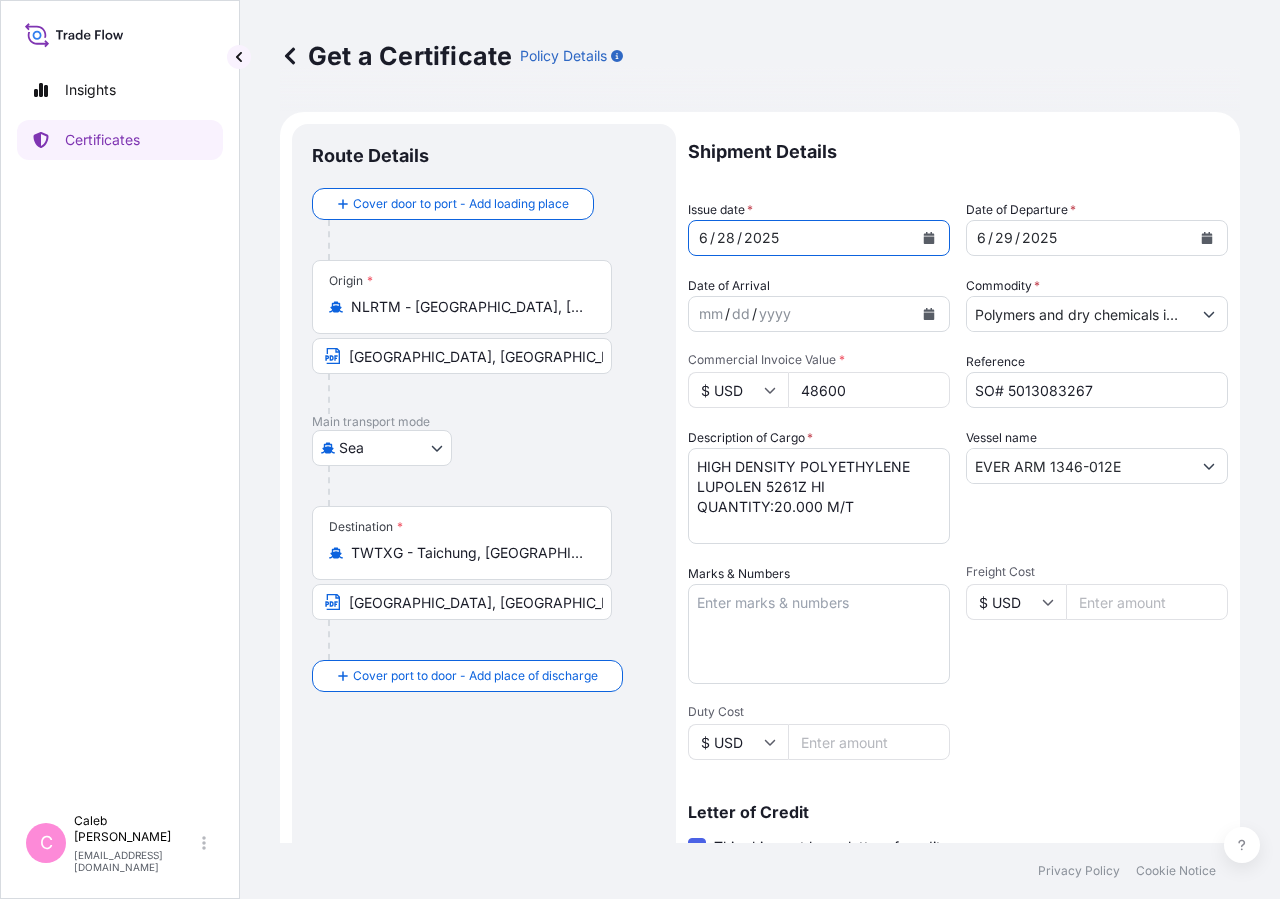click at bounding box center [929, 238] 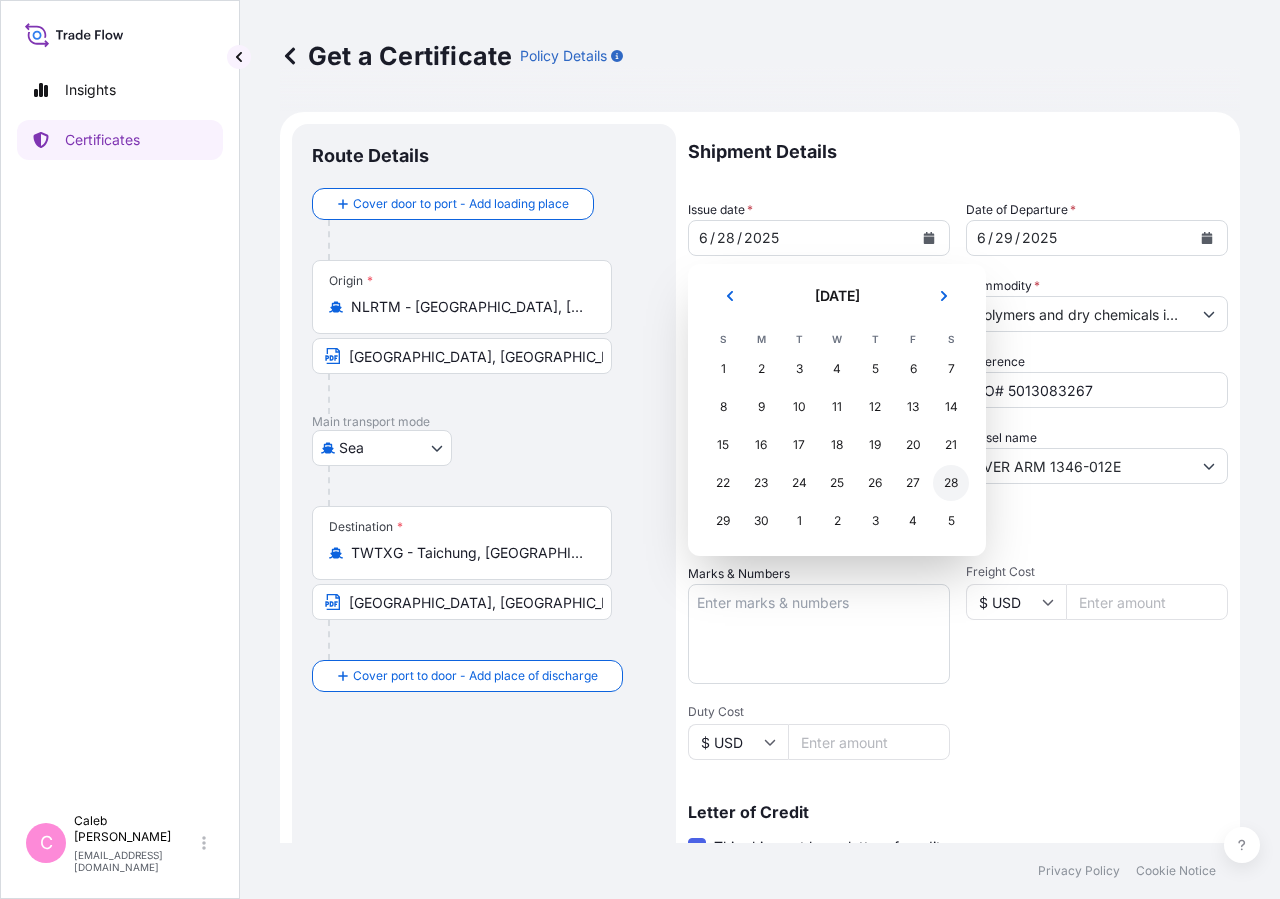 click on "28" at bounding box center [951, 483] 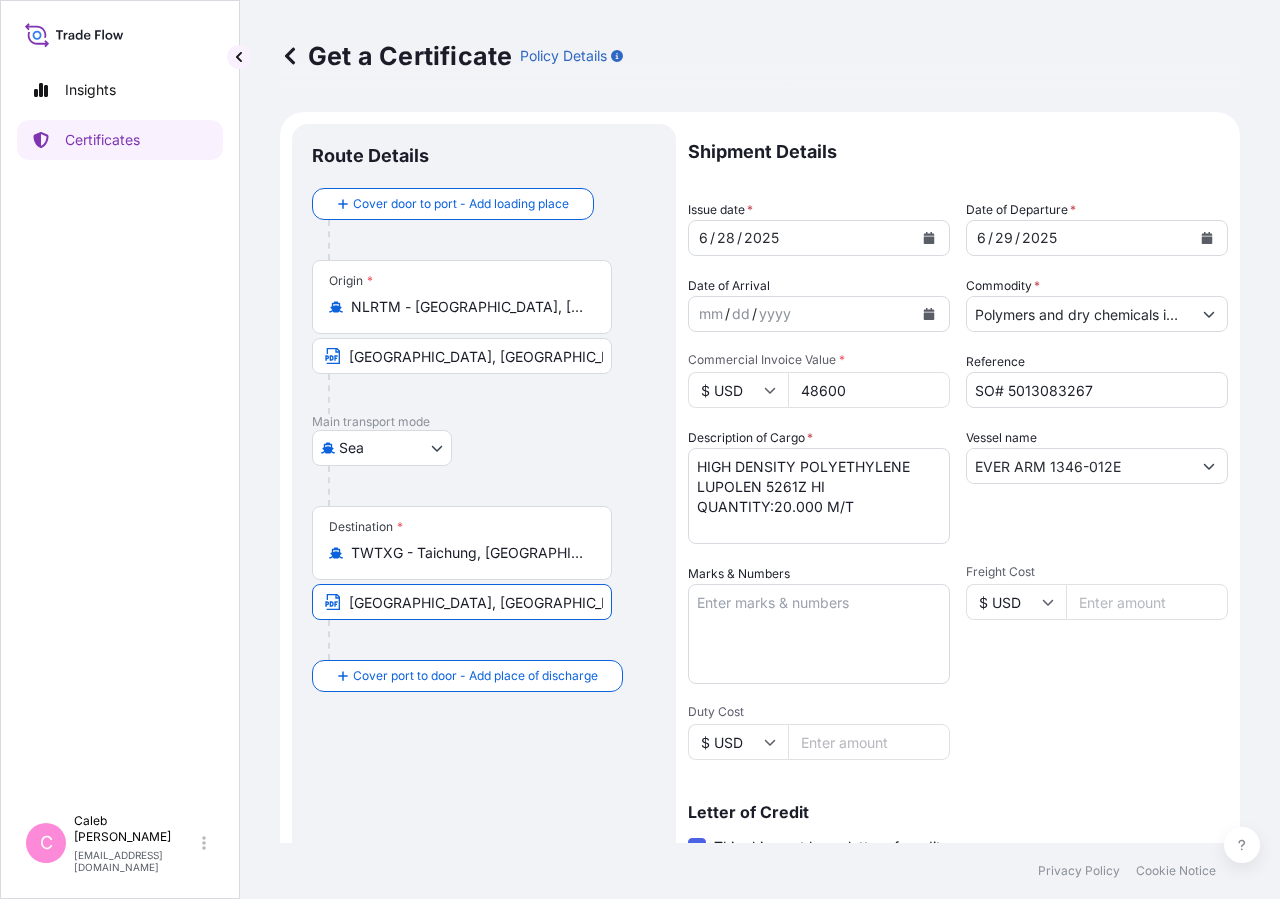 scroll, scrollTop: 0, scrollLeft: 257, axis: horizontal 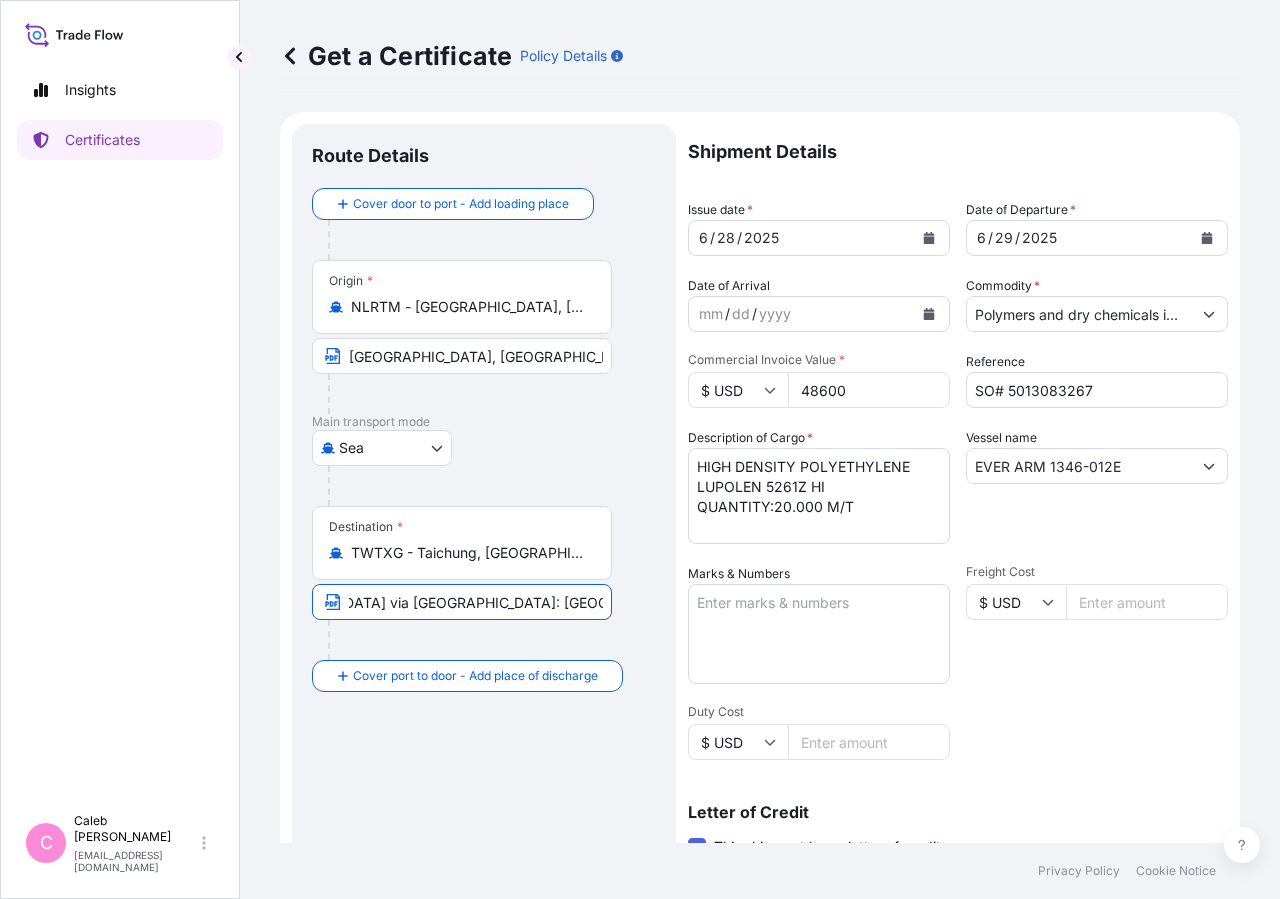 drag, startPoint x: 557, startPoint y: 600, endPoint x: 877, endPoint y: 637, distance: 322.13196 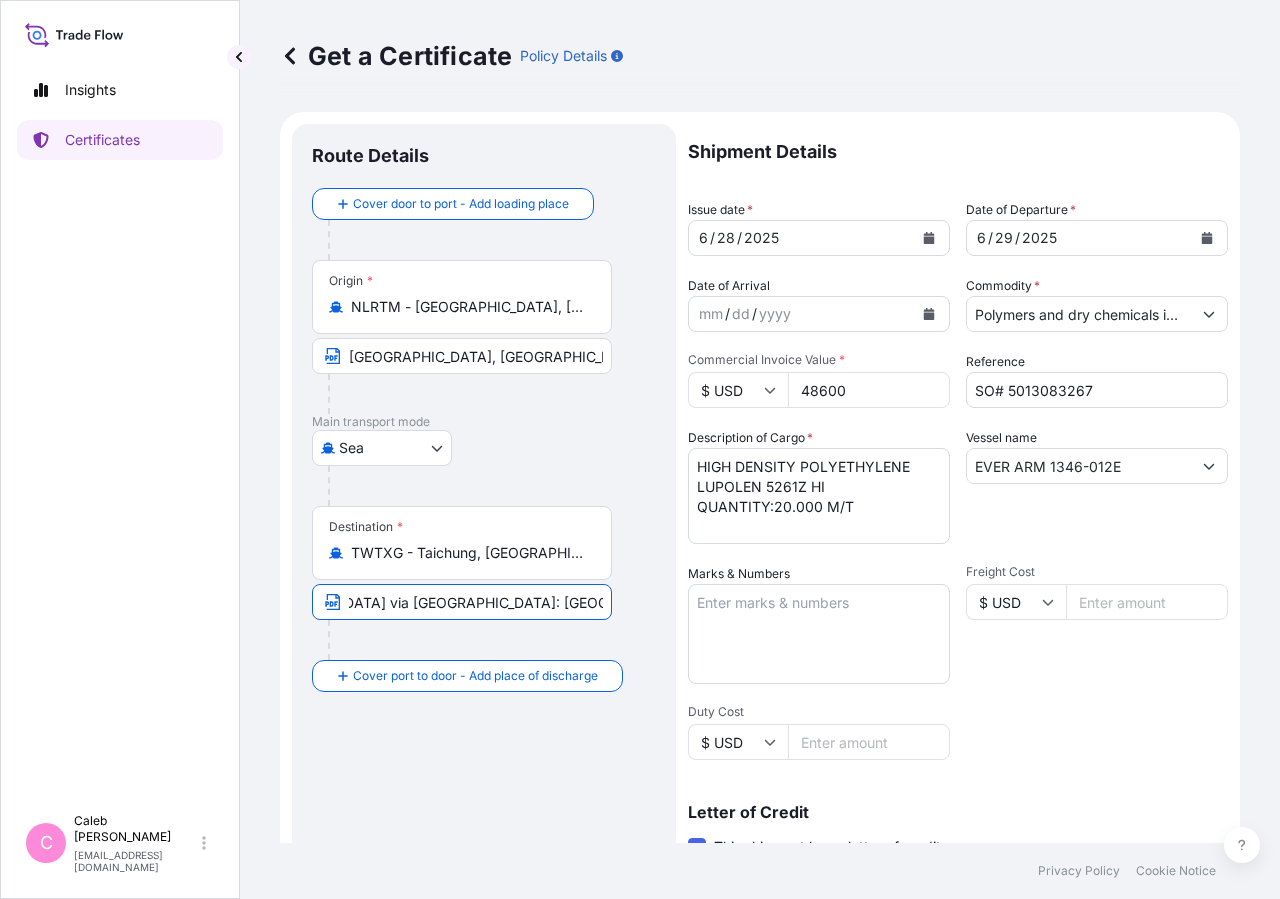 scroll, scrollTop: 442, scrollLeft: 0, axis: vertical 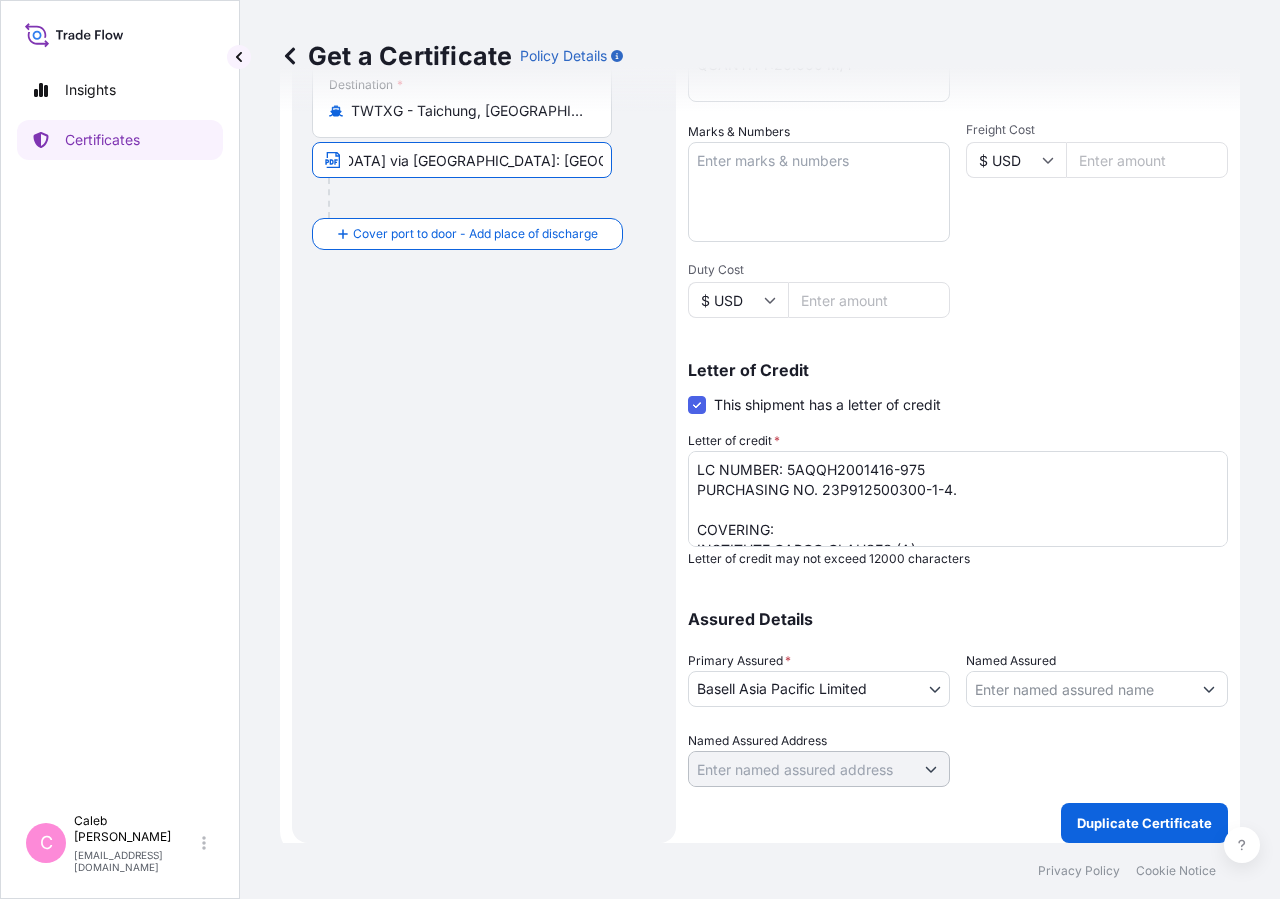 click on "LC NUMBER: 5AQQH2001416-975
PURCHASING NO. 23P912500300-1-4.
COVERING:
INSTITUTE CARGO CLAUSES (A)
INSTITUTE WAR CLAUSES
INSTITUTE STRIKES CLAUSES
FROM [GEOGRAPHIC_DATA], [GEOGRAPHIC_DATA] TO [GEOGRAPHIC_DATA], [GEOGRAPHIC_DATA]
CLAIM, IF ANY, PAYABLE IN [GEOGRAPHIC_DATA].
NUMBER OF ORIGINALS ISSUED: 02 (1 ORIGINAL + 1 DUPLICATE)" at bounding box center (958, 499) 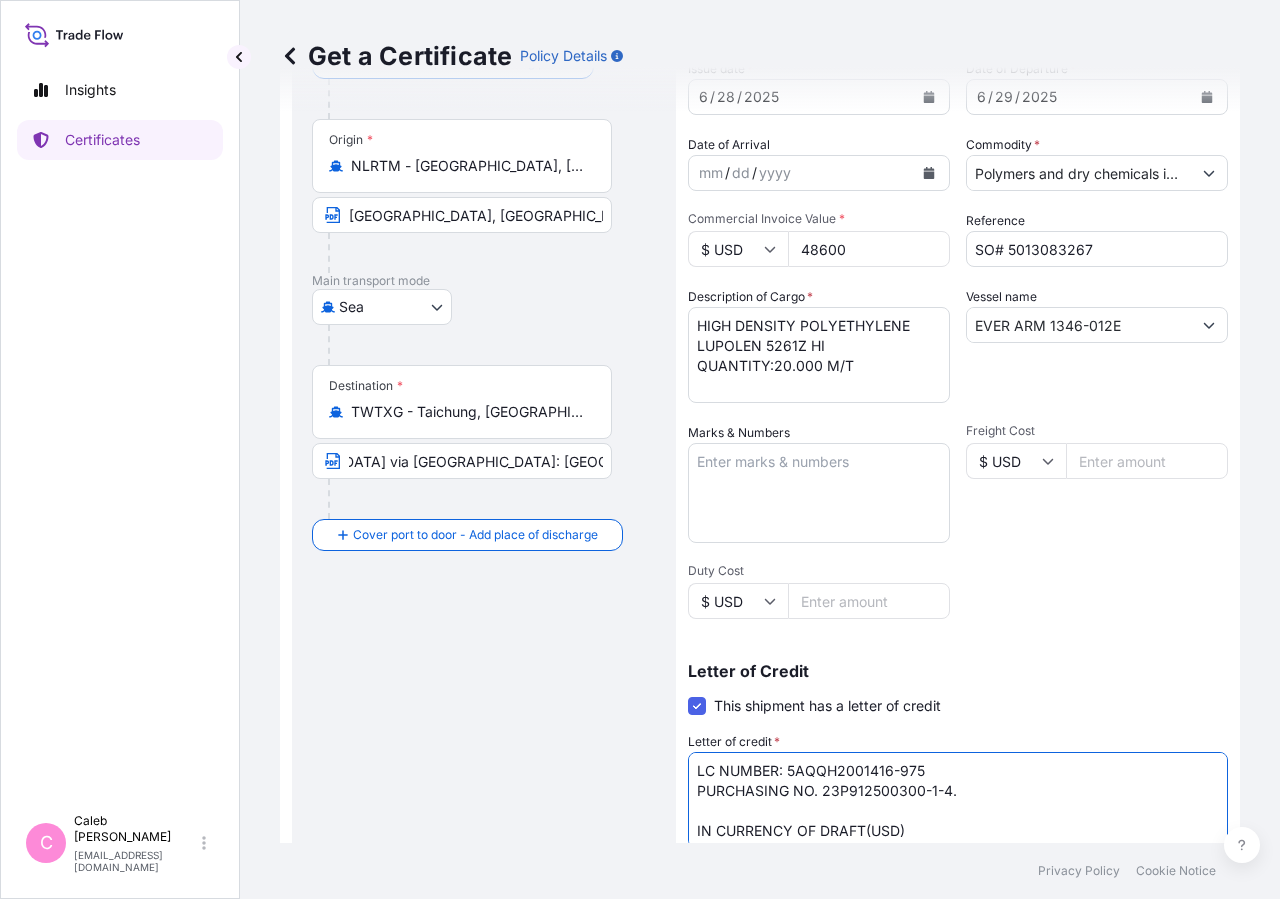 scroll, scrollTop: 138, scrollLeft: 0, axis: vertical 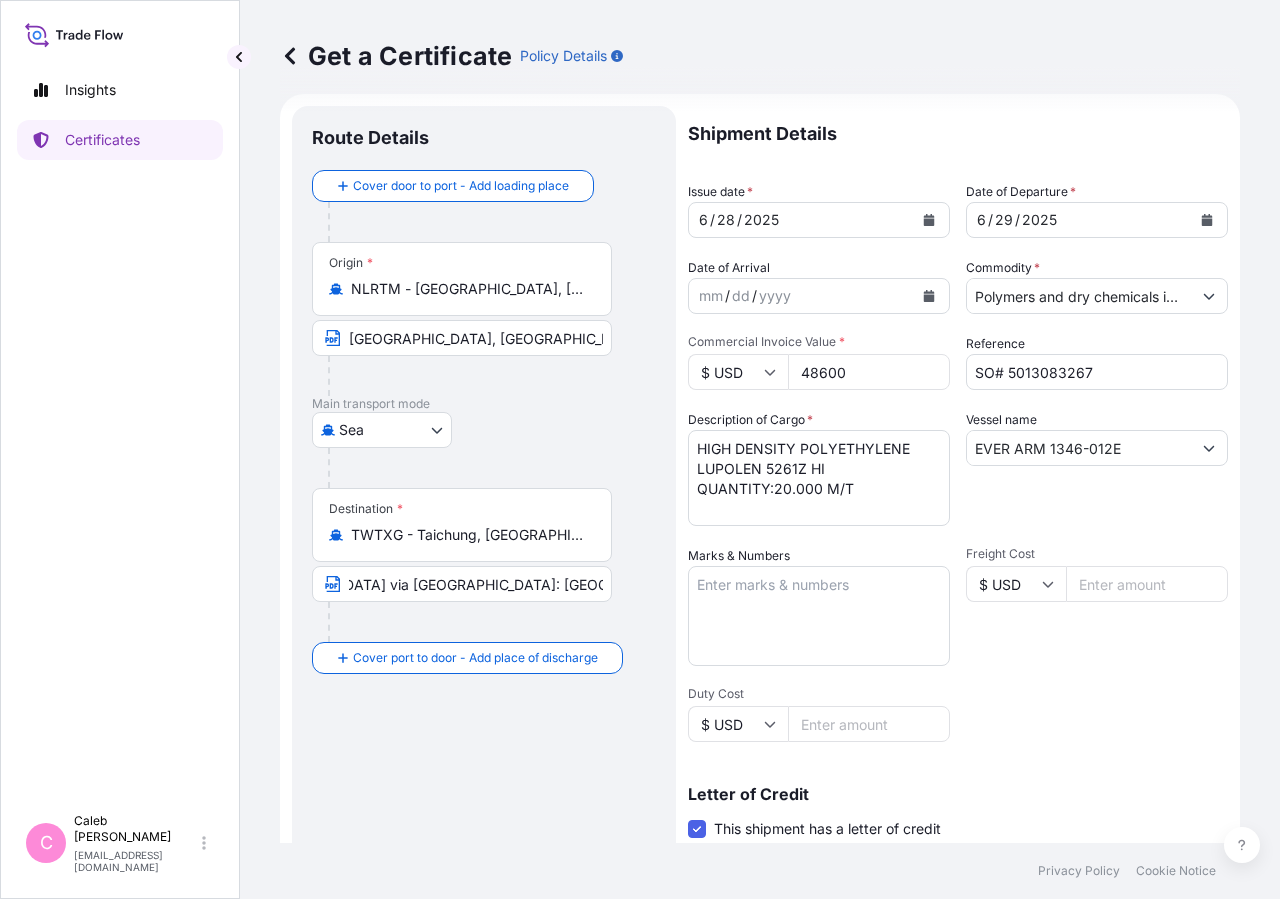 type on "LC NUMBER: 5AQQH2001416-975
PURCHASING NO. 23P912500300-1-4.
IN CURRENCY OF DRAFT(USD)
COVERING:
INSTITUTE CARGO CLAUSES (A)
INSTITUTE WAR CLAUSES
INSTITUTE STRIKES CLAUSES
FROM [GEOGRAPHIC_DATA], [GEOGRAPHIC_DATA] TO [GEOGRAPHIC_DATA], [GEOGRAPHIC_DATA]
CLAIM, IF ANY, PAYABLE IN [GEOGRAPHIC_DATA].
NUMBER OF ORIGINALS ISSUED: 02 (1 ORIGINAL + 1 DUPLICATE)" 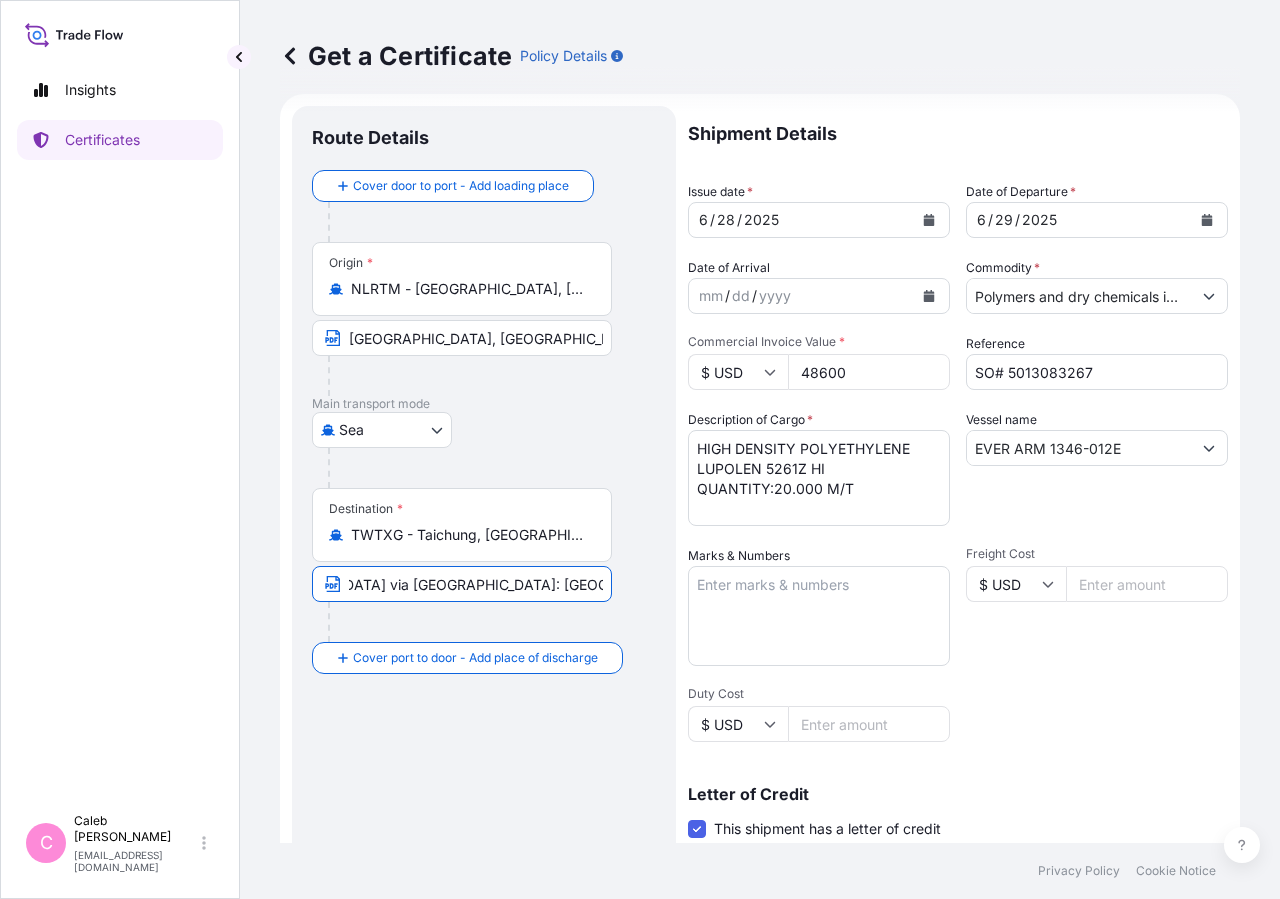 click on "[GEOGRAPHIC_DATA], [GEOGRAPHIC_DATA] via [GEOGRAPHIC_DATA]: [GEOGRAPHIC_DATA] [GEOGRAPHIC_DATA]" at bounding box center [462, 584] 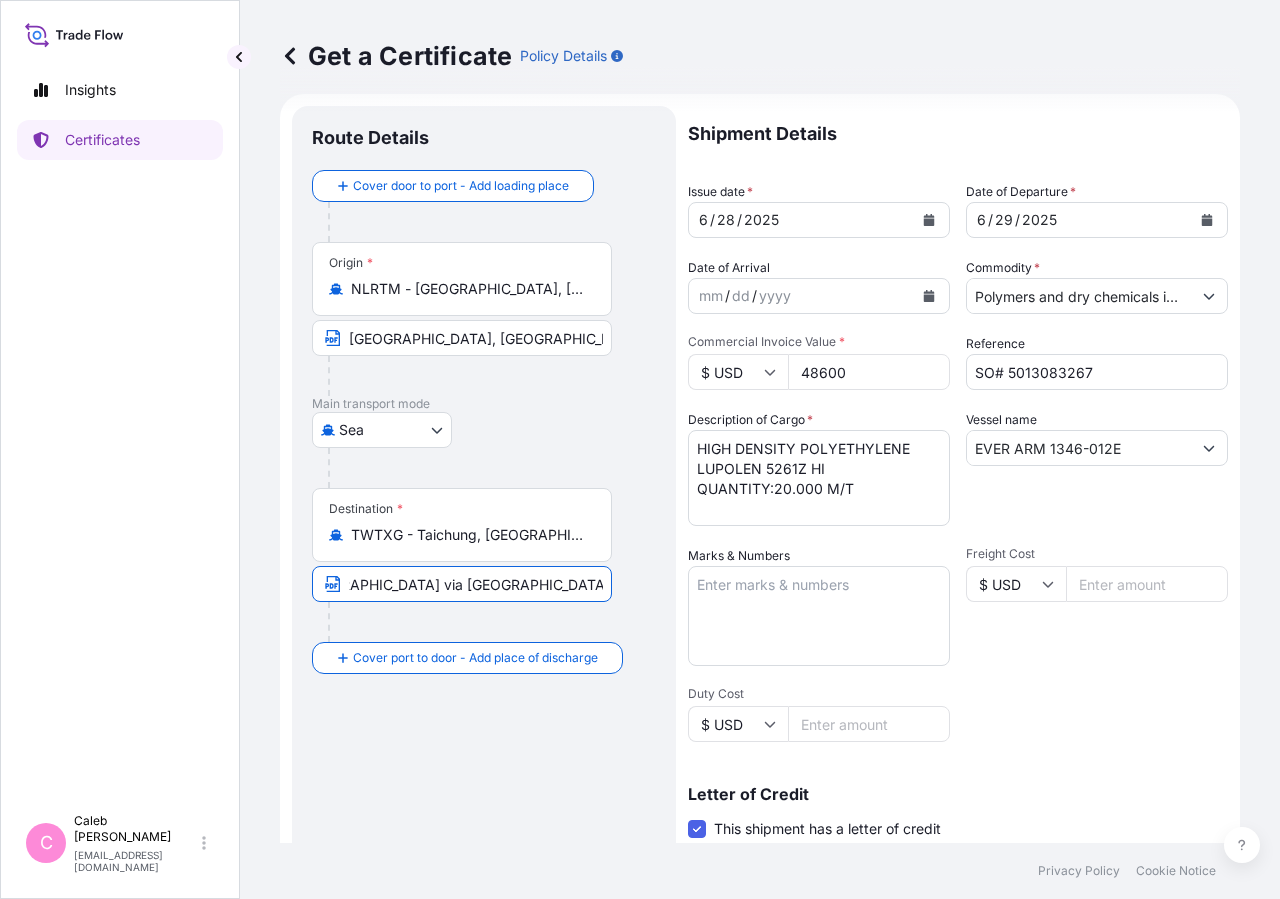 scroll, scrollTop: 0, scrollLeft: 192, axis: horizontal 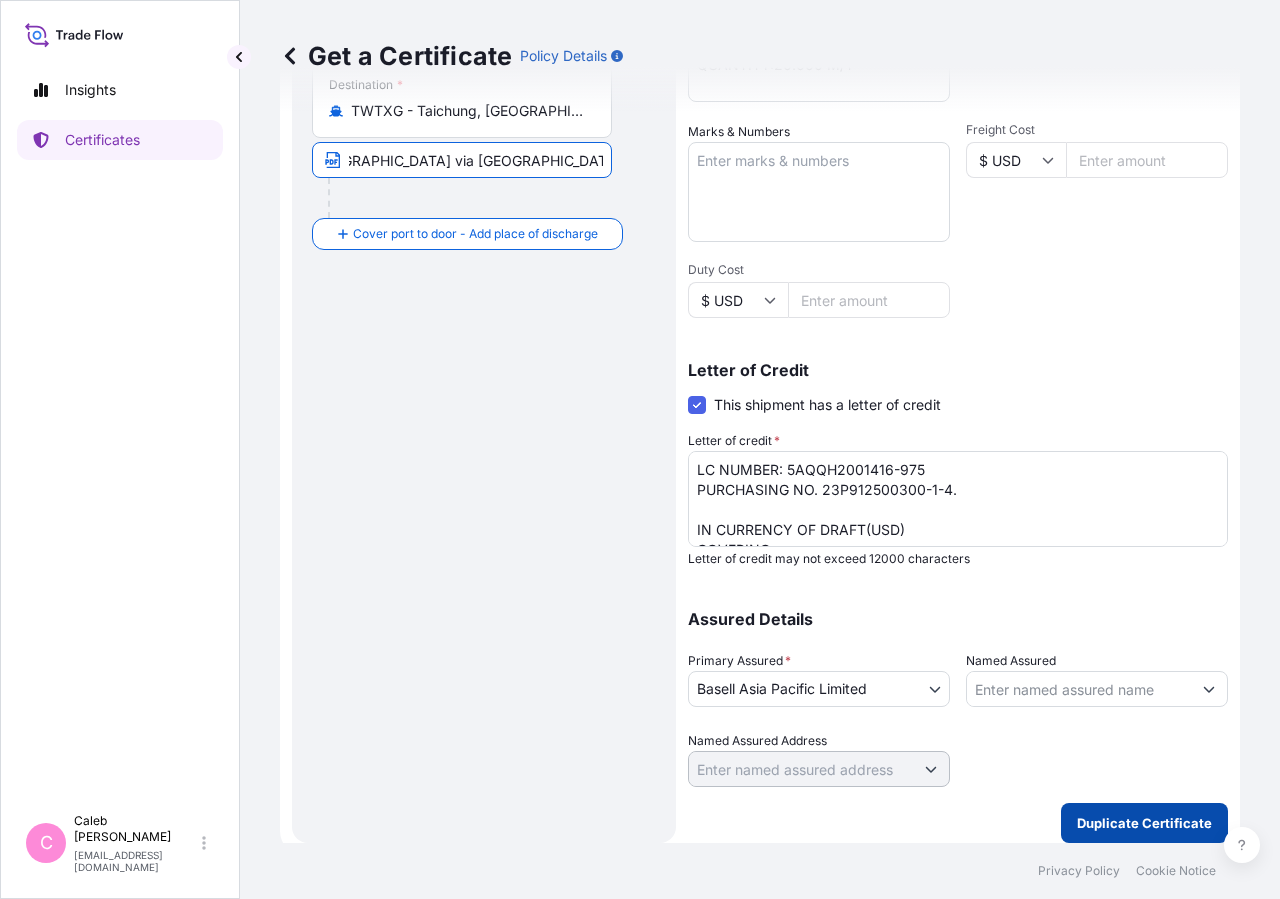 click on "Duplicate Certificate" at bounding box center [1144, 823] 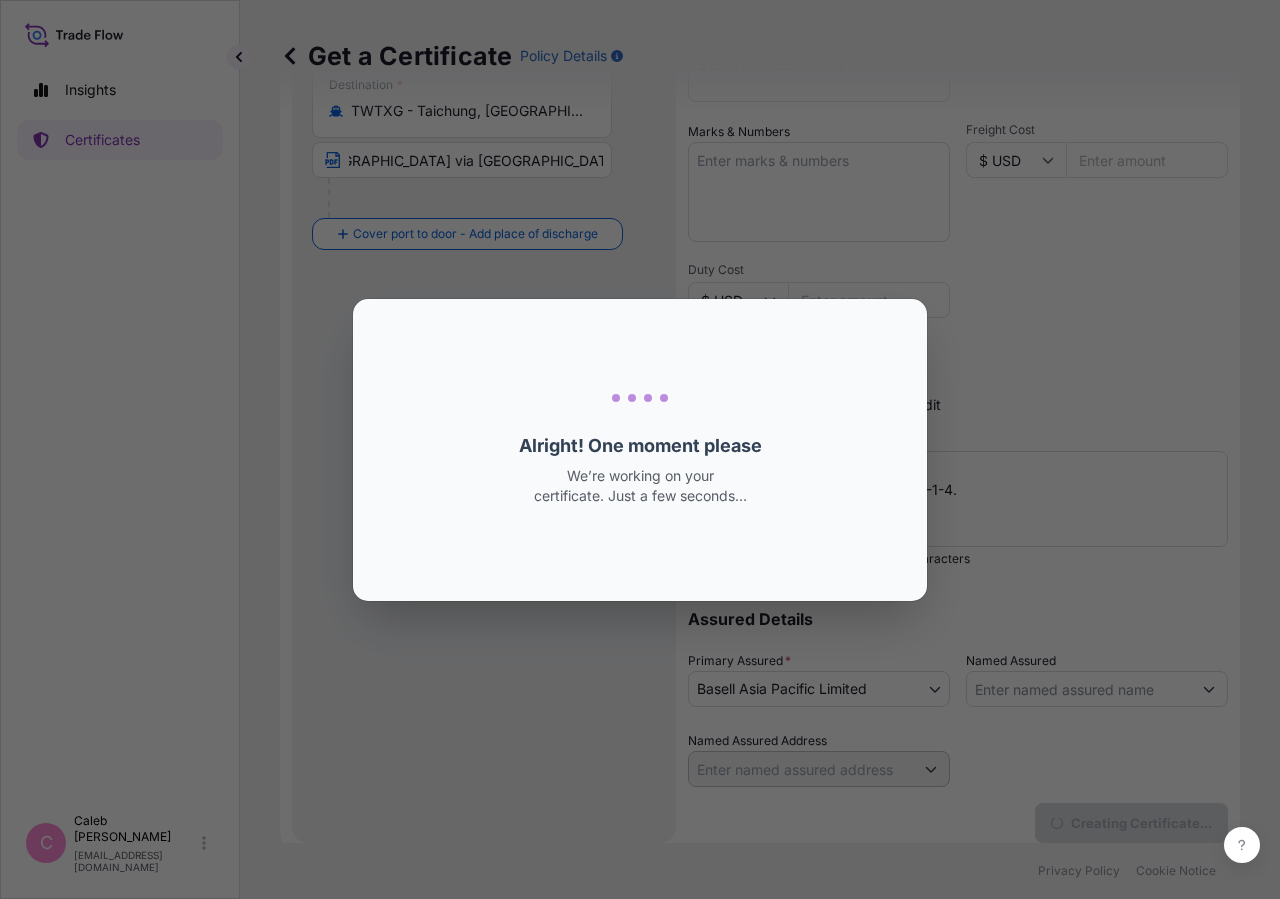 scroll, scrollTop: 0, scrollLeft: 0, axis: both 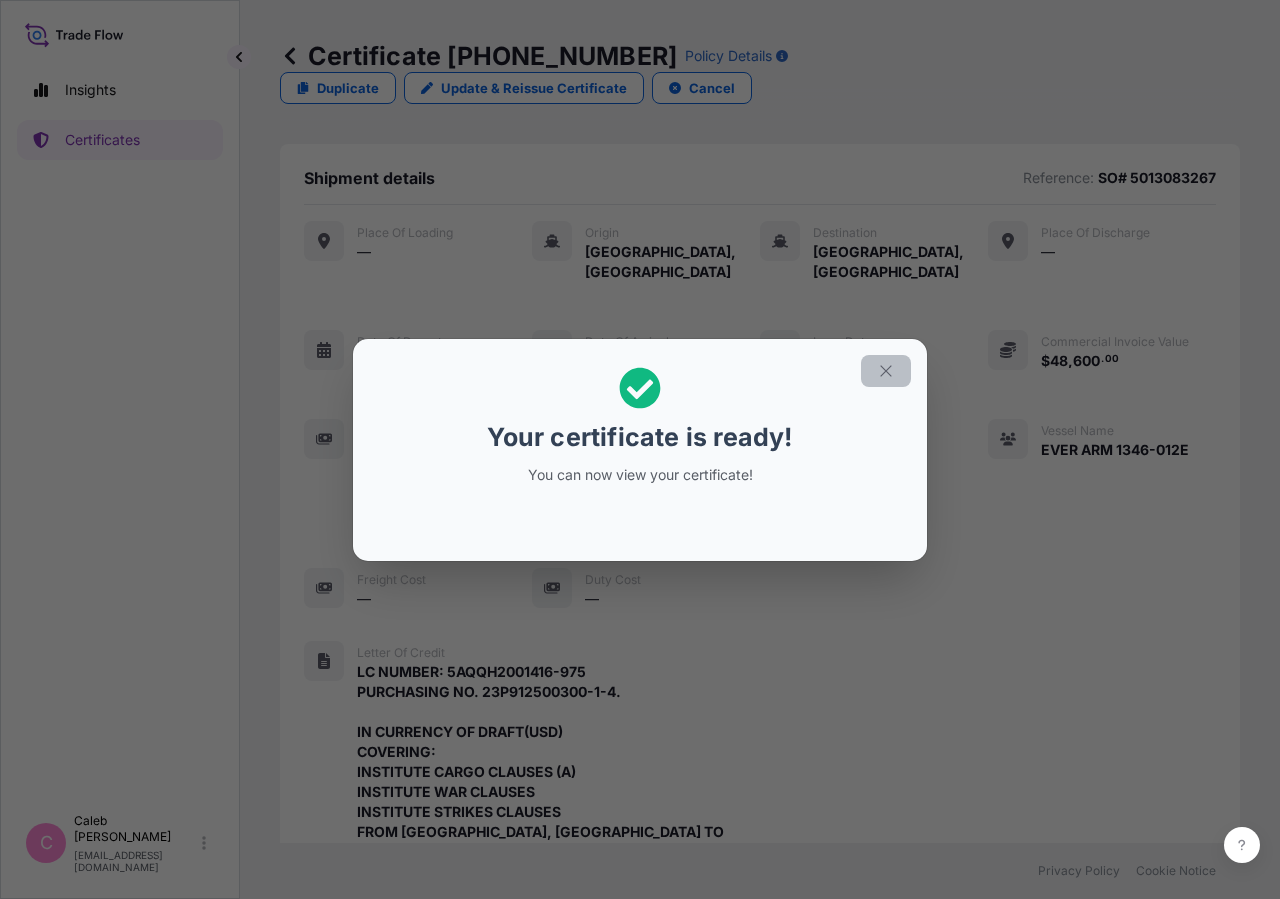 click 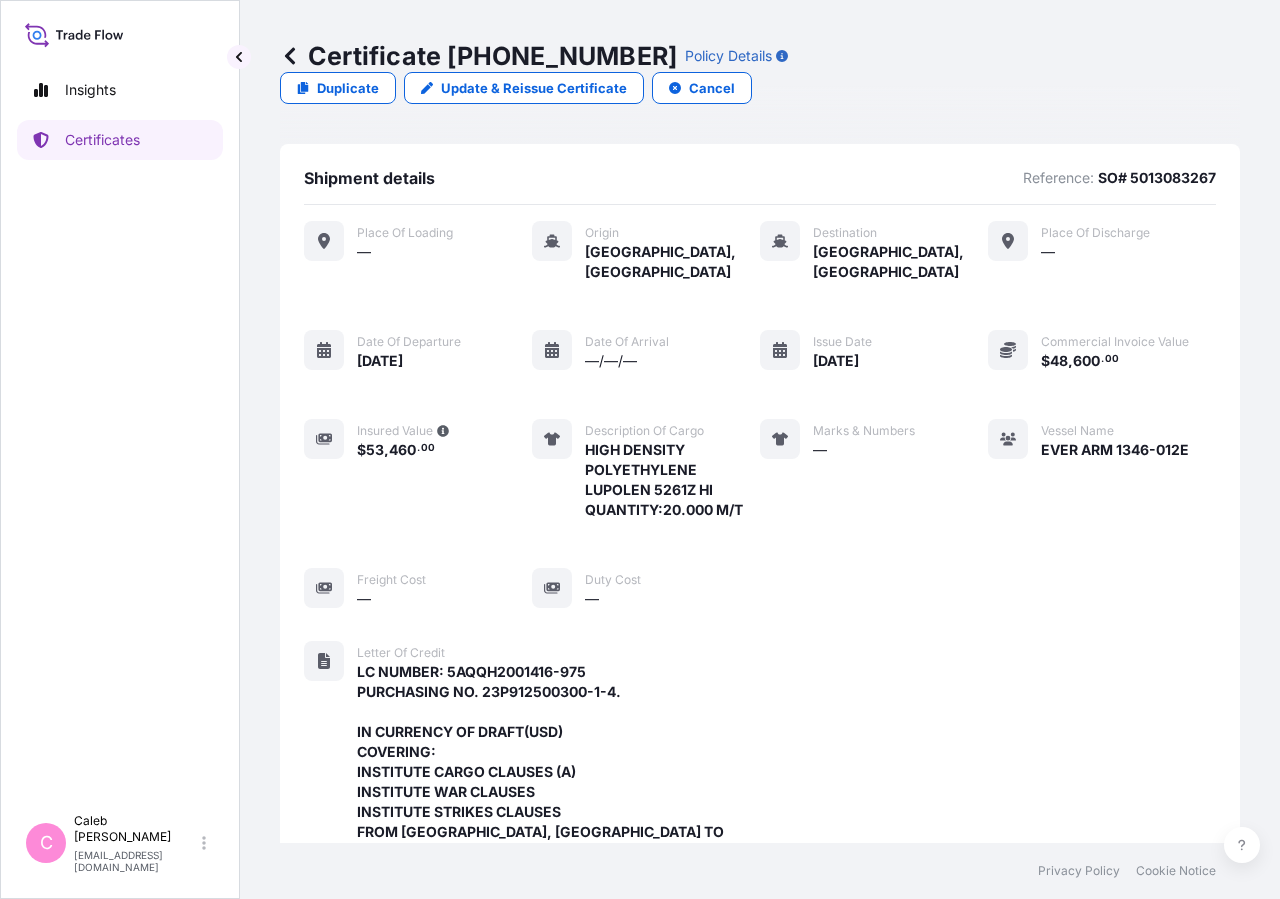 scroll, scrollTop: 698, scrollLeft: 0, axis: vertical 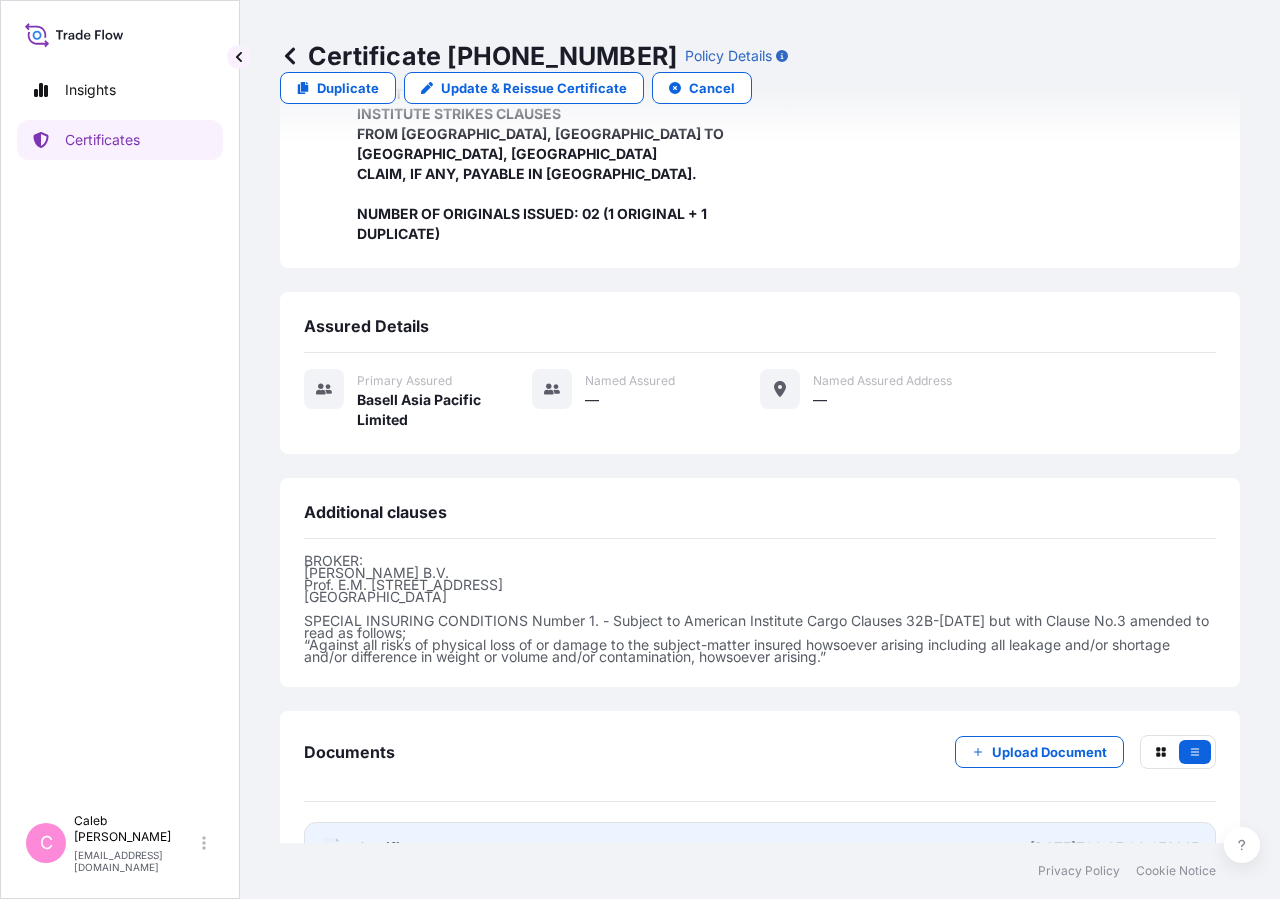 click on "Certificate" at bounding box center (393, 848) 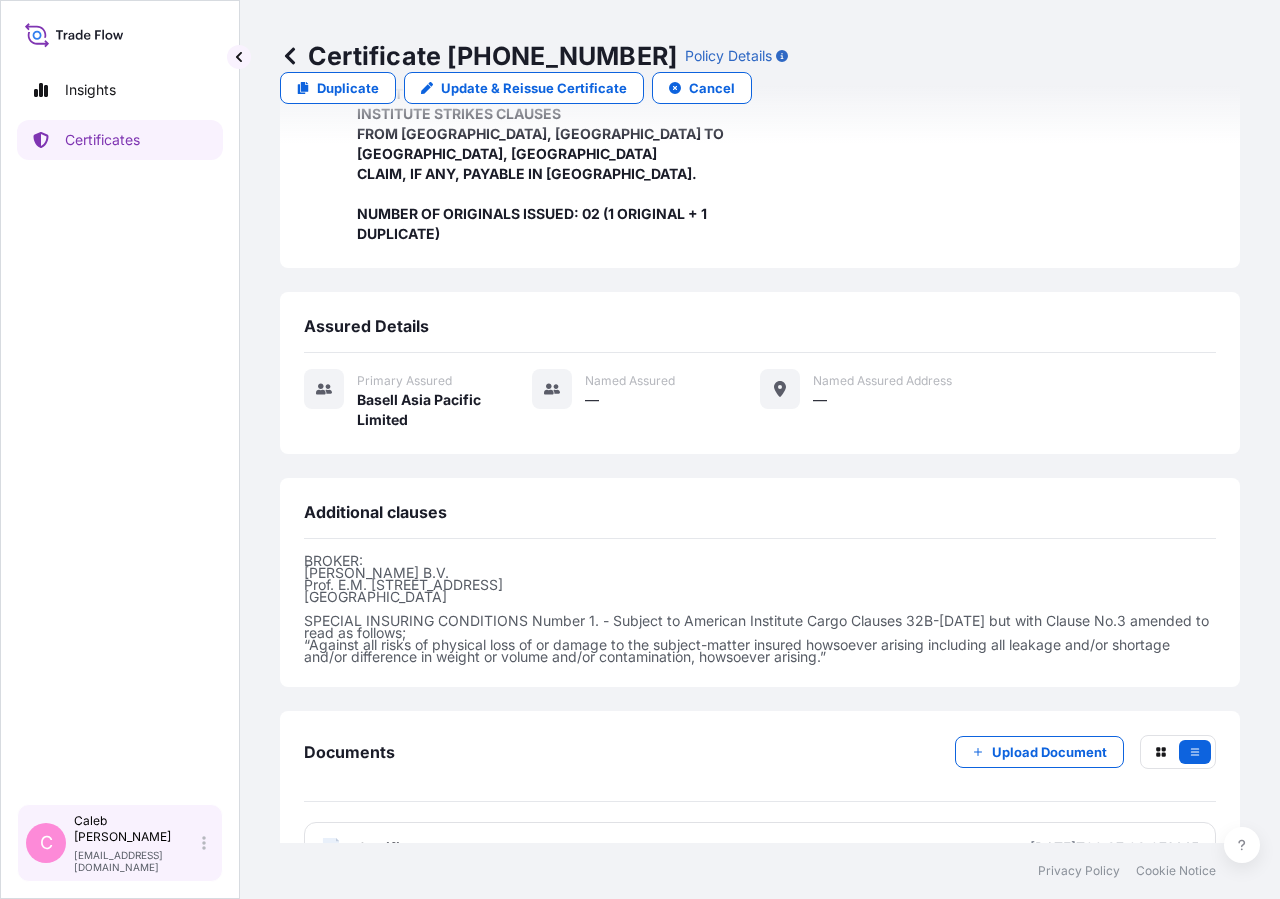 click on "[PERSON_NAME]" at bounding box center [136, 829] 